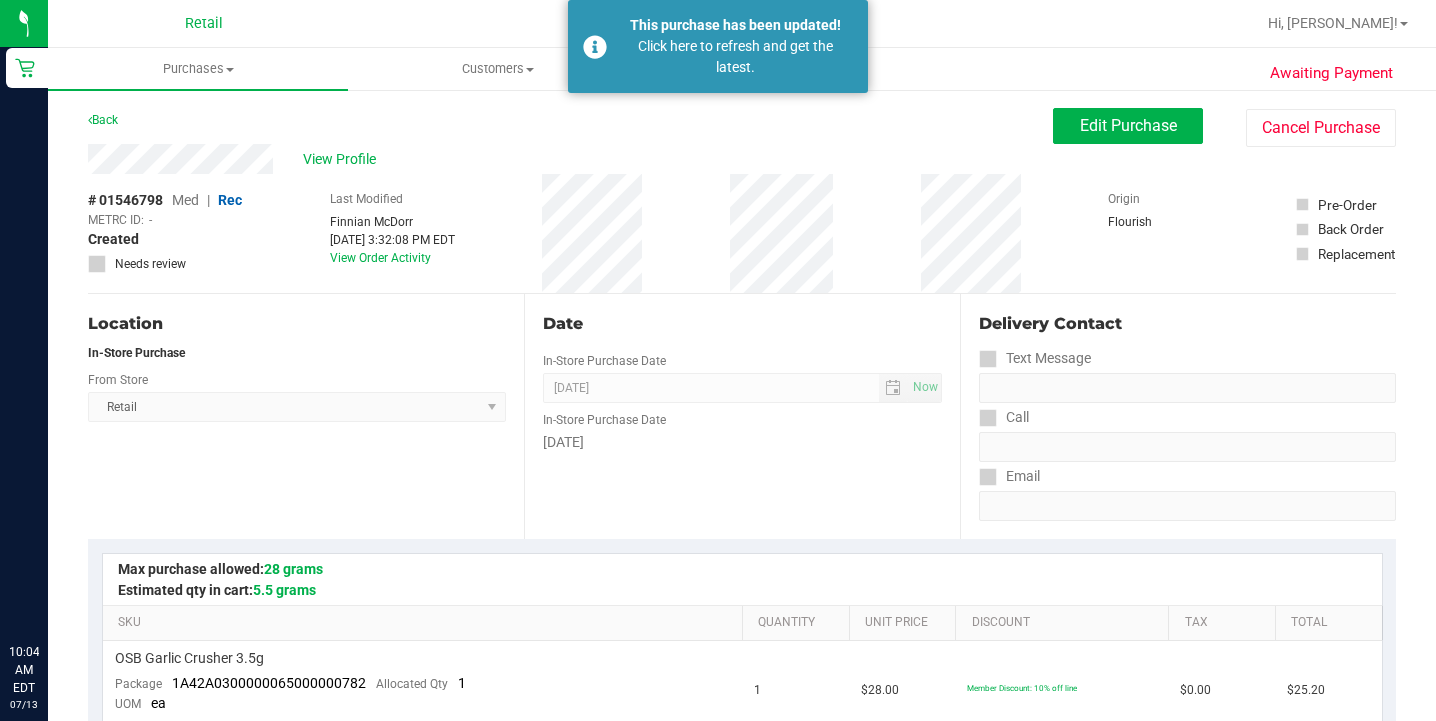 scroll, scrollTop: 0, scrollLeft: 0, axis: both 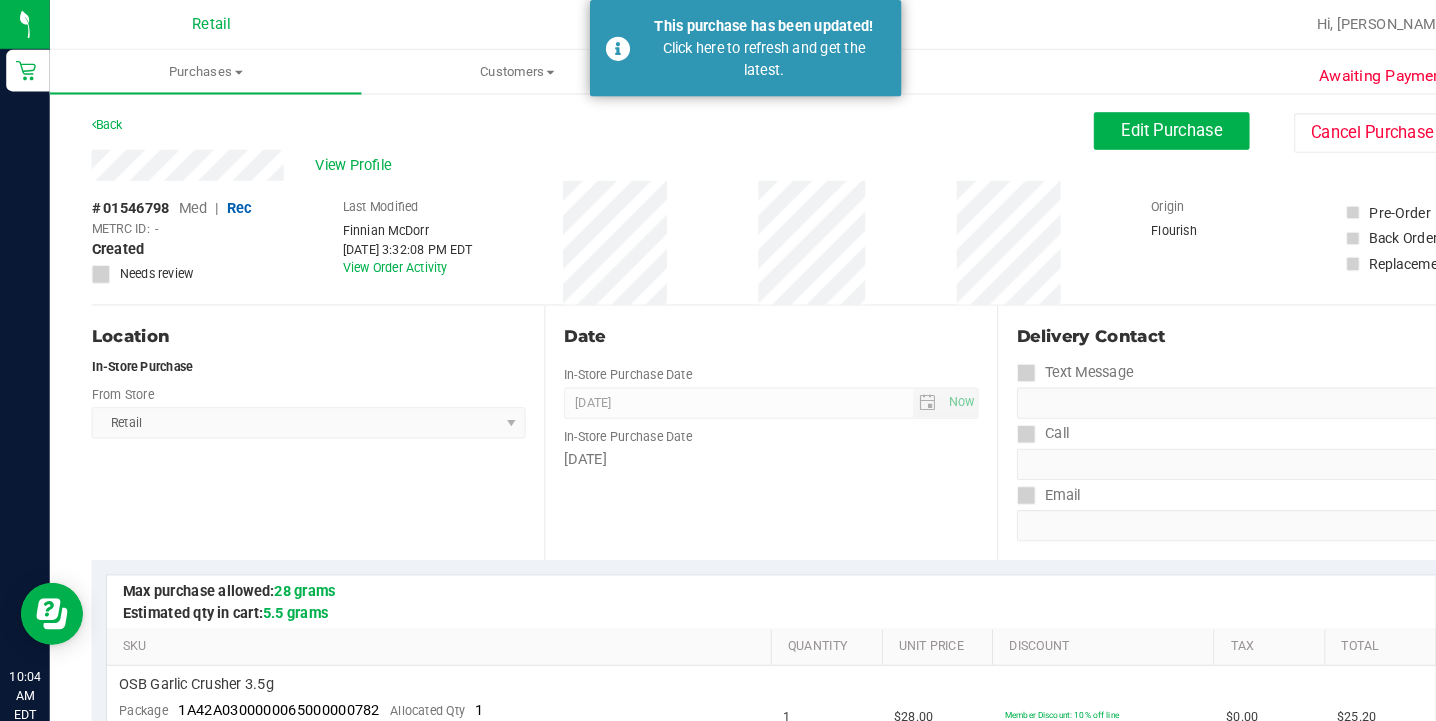 click on "Customers" at bounding box center [498, 69] 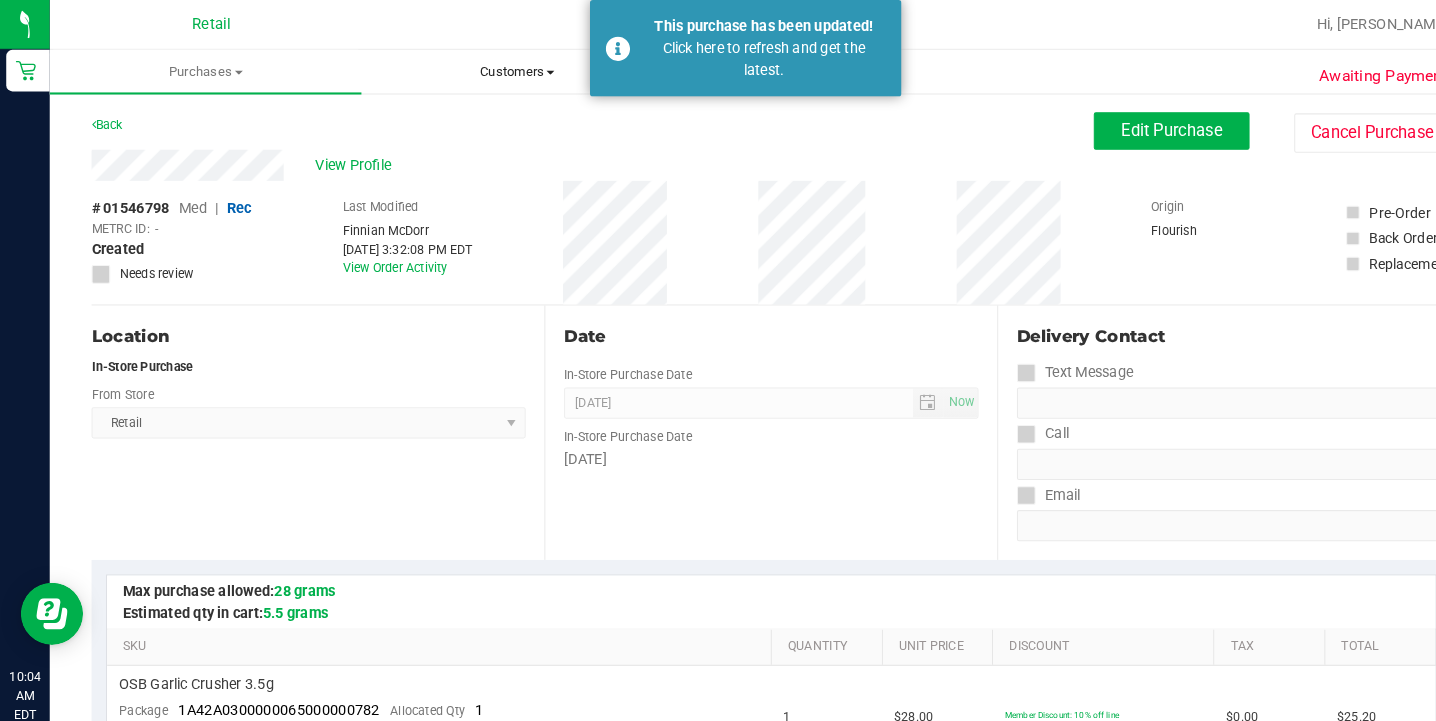 scroll, scrollTop: 2, scrollLeft: 0, axis: vertical 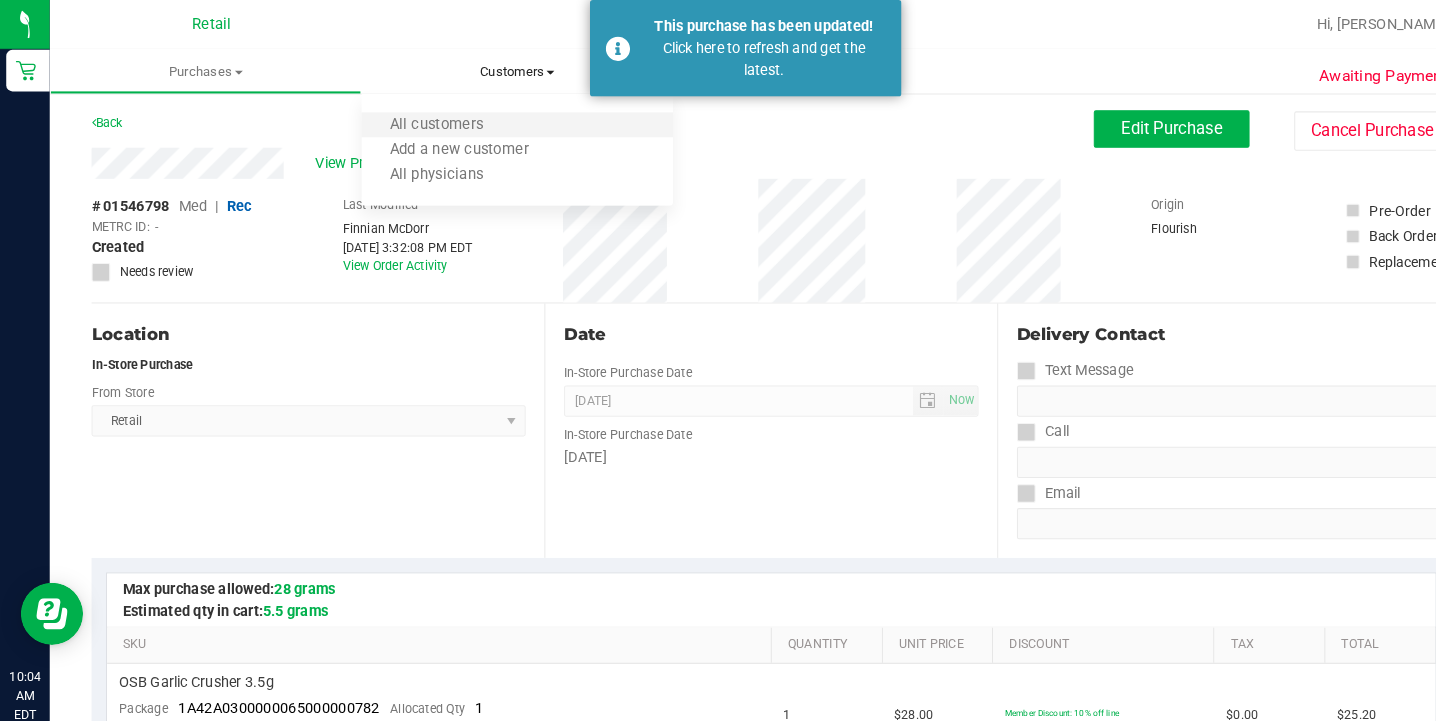 click on "All customers" at bounding box center (498, 121) 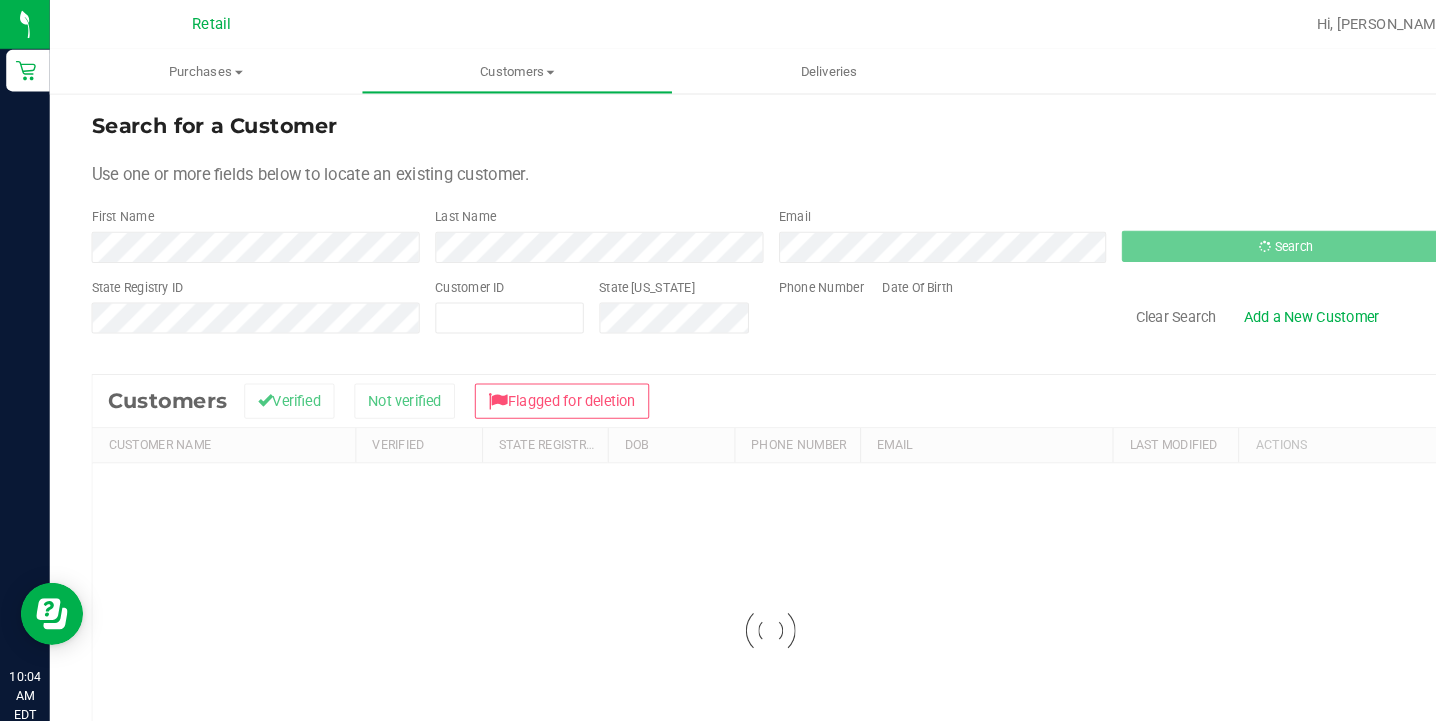 scroll, scrollTop: 0, scrollLeft: 0, axis: both 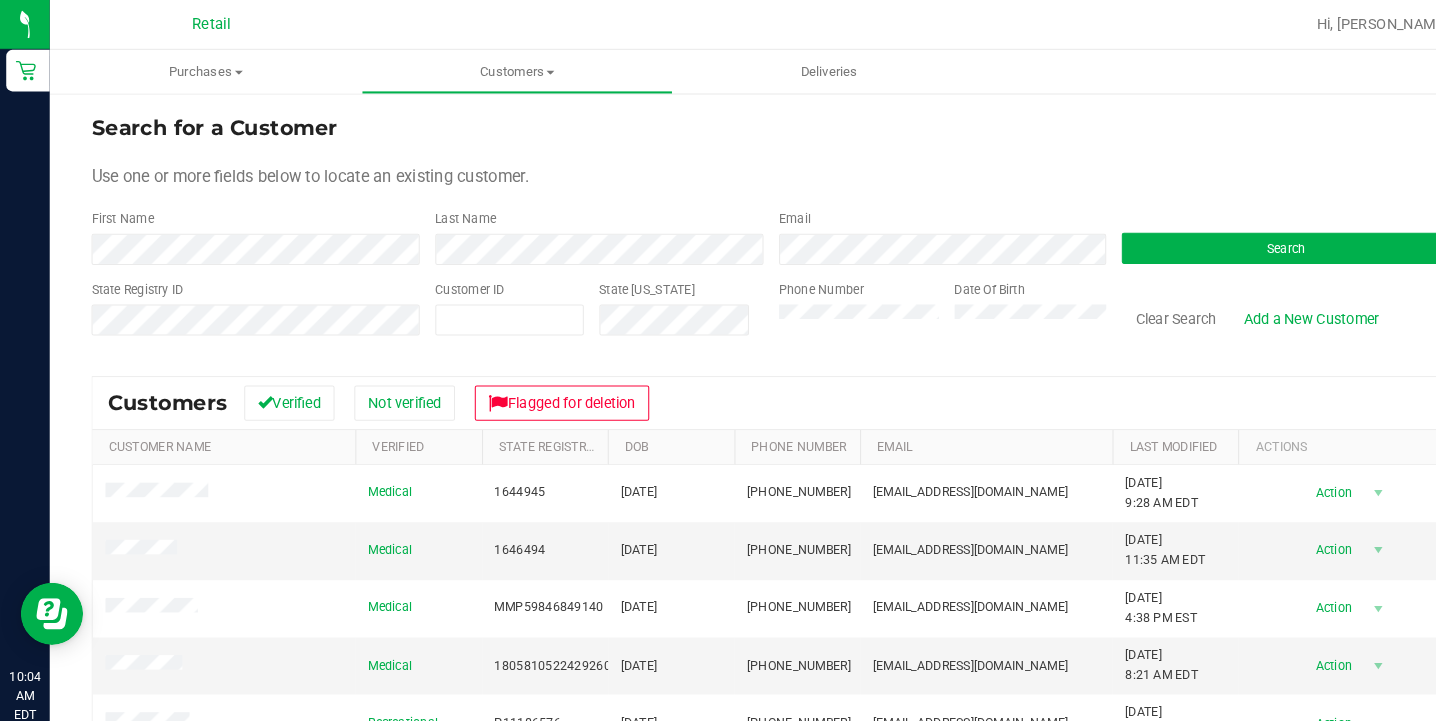click on "Search for a Customer
Use one or more fields below to locate an existing customer.
First Name
Last Name
Email
Search
State Registry ID
Customer ID
State [US_STATE]
Phone Number
Date Of Birth" at bounding box center [742, 224] 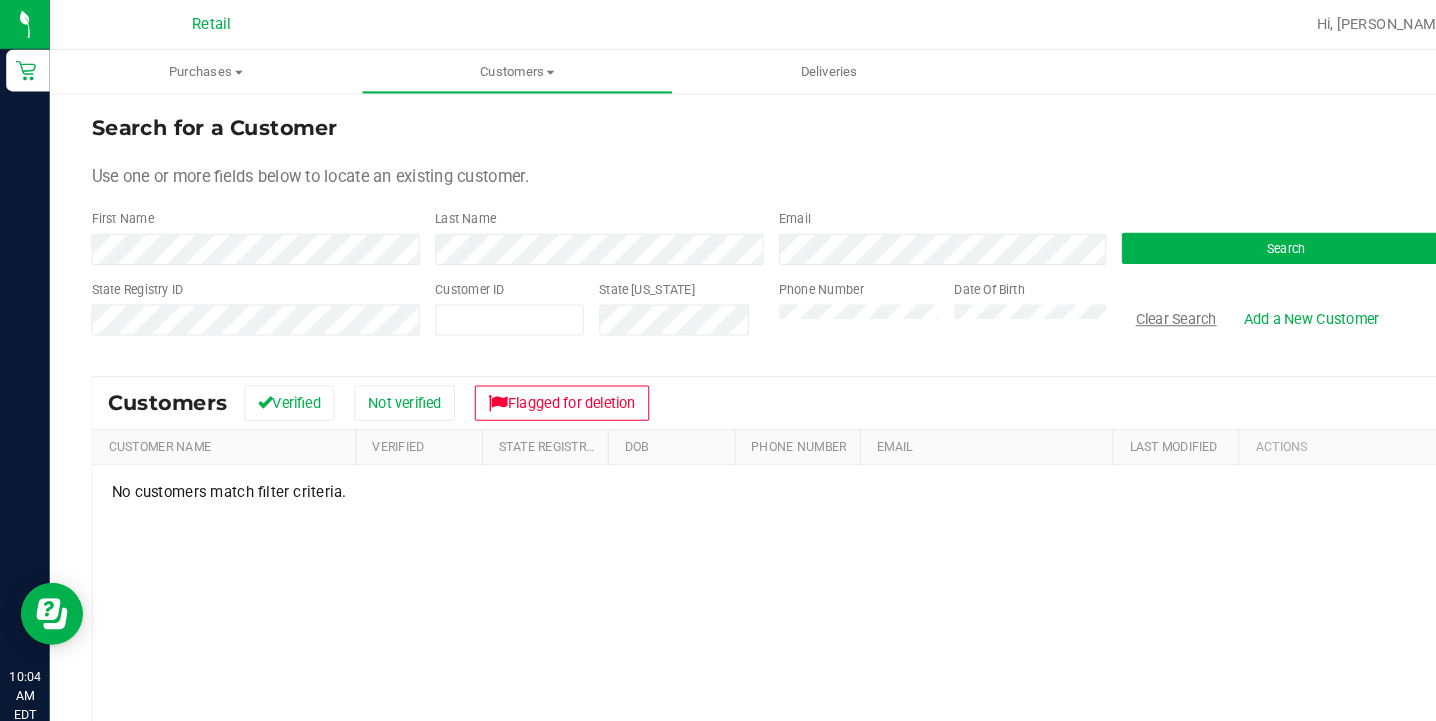 click on "Clear Search" at bounding box center (1132, 307) 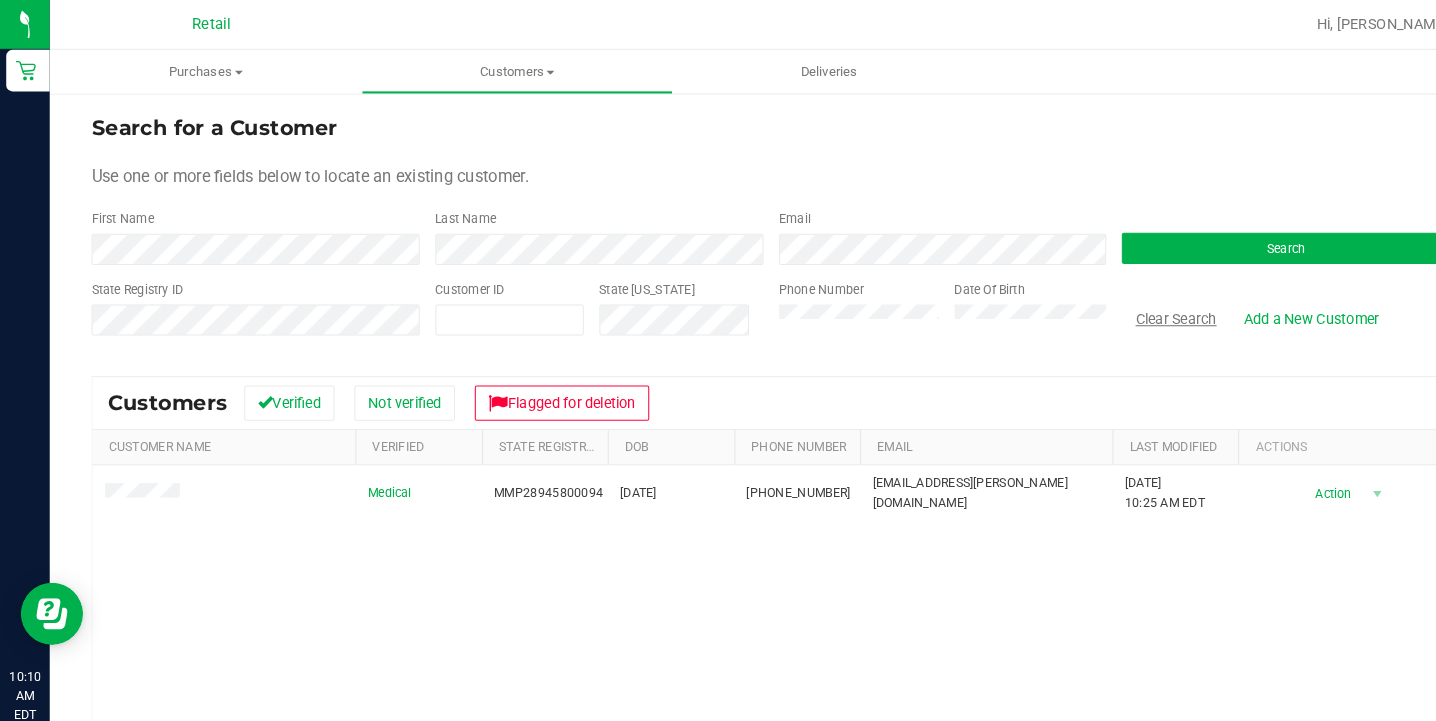 click on "Clear Search" at bounding box center (1132, 307) 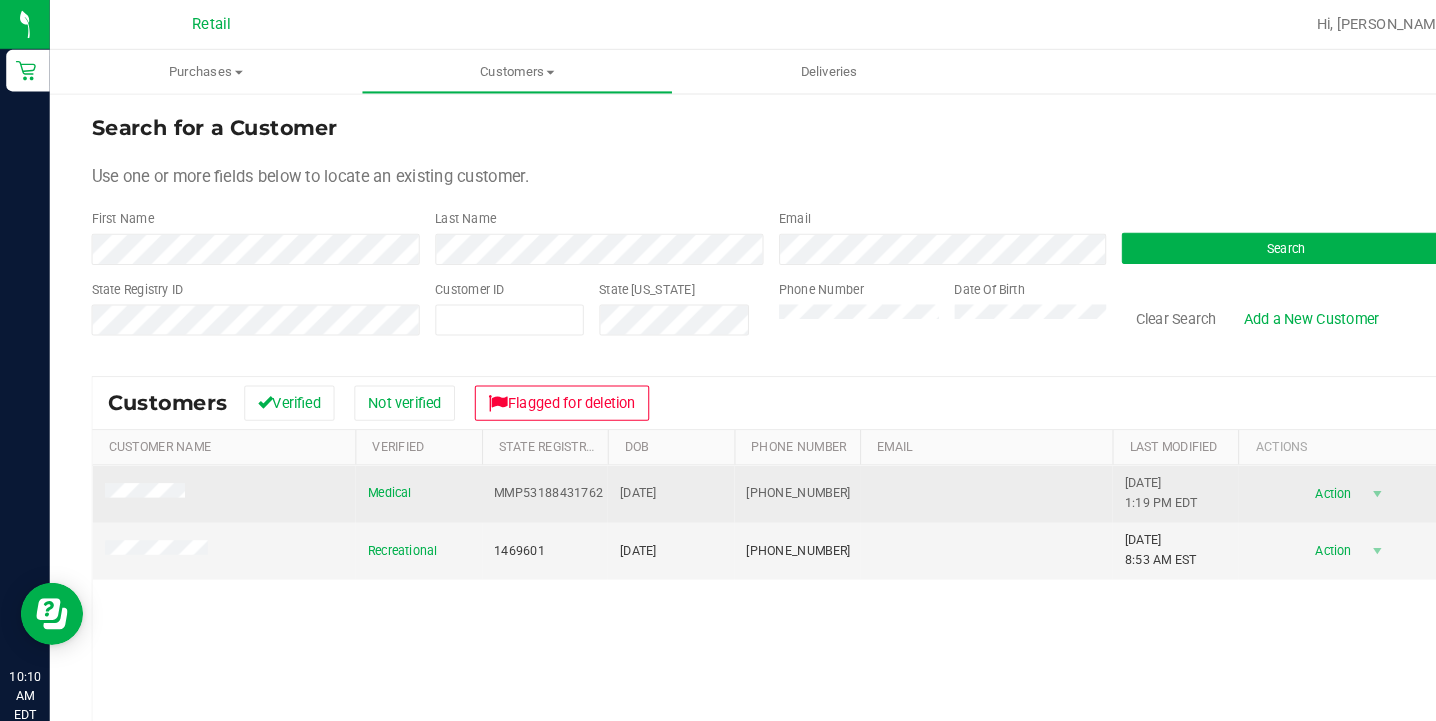 click at bounding box center [142, 475] 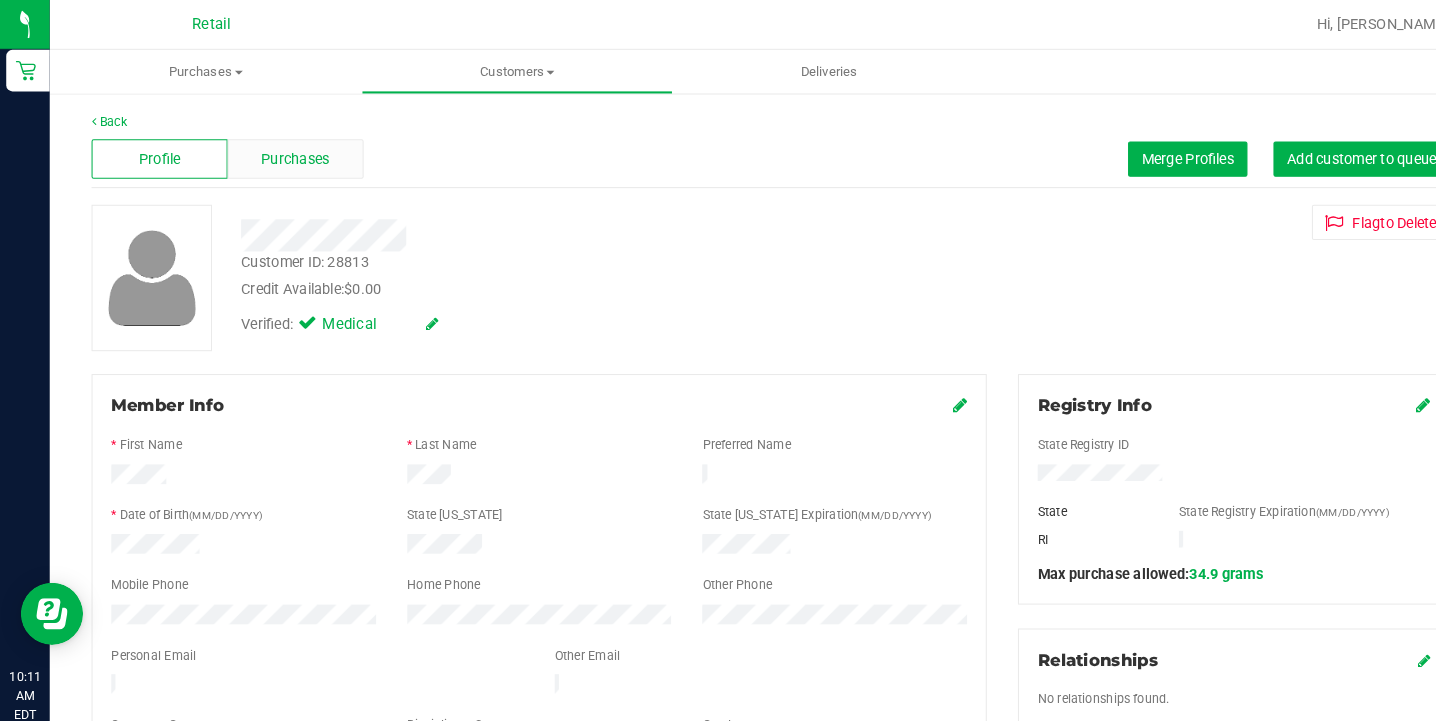 click on "Purchases" at bounding box center (284, 153) 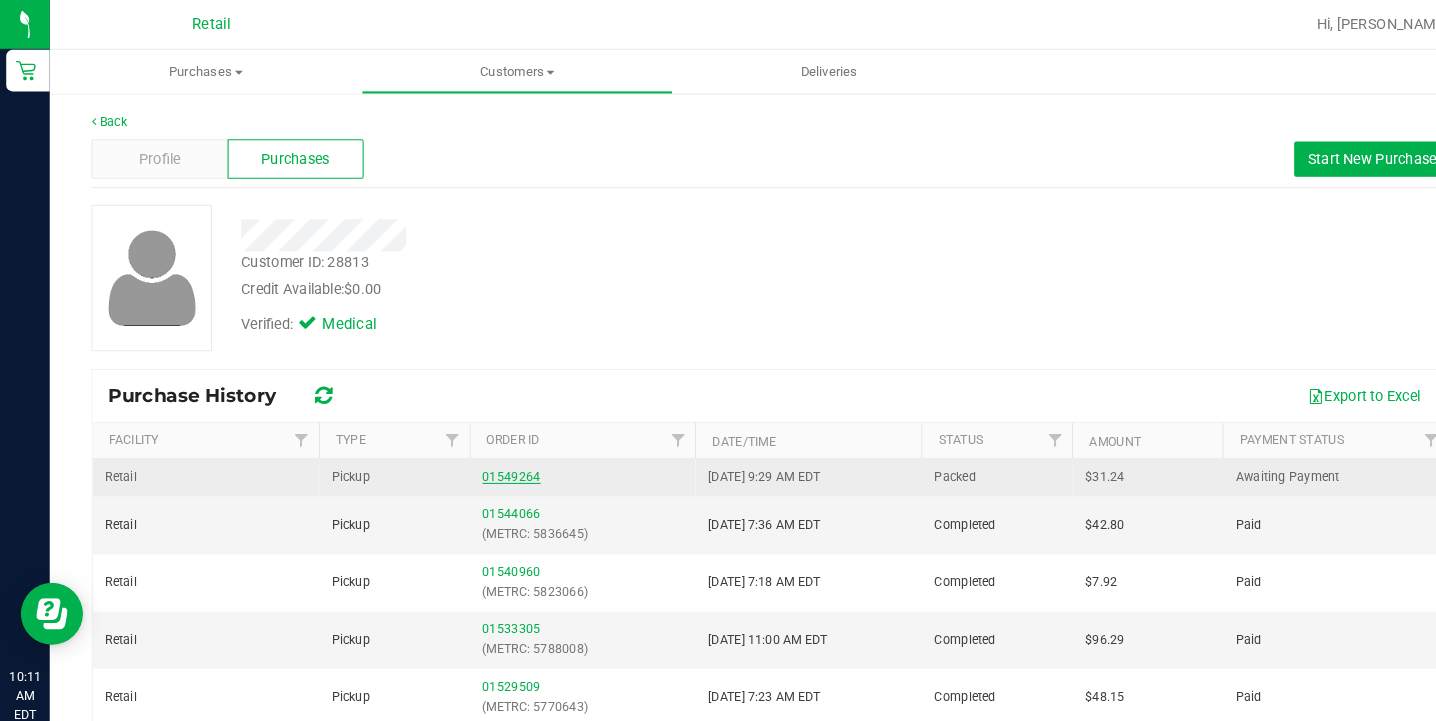 click on "01549264" at bounding box center [492, 459] 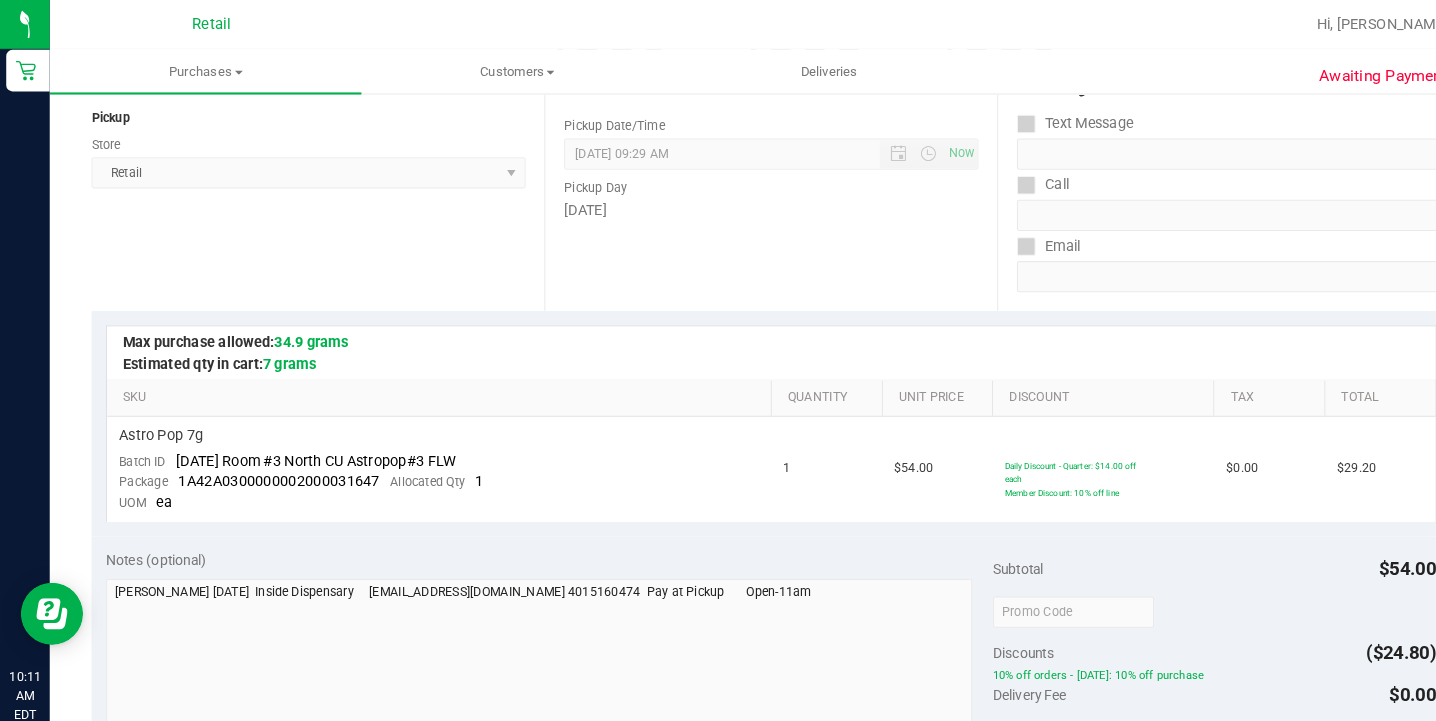 scroll, scrollTop: 241, scrollLeft: 0, axis: vertical 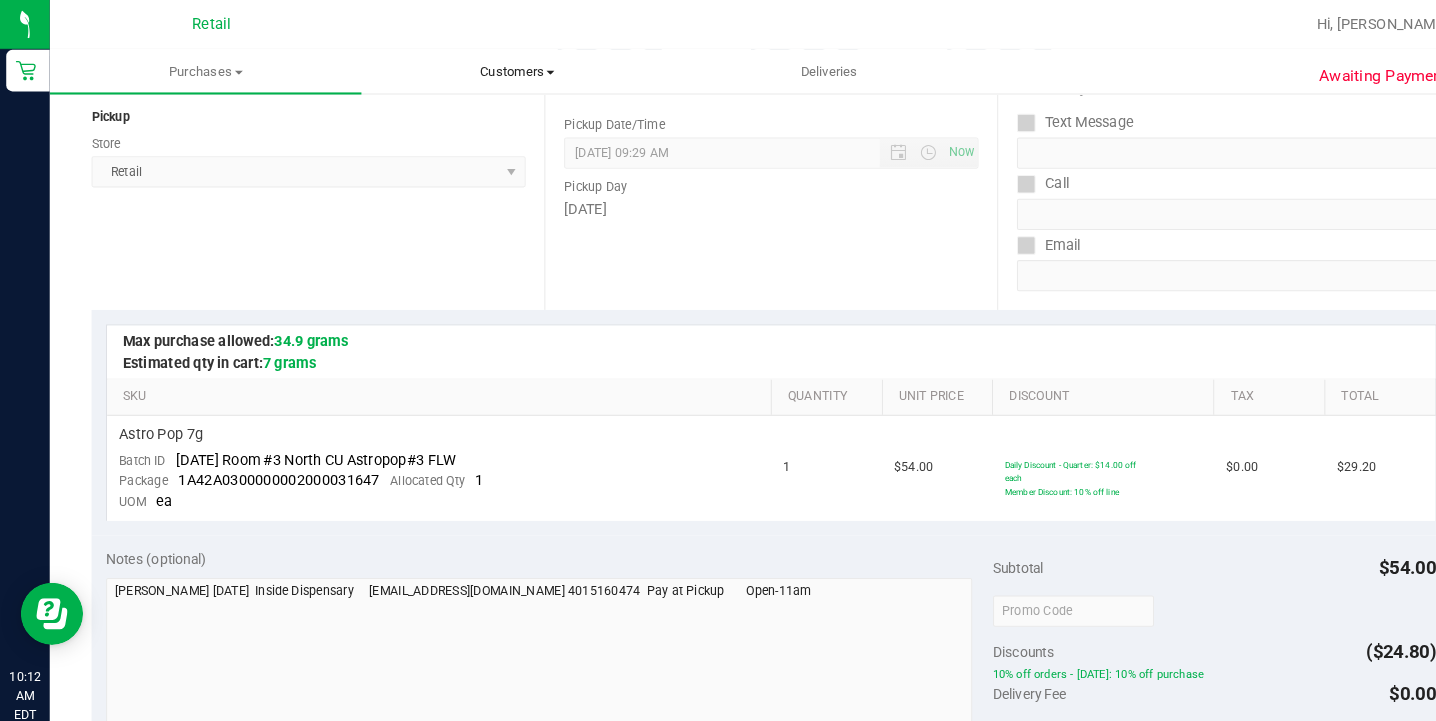 click on "Customers
All customers
Add a new customer
All physicians" at bounding box center (498, 69) 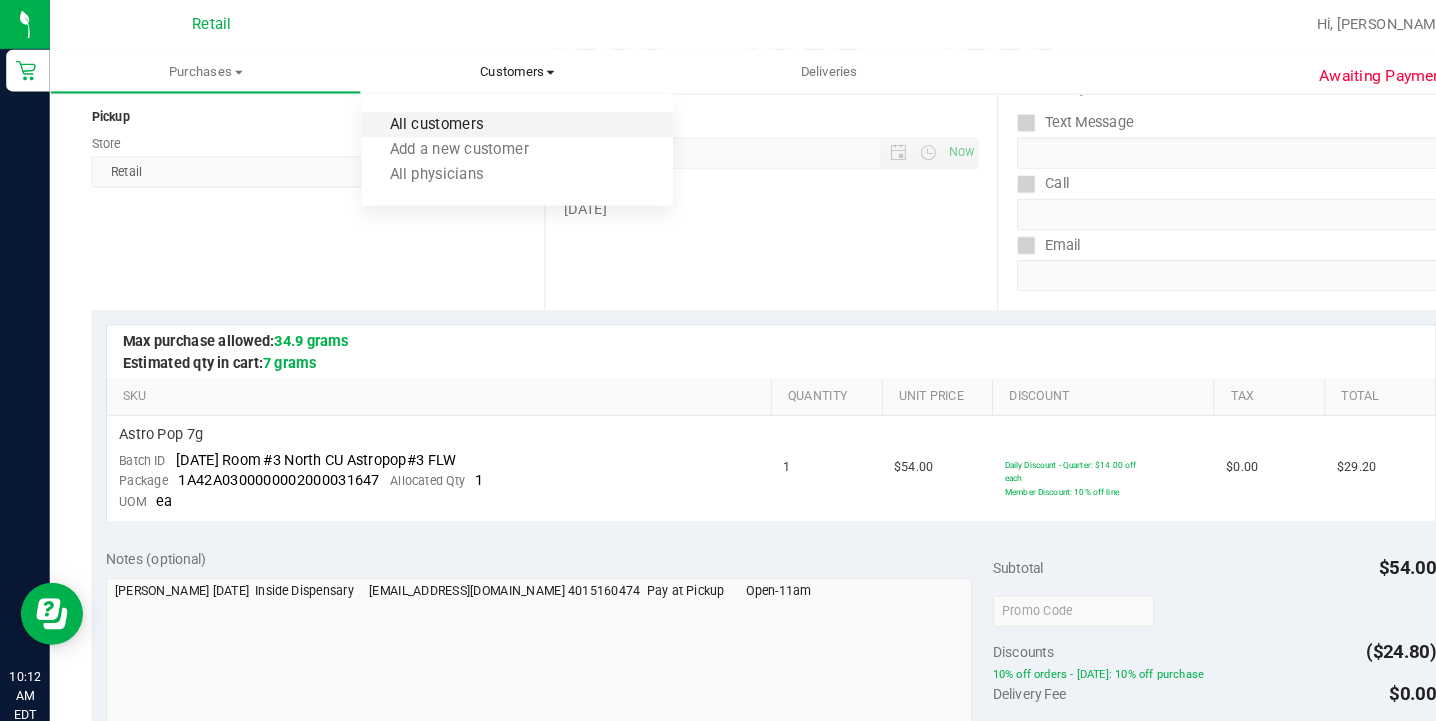 click on "All customers" at bounding box center (420, 120) 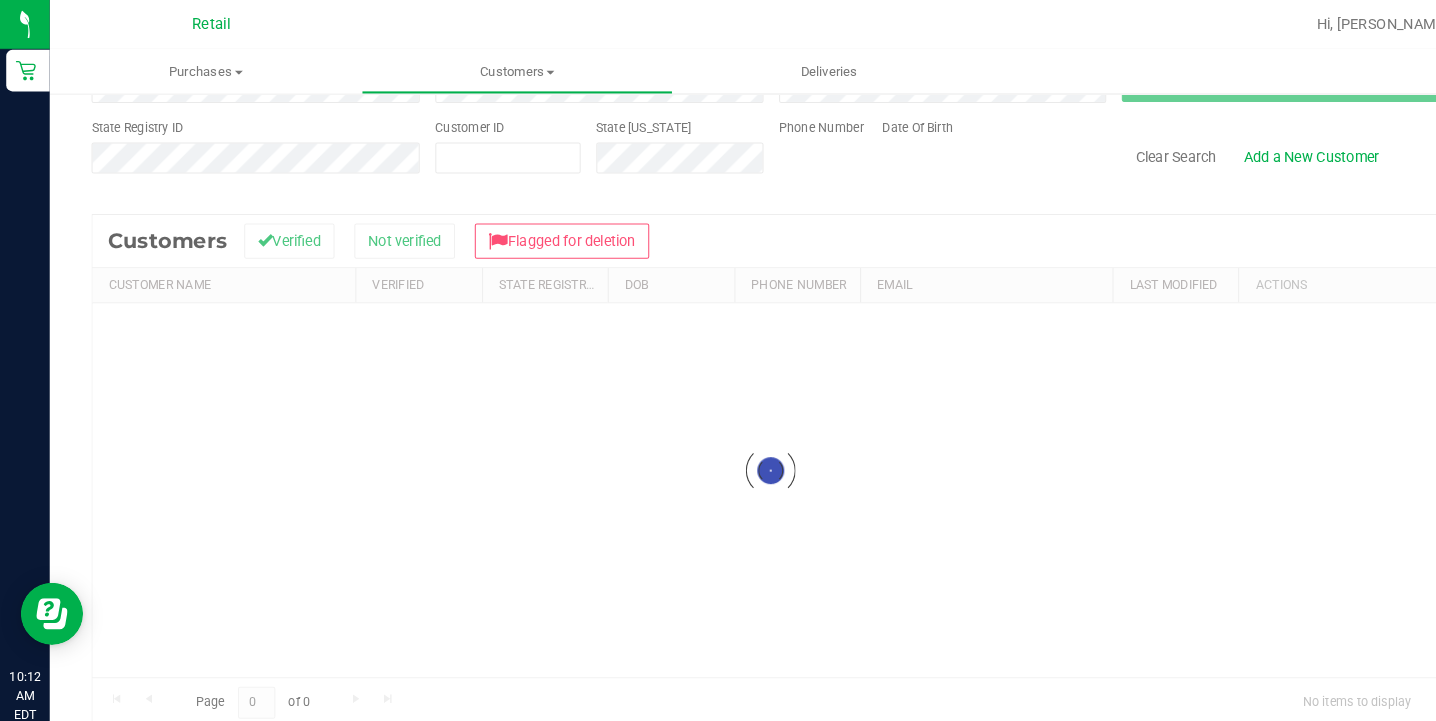 scroll, scrollTop: 0, scrollLeft: 0, axis: both 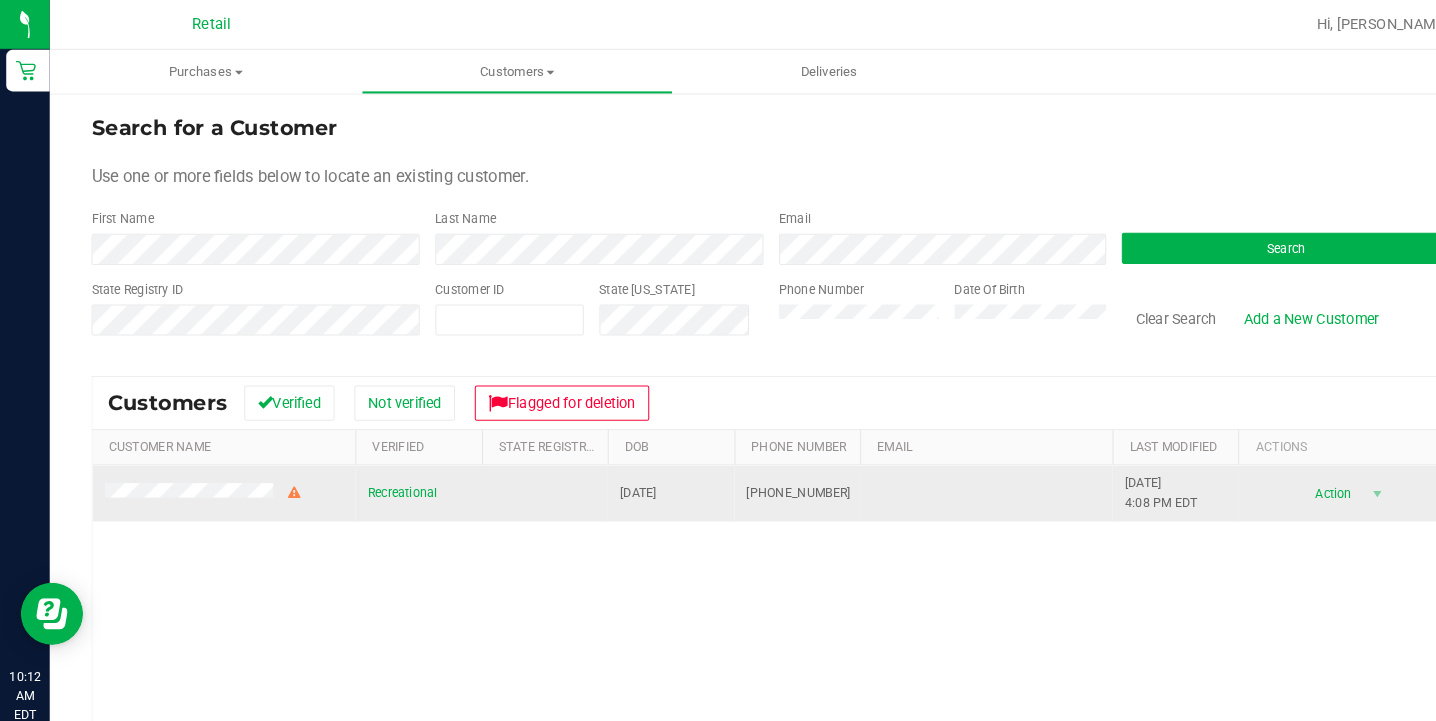 click at bounding box center [196, 475] 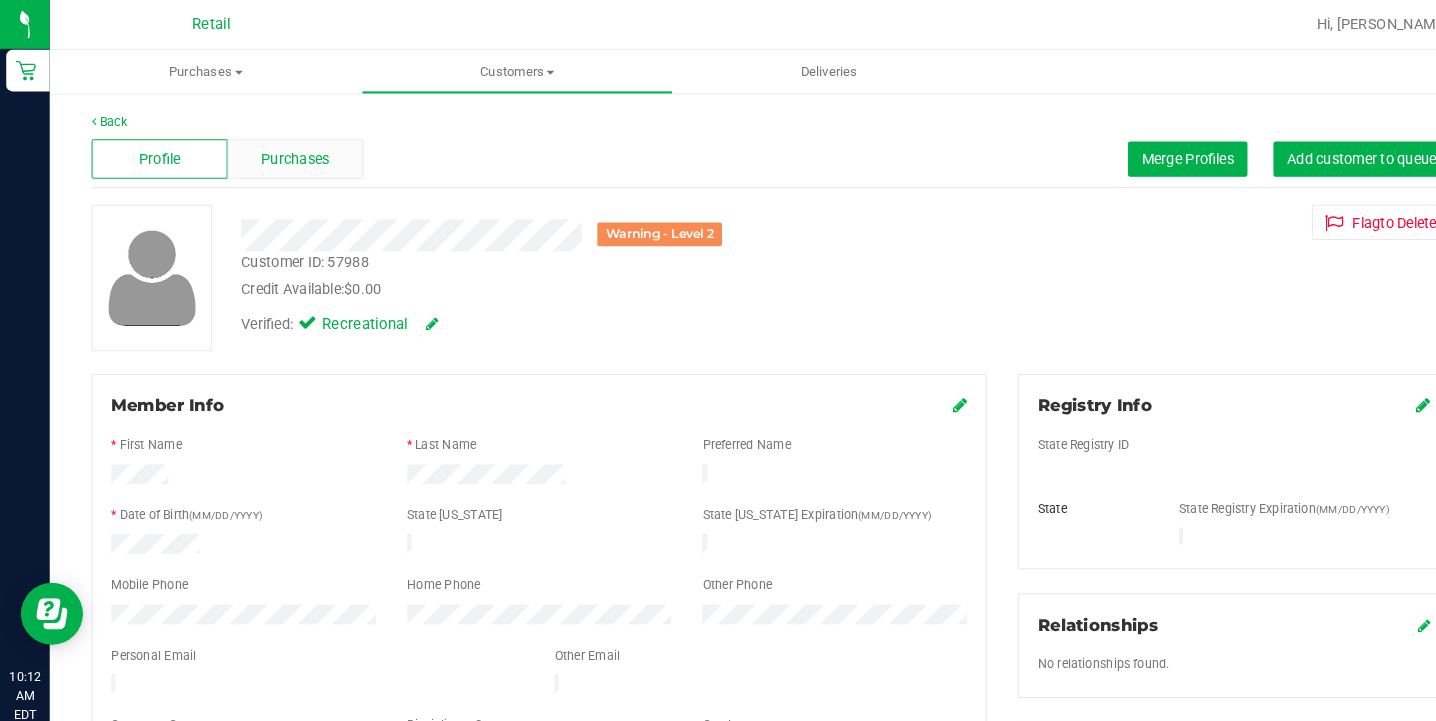 click on "Purchases" at bounding box center [284, 153] 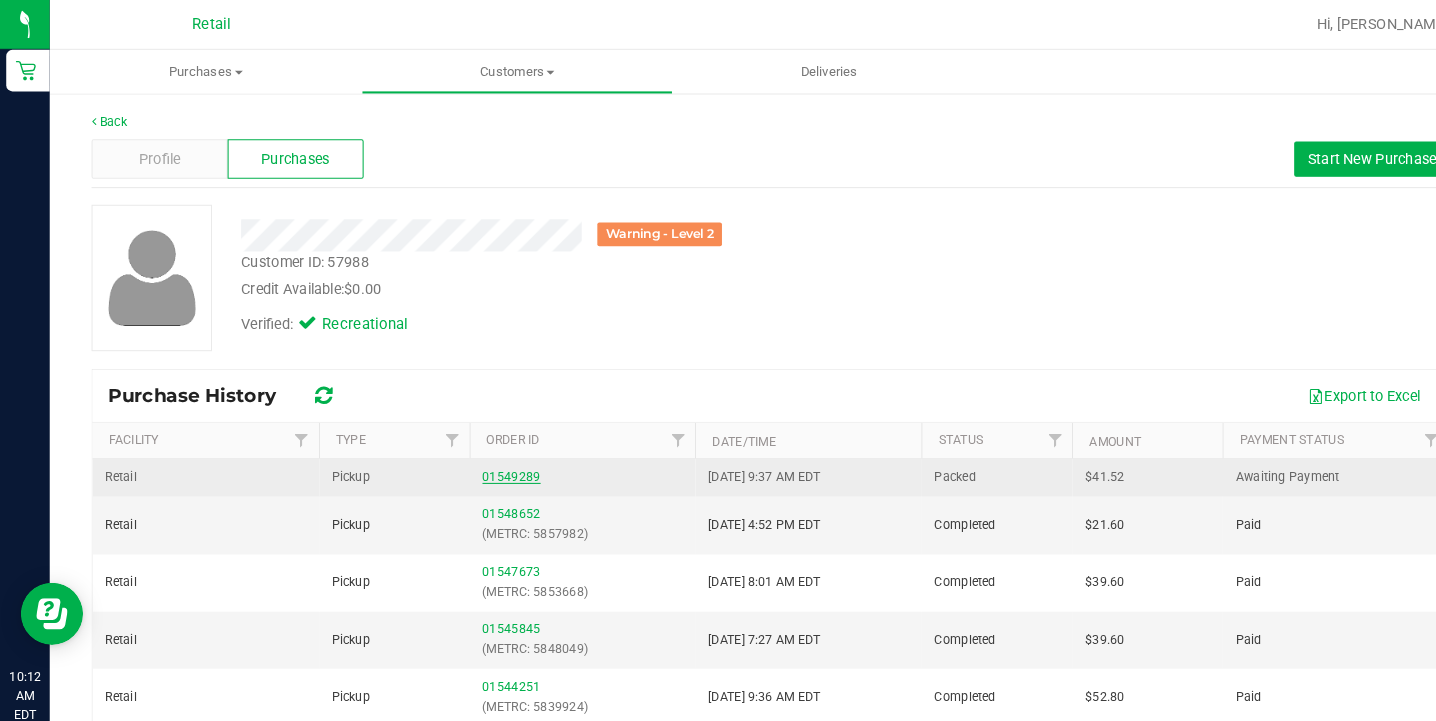 click on "01549289" at bounding box center [492, 459] 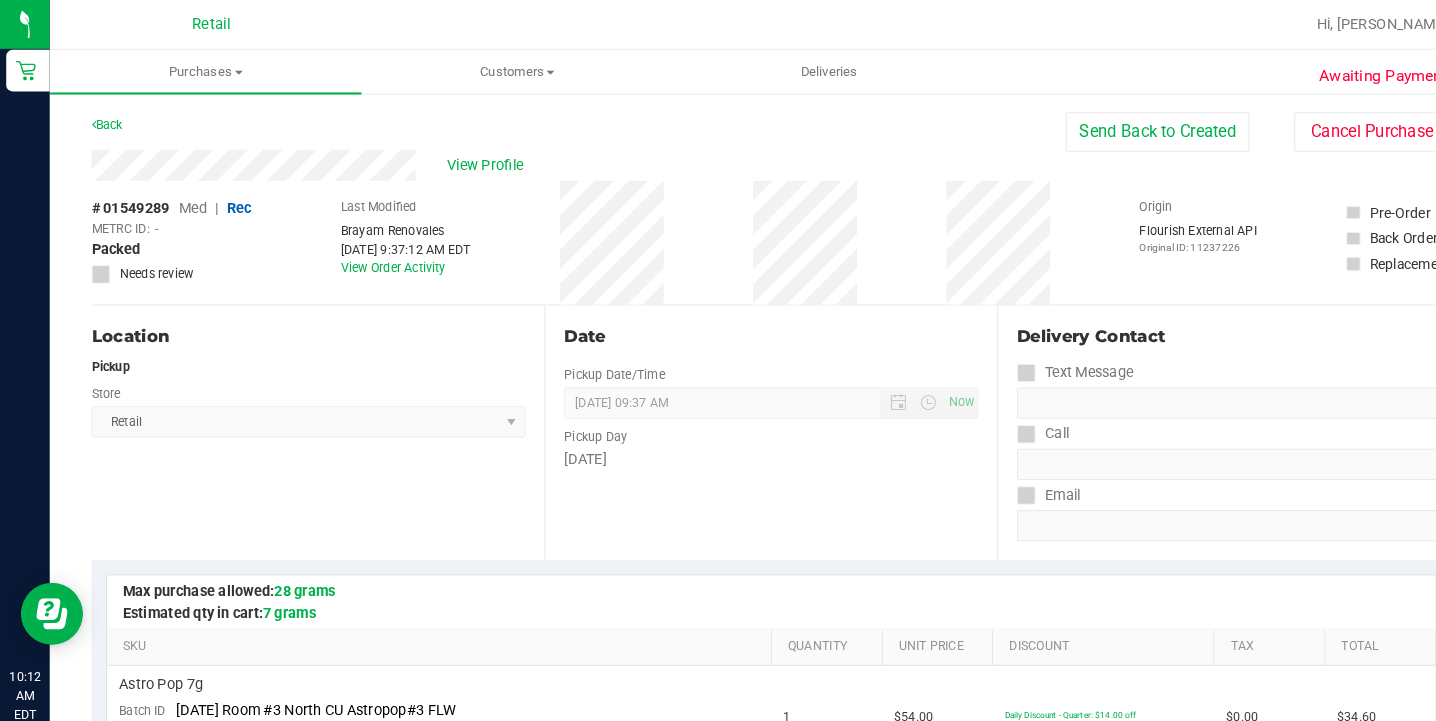 scroll, scrollTop: 0, scrollLeft: 0, axis: both 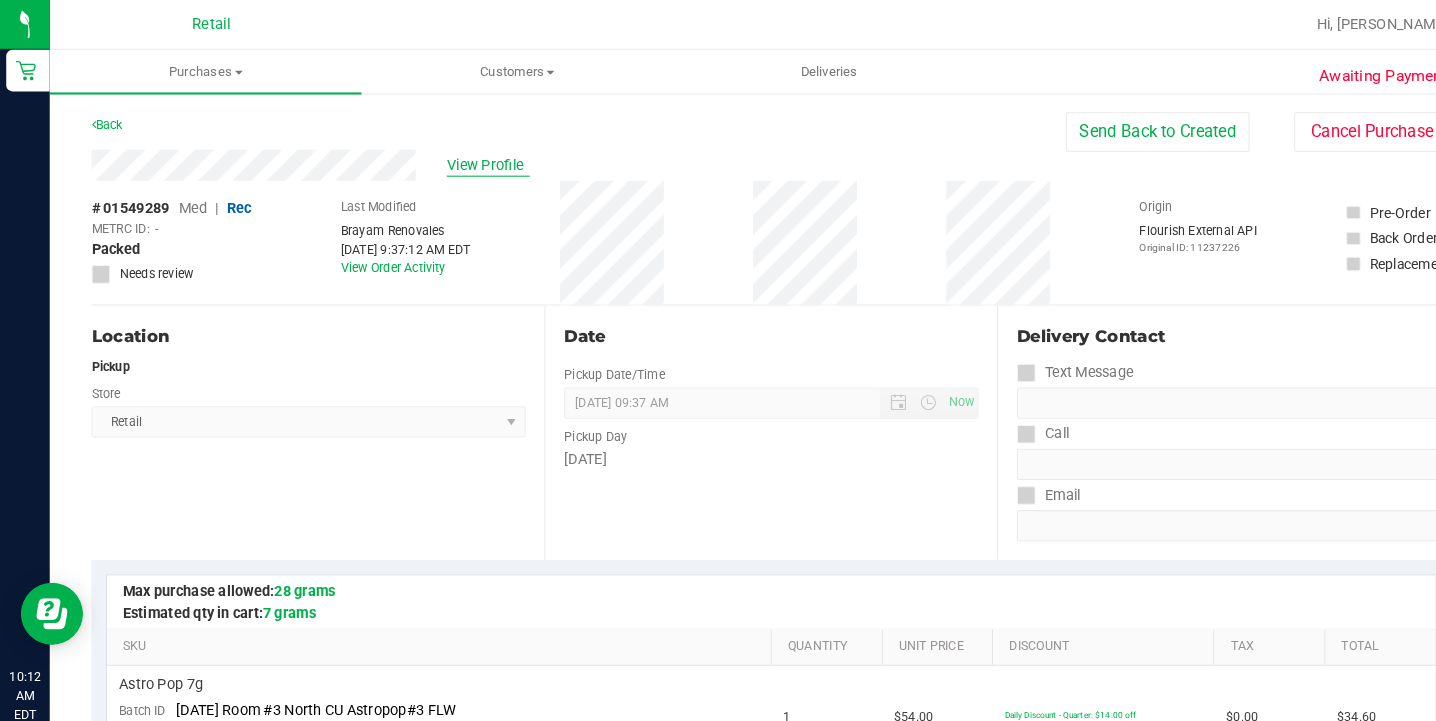 click on "View Profile" at bounding box center (470, 159) 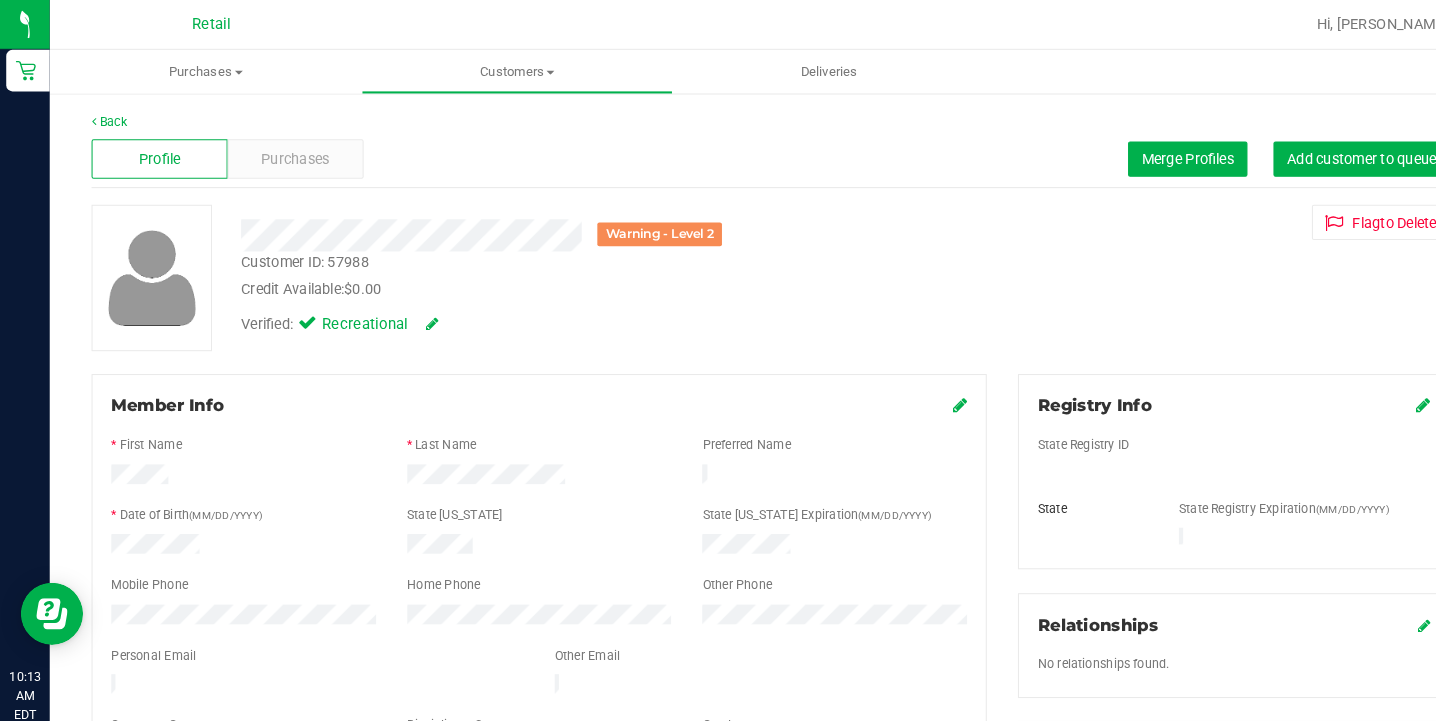 scroll, scrollTop: 0, scrollLeft: 0, axis: both 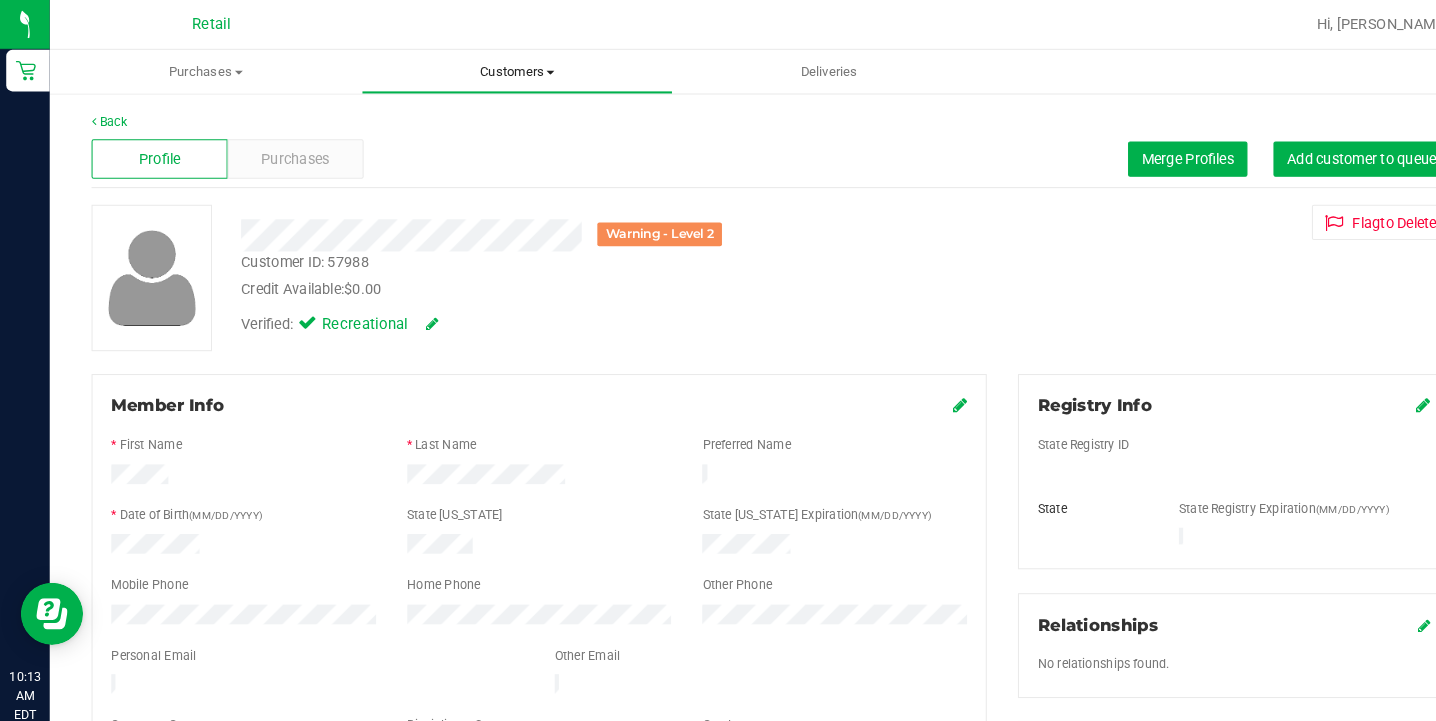 click on "Customers" at bounding box center [498, 69] 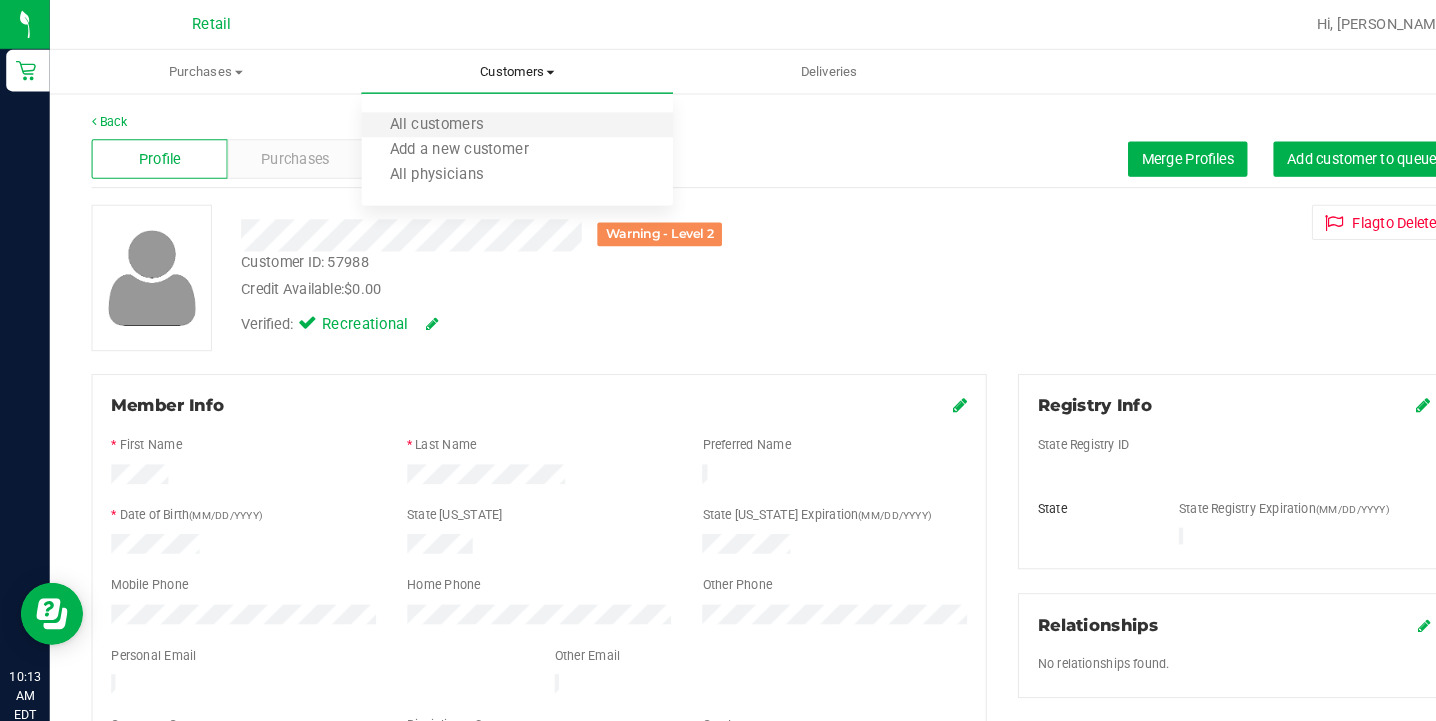 click on "All customers" at bounding box center (498, 121) 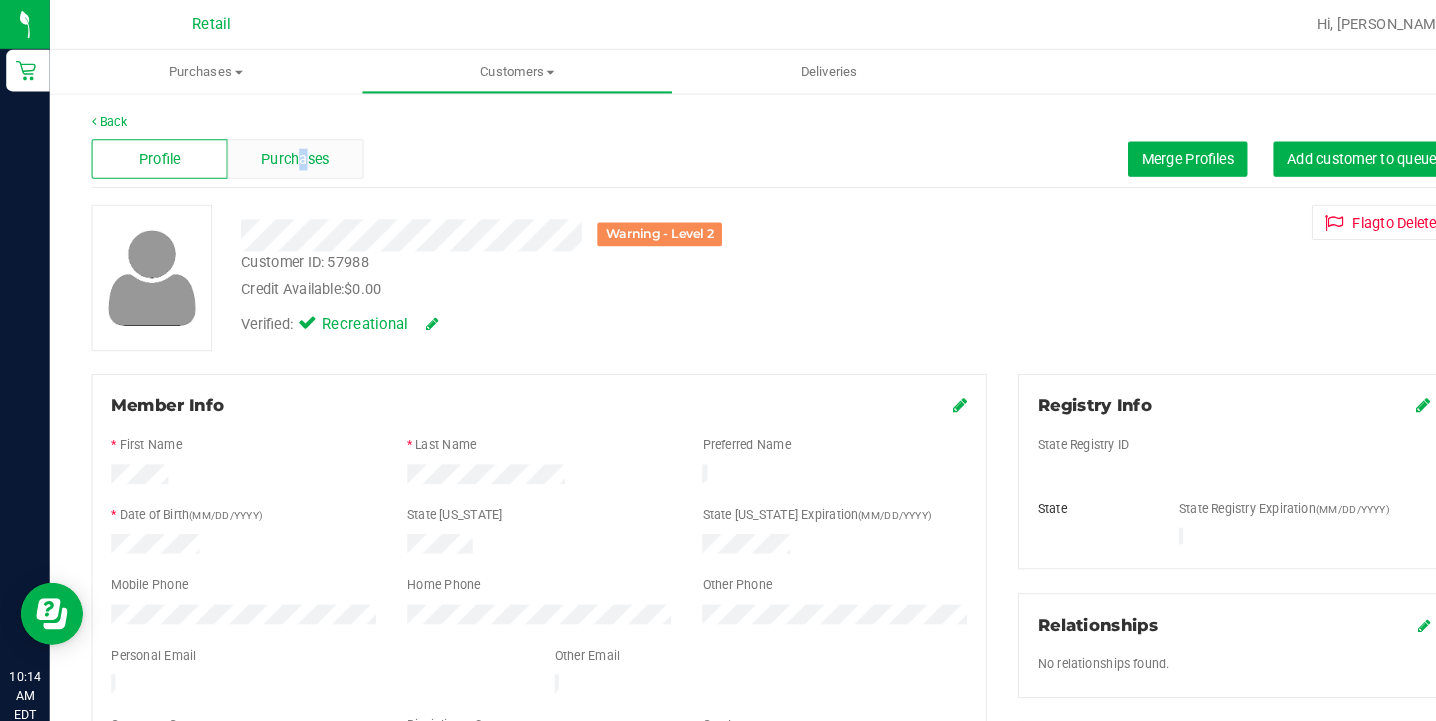 click on "Purchases" at bounding box center (284, 153) 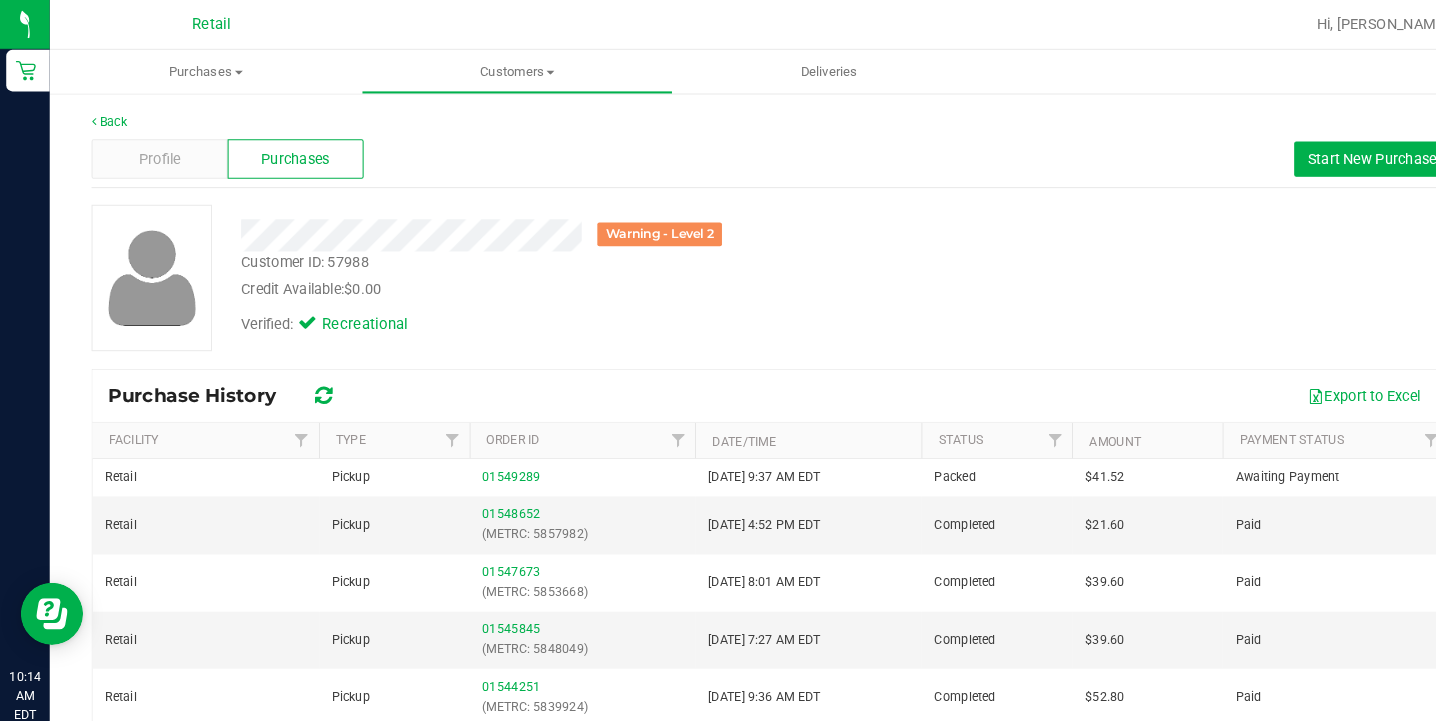 click on "Verified:
Recreational" at bounding box center (551, 311) 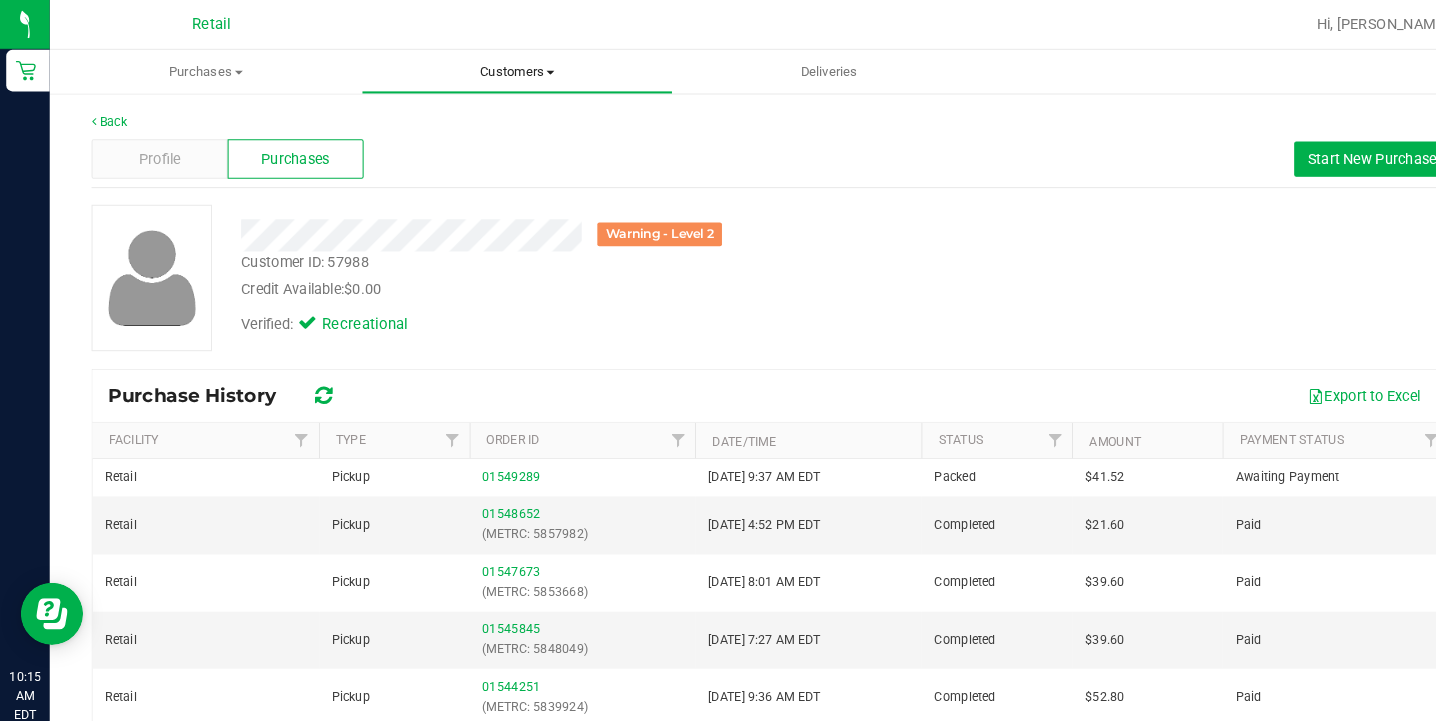 click on "Customers" at bounding box center (498, 69) 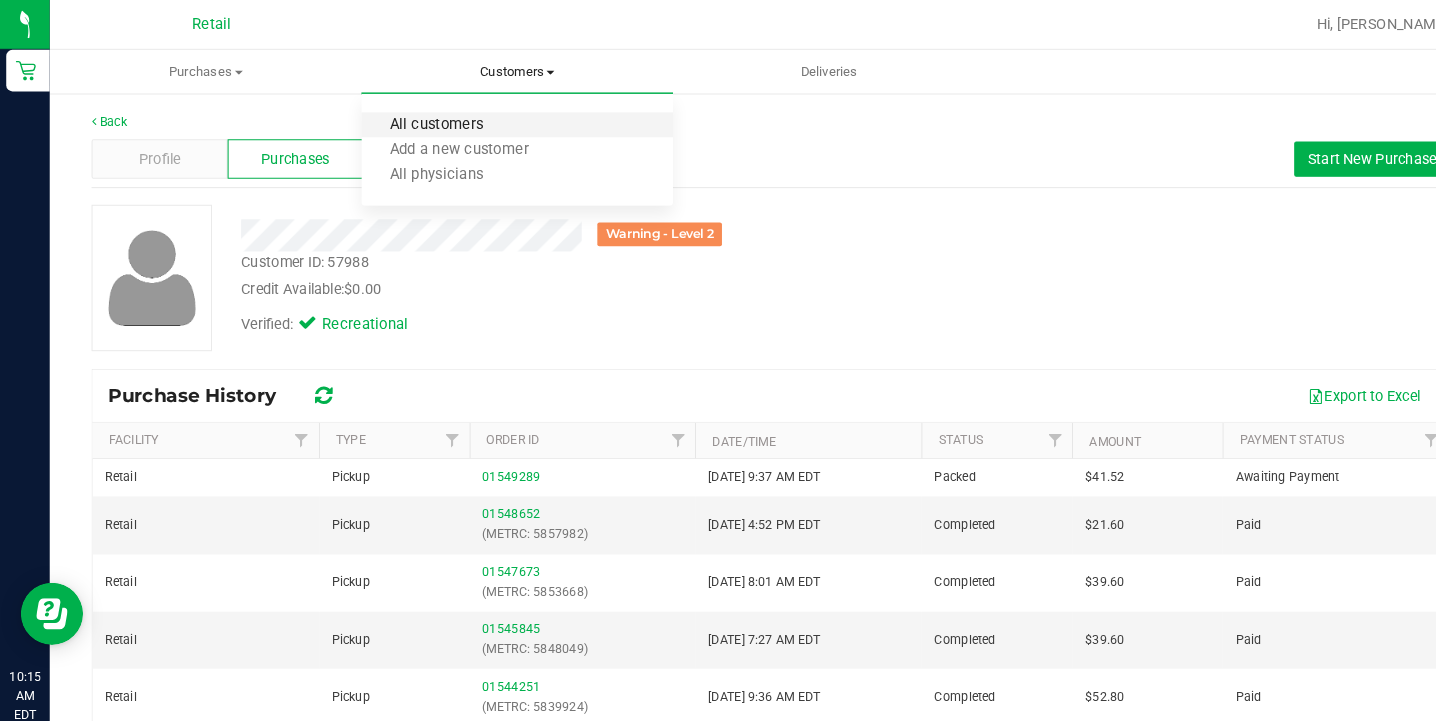 click on "All customers" at bounding box center [420, 120] 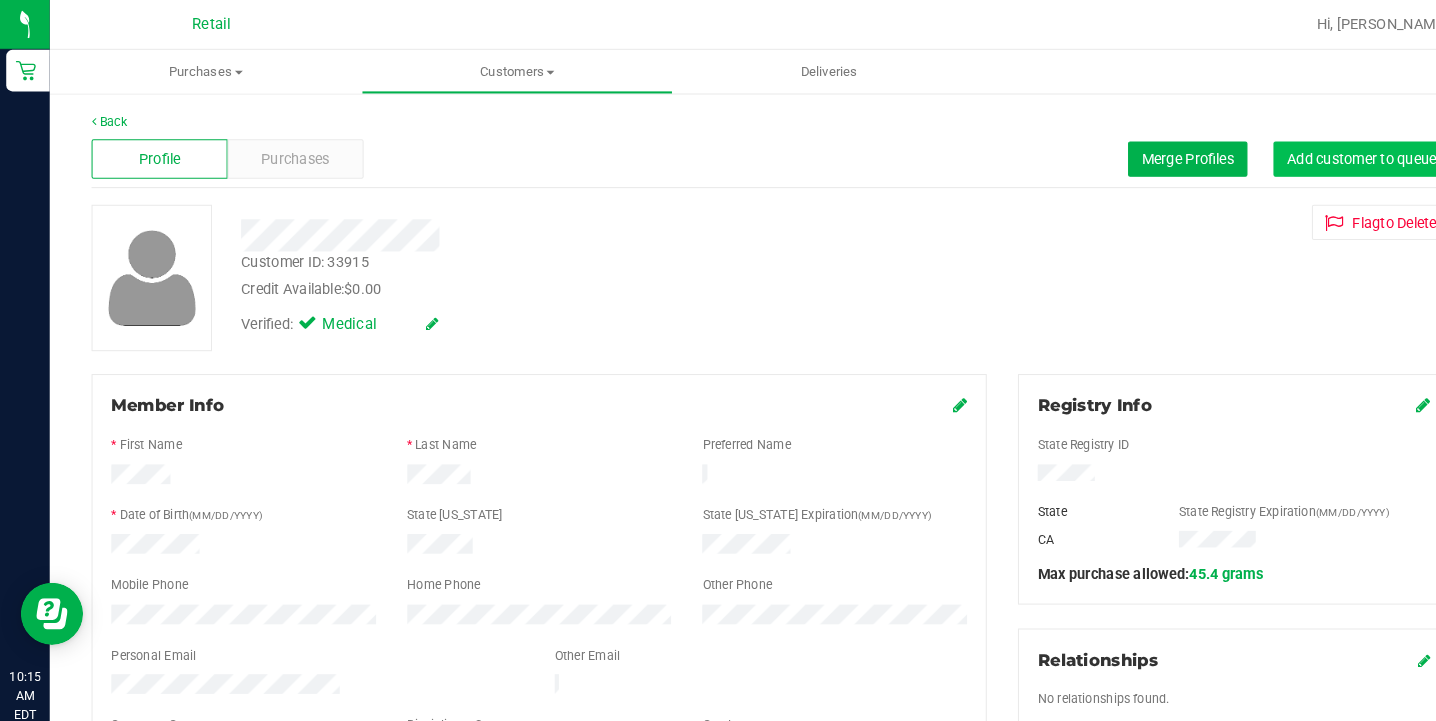 click on "Add customer to queue" at bounding box center (1311, 153) 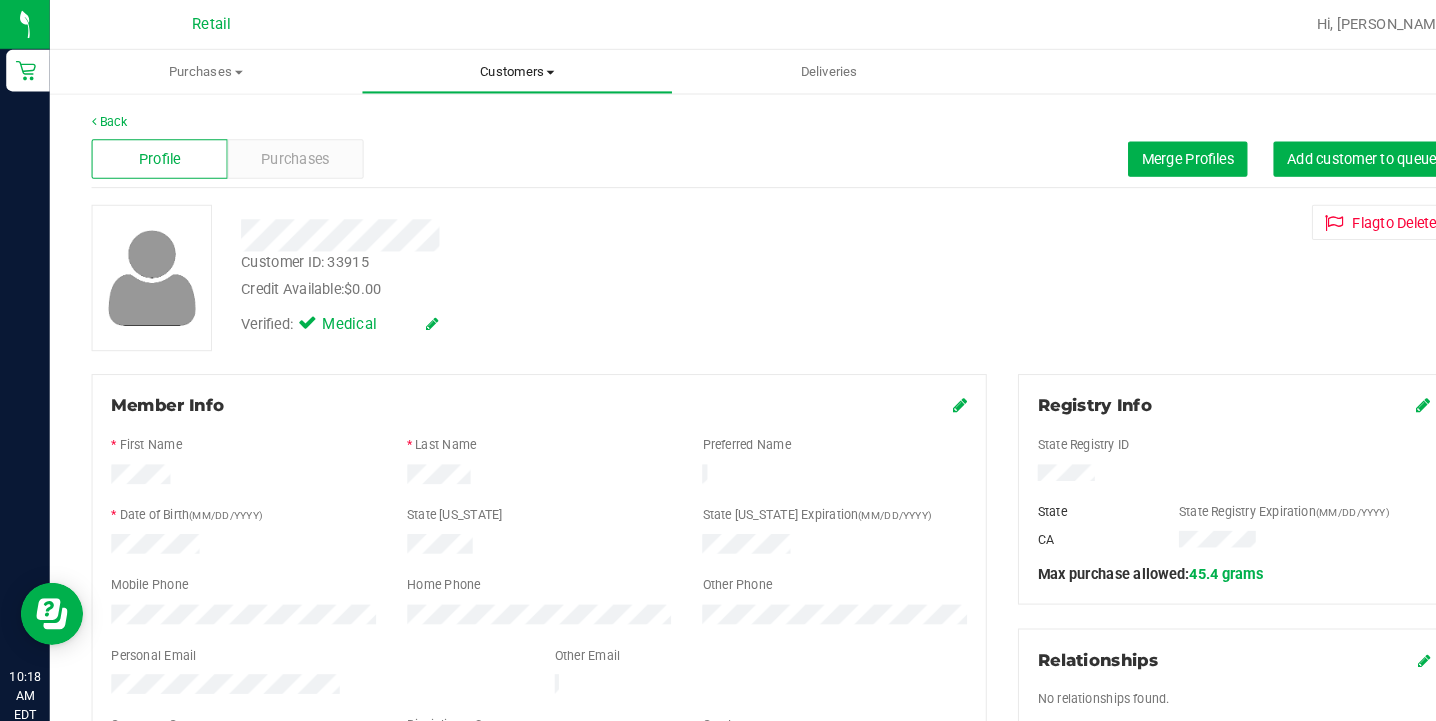 click on "Customers" at bounding box center (498, 69) 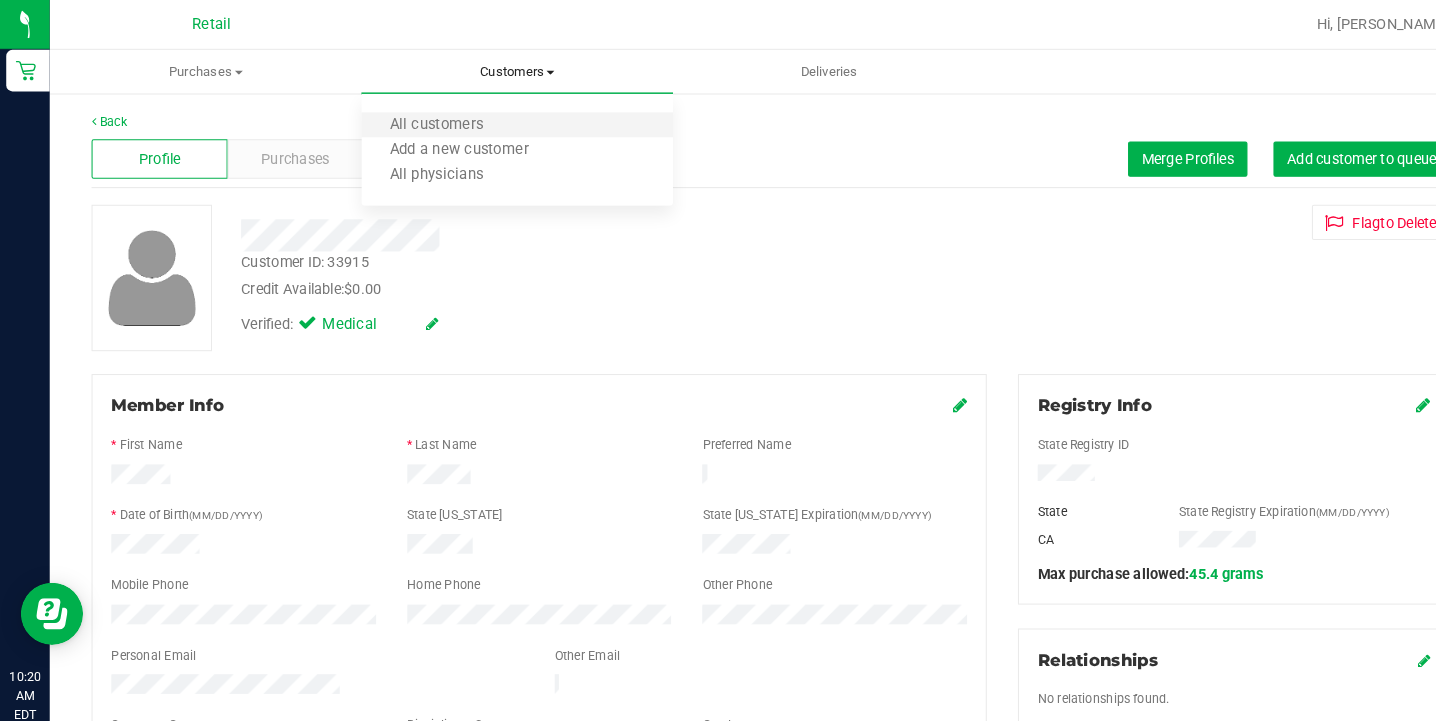 click on "All customers" at bounding box center (498, 121) 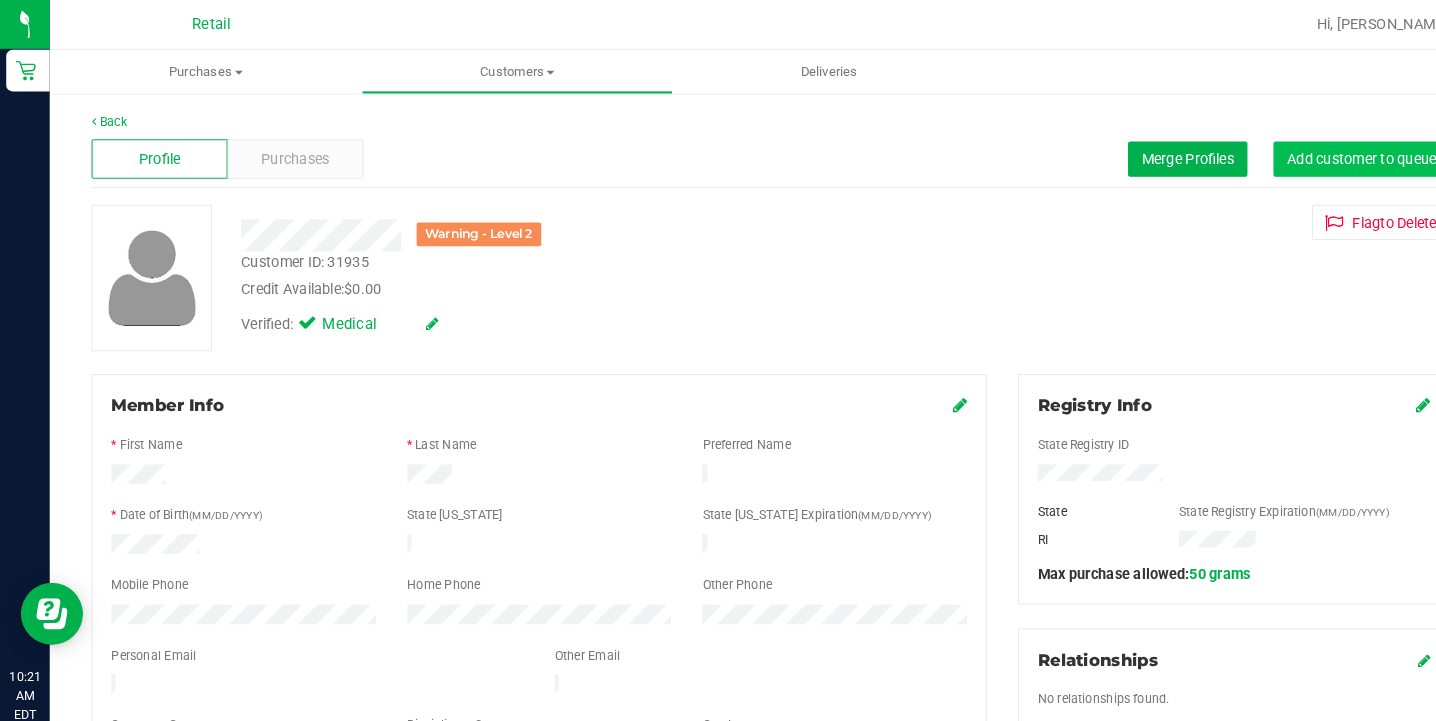 click on "Add customer to queue" at bounding box center (1311, 153) 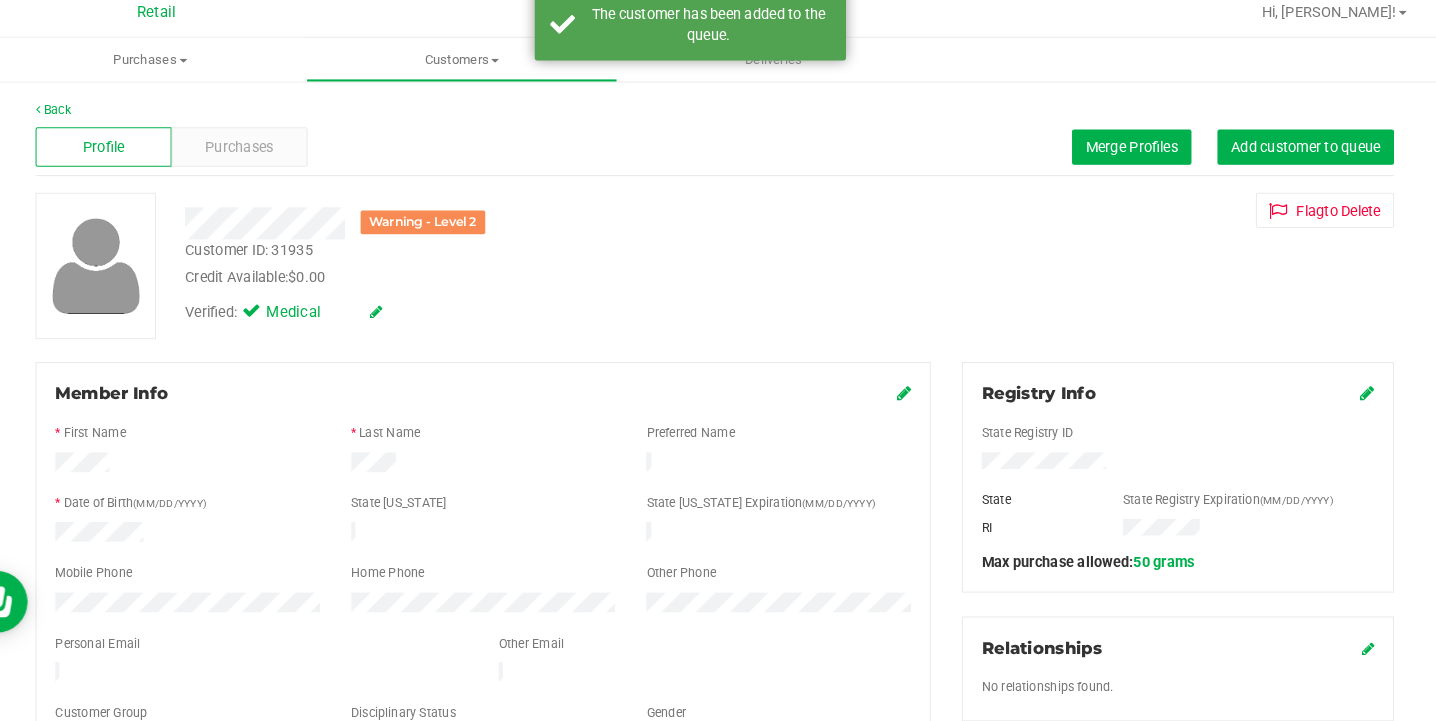 scroll, scrollTop: 0, scrollLeft: 0, axis: both 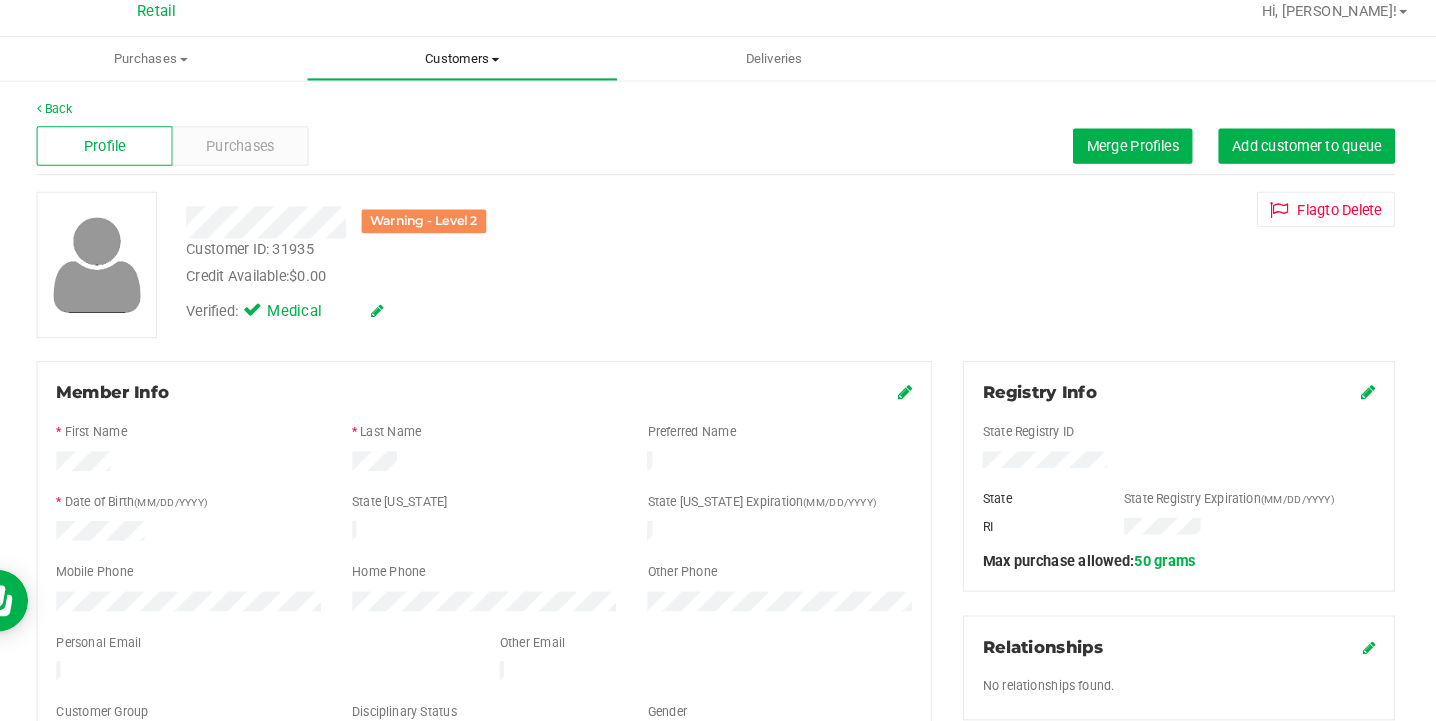 click on "Customers" at bounding box center [498, 69] 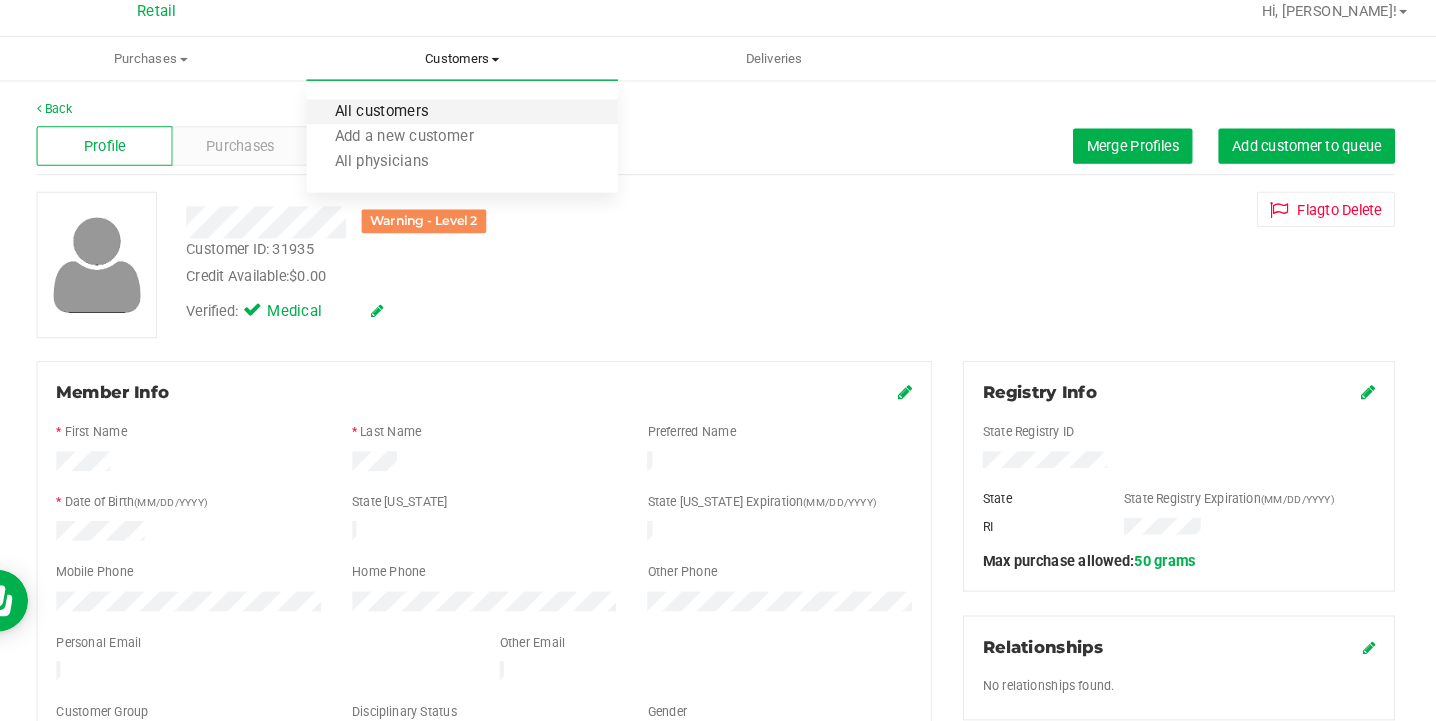 click on "All customers" at bounding box center [420, 120] 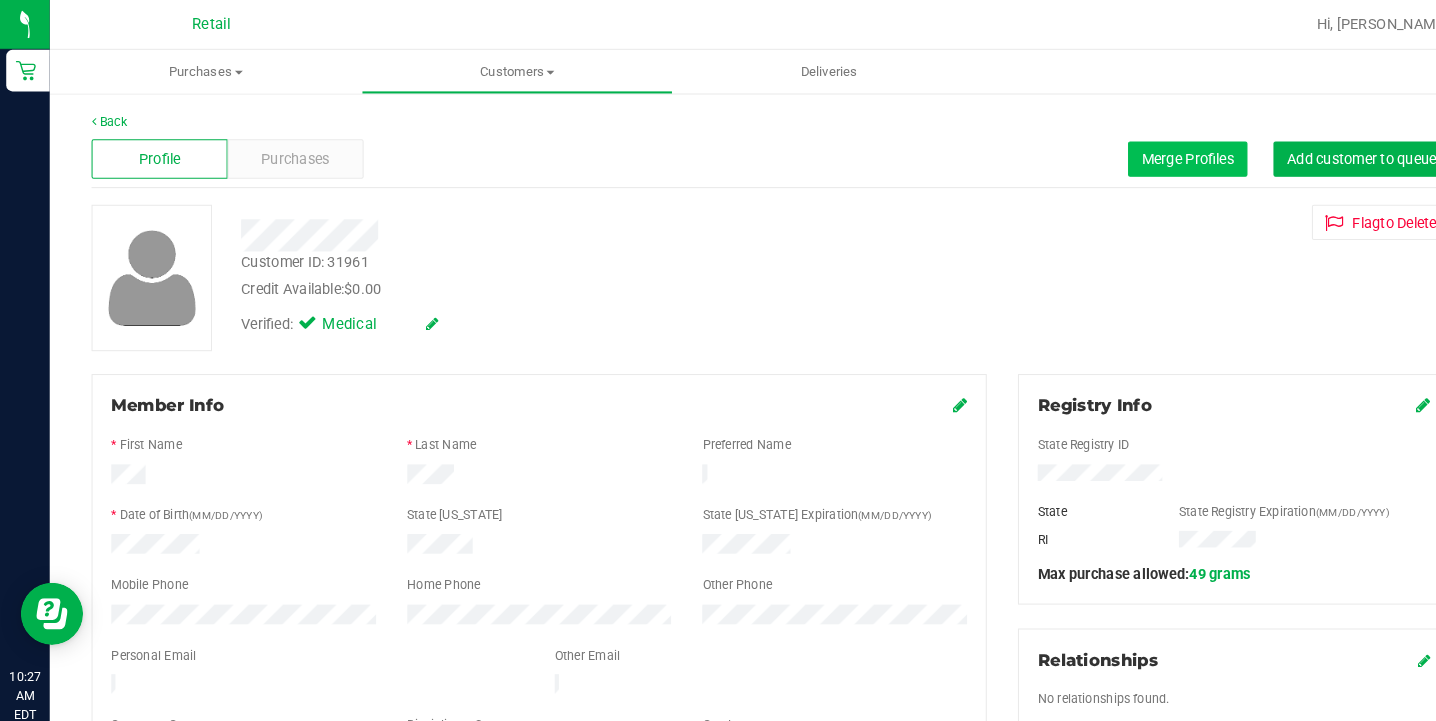 click on "Merge Profiles" at bounding box center [1143, 153] 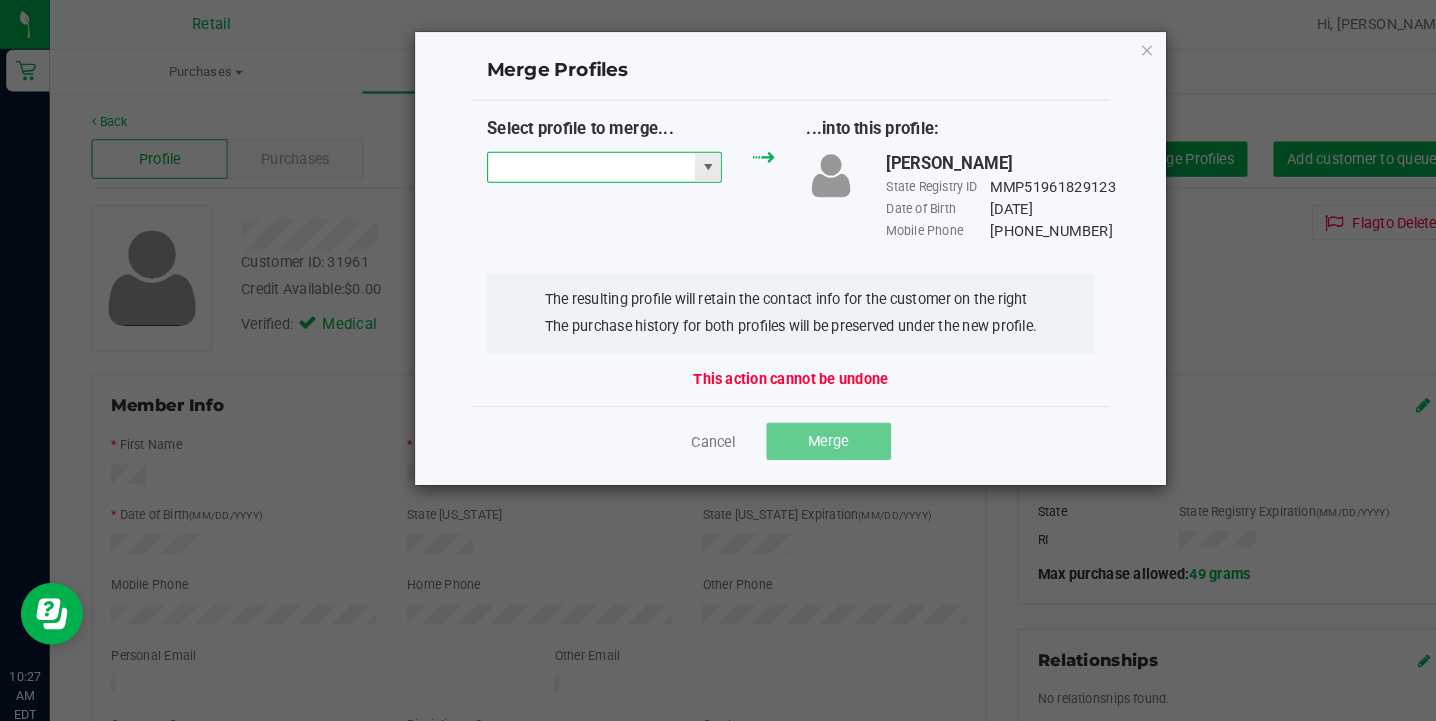 click at bounding box center (569, 161) 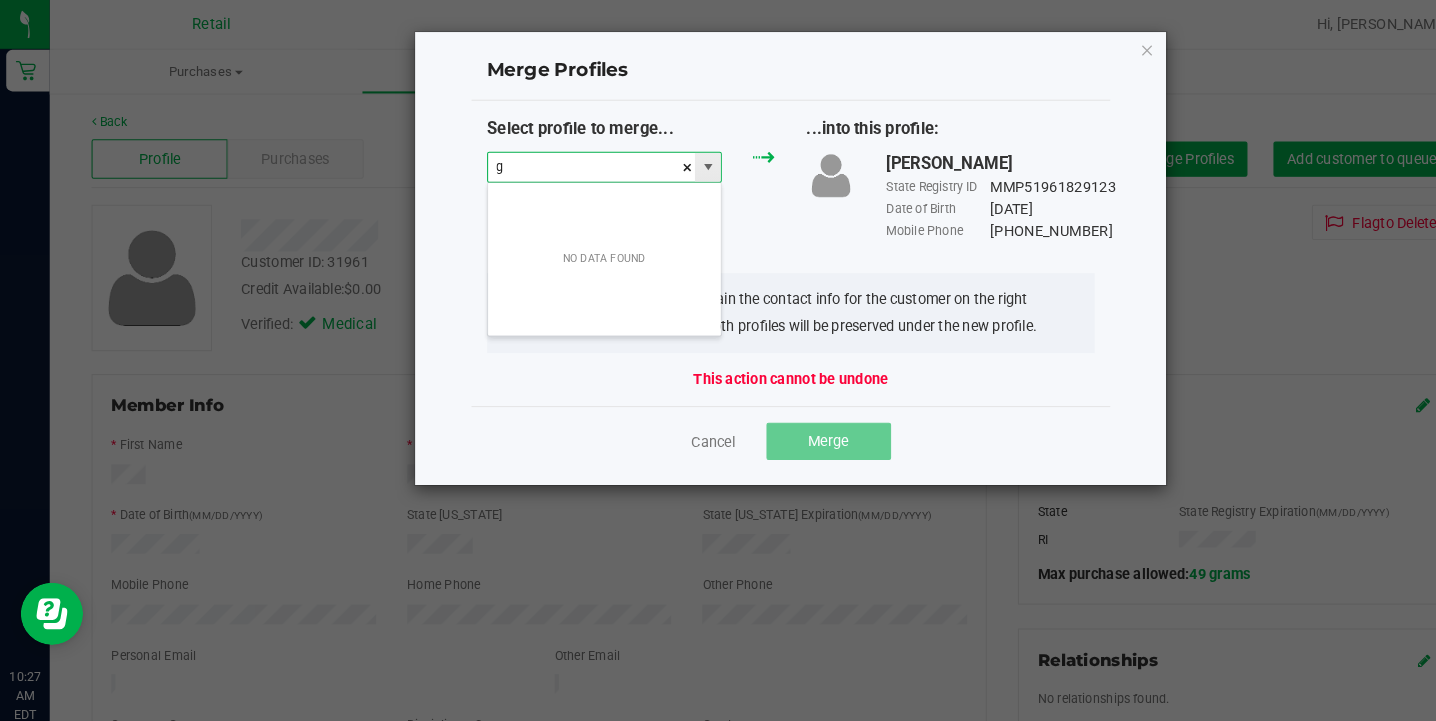 scroll, scrollTop: 99970, scrollLeft: 99774, axis: both 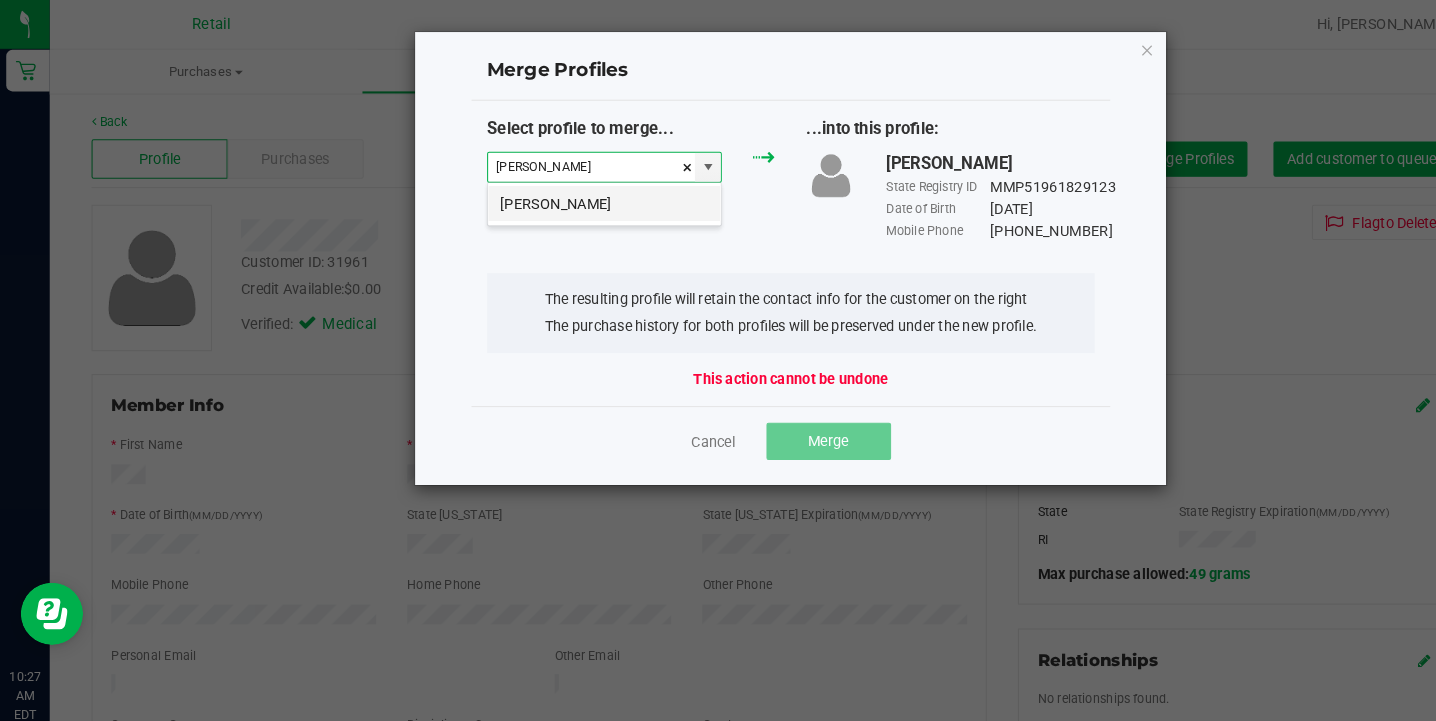 click on "[PERSON_NAME]" at bounding box center (582, 196) 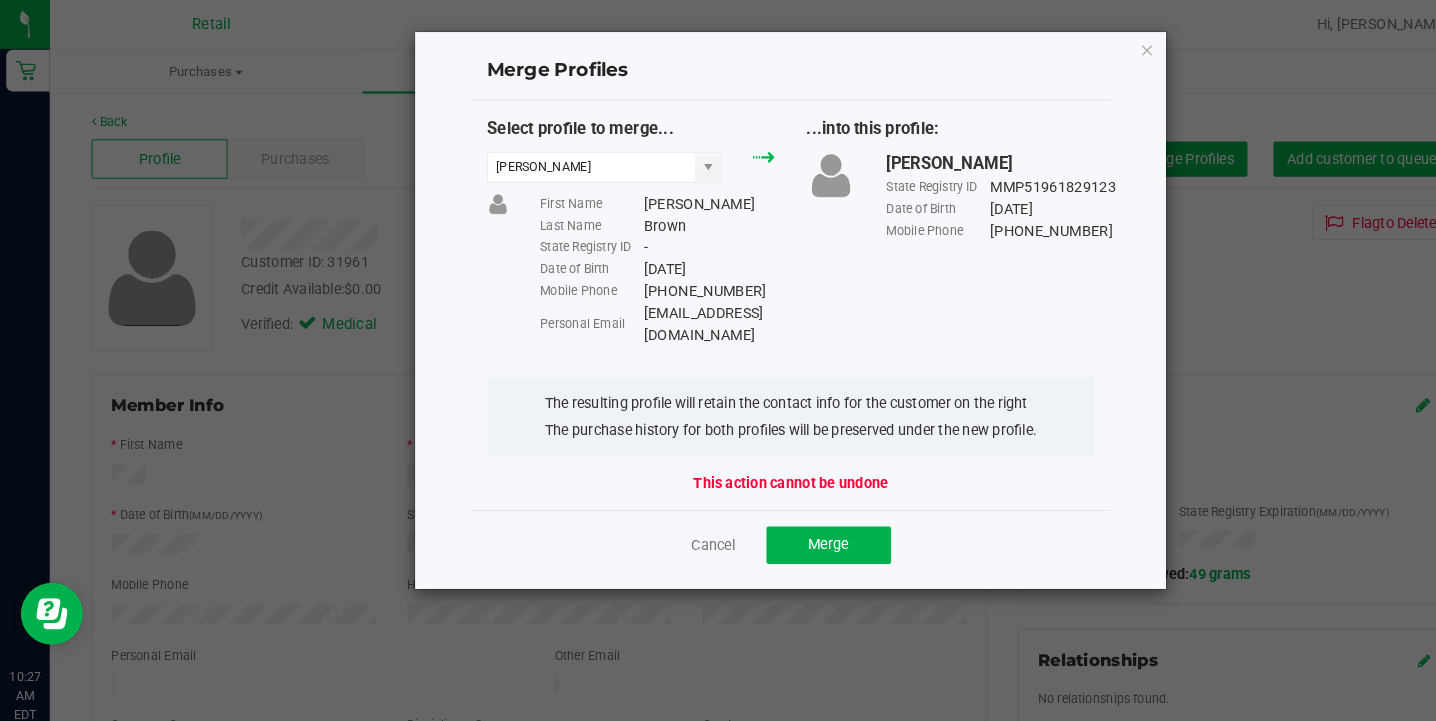 drag, startPoint x: 760, startPoint y: 297, endPoint x: 617, endPoint y: 301, distance: 143.05594 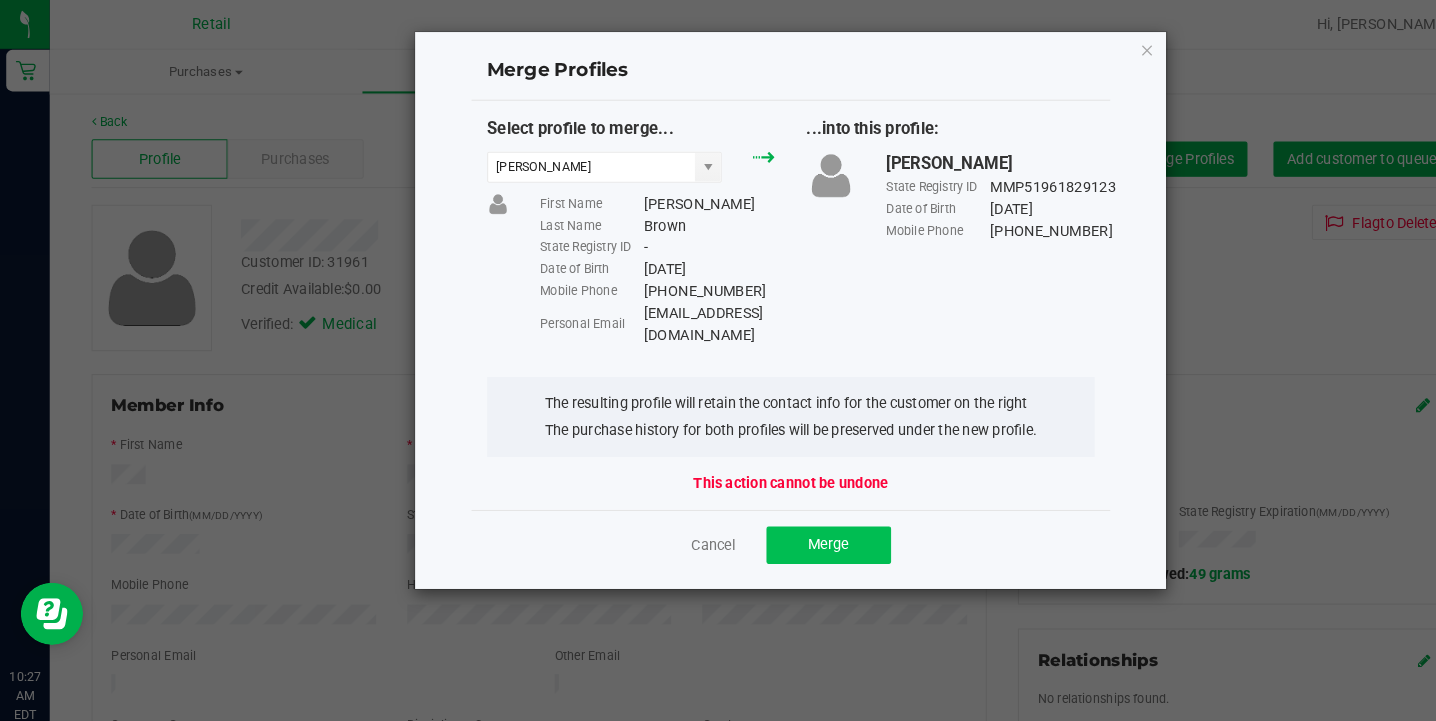 click on "Merge" 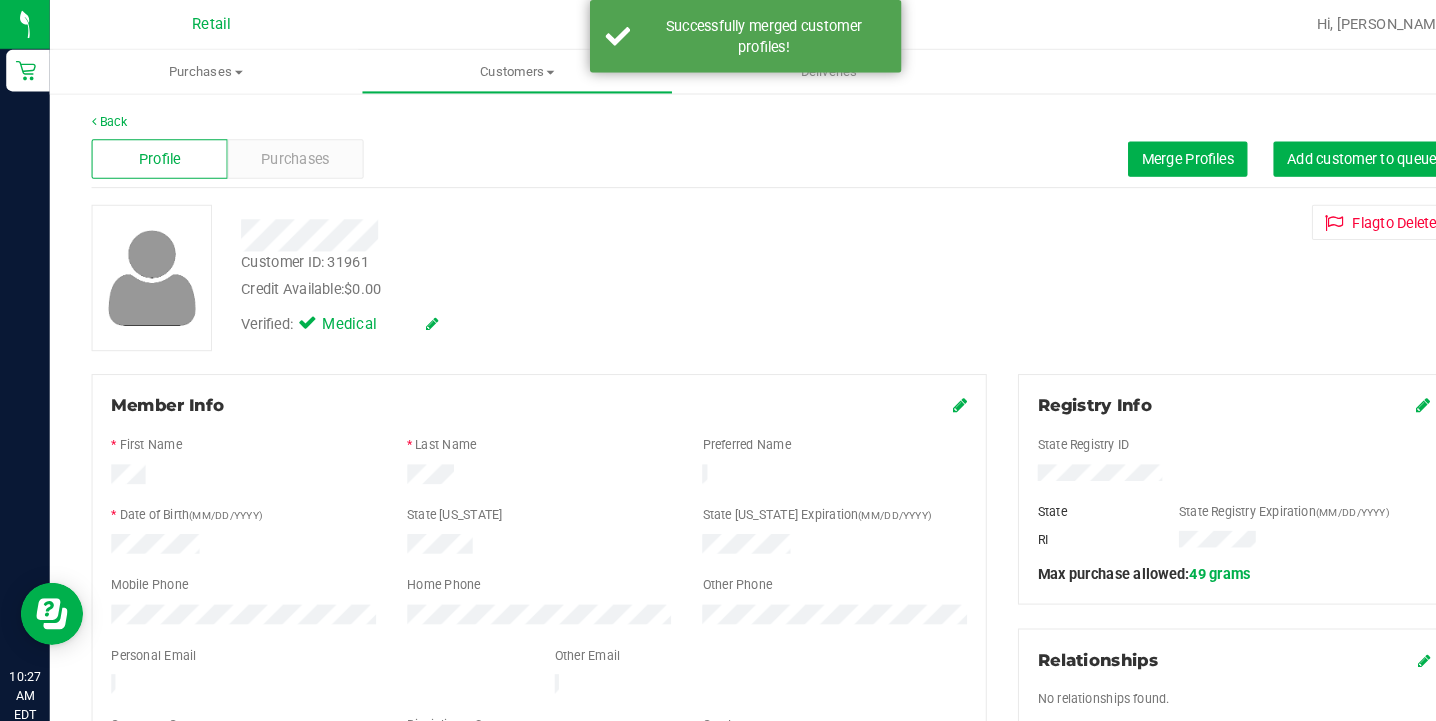 scroll, scrollTop: 29, scrollLeft: 0, axis: vertical 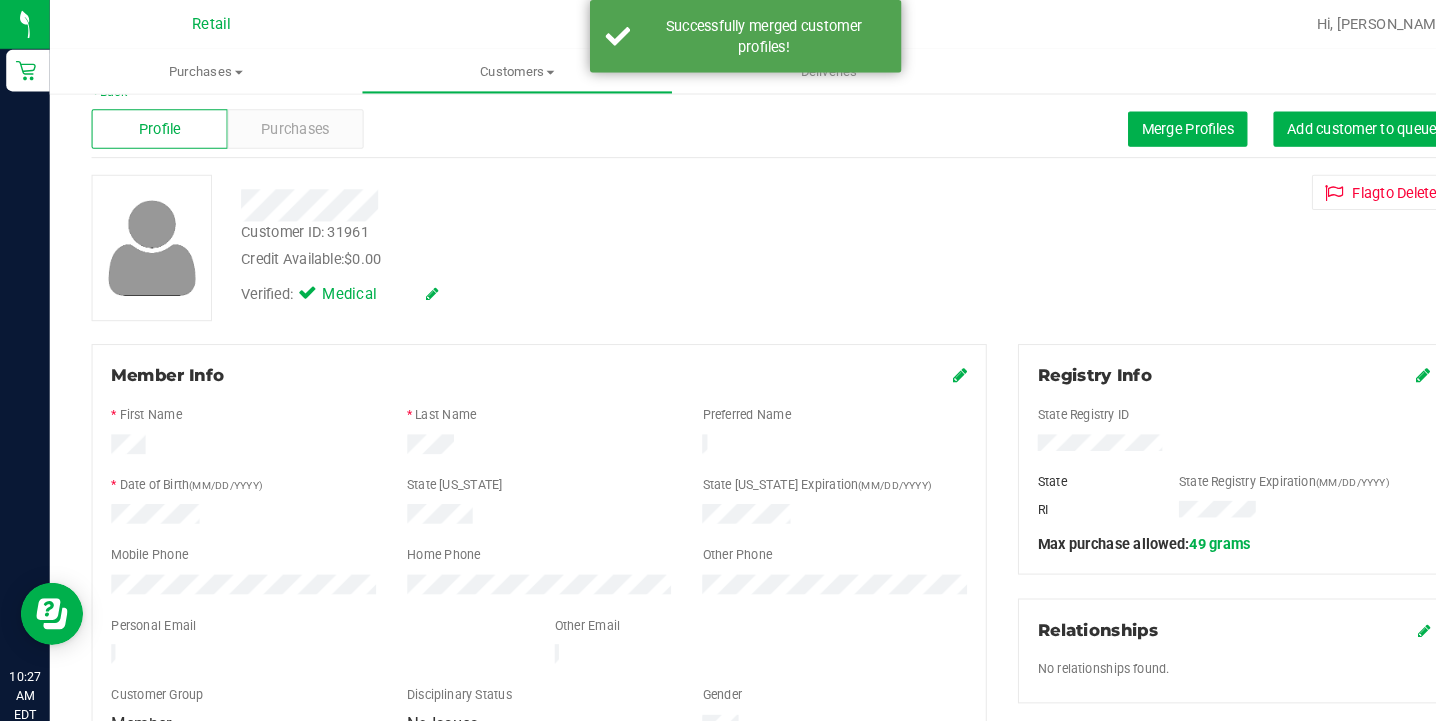 click at bounding box center [924, 361] 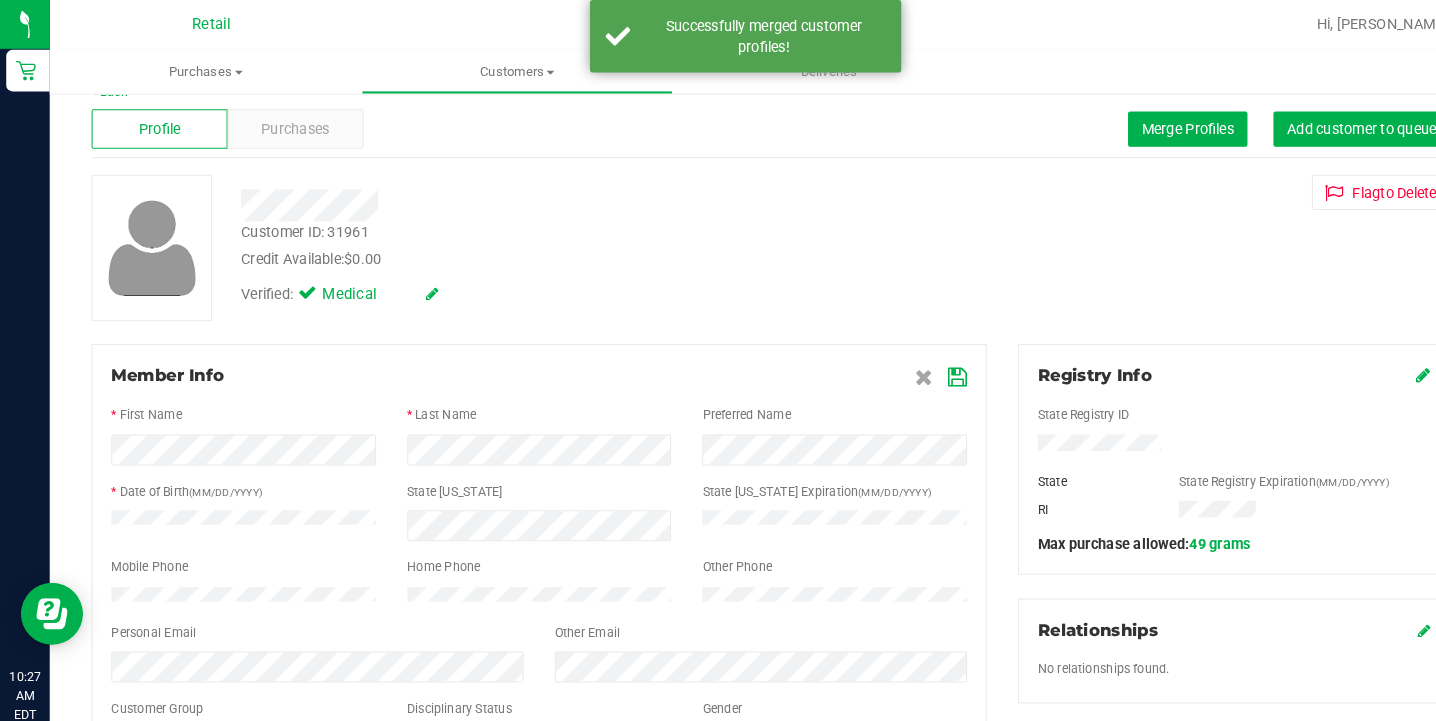 click at bounding box center (922, 363) 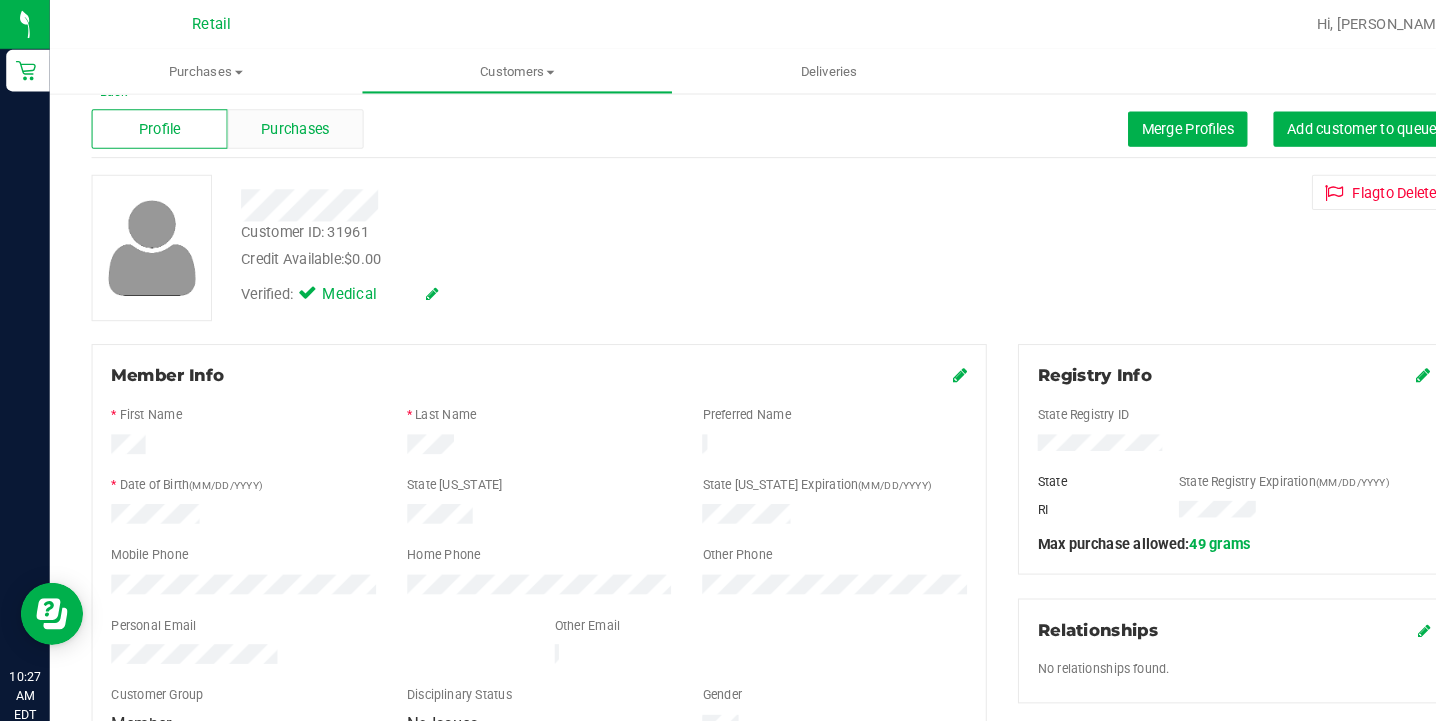 click on "Purchases" at bounding box center (284, 124) 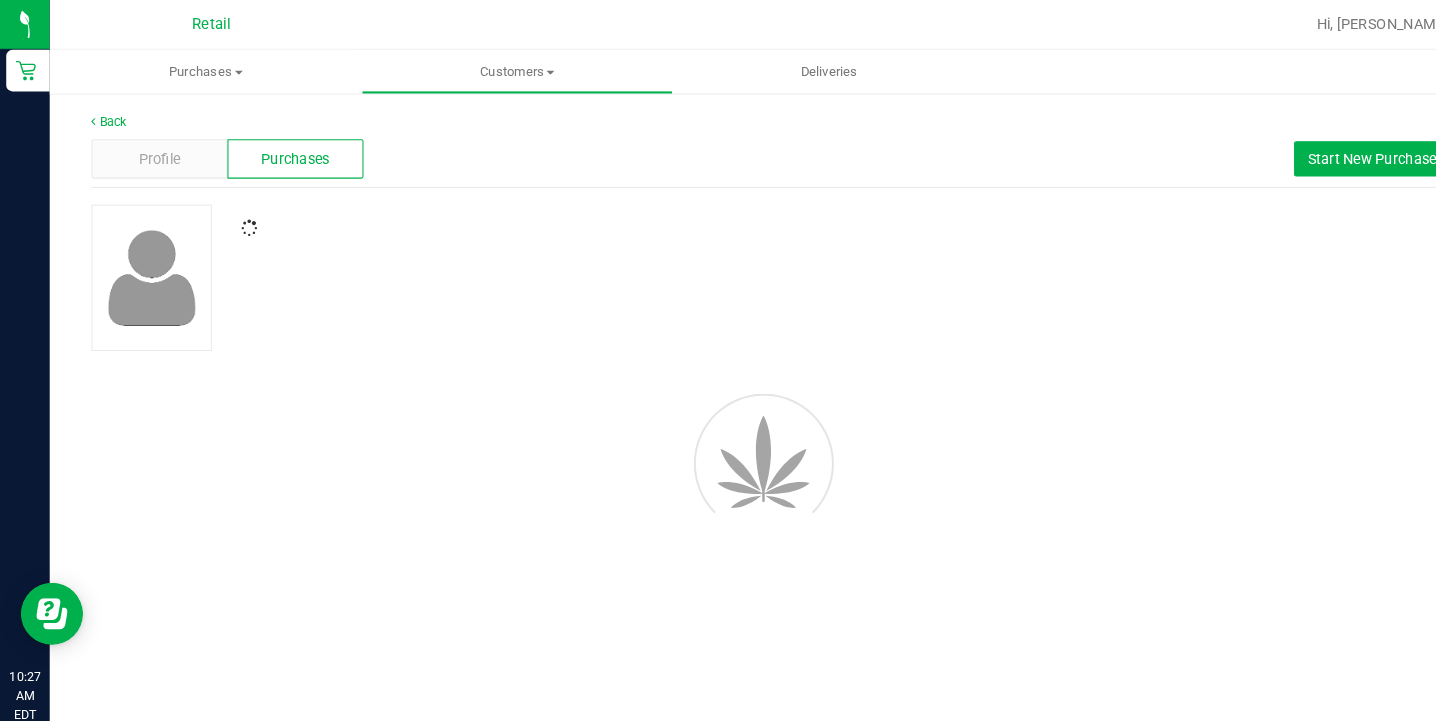 scroll, scrollTop: 0, scrollLeft: 0, axis: both 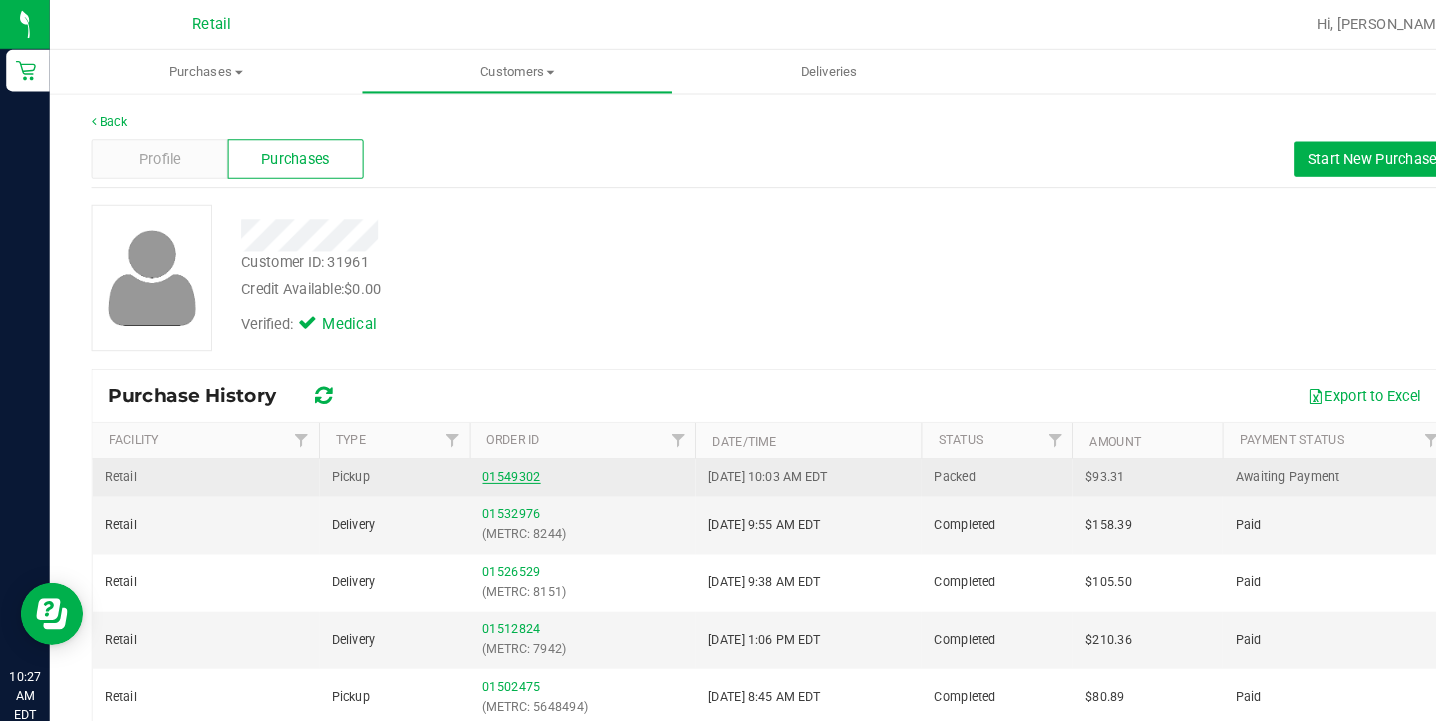 click on "01549302" at bounding box center [492, 459] 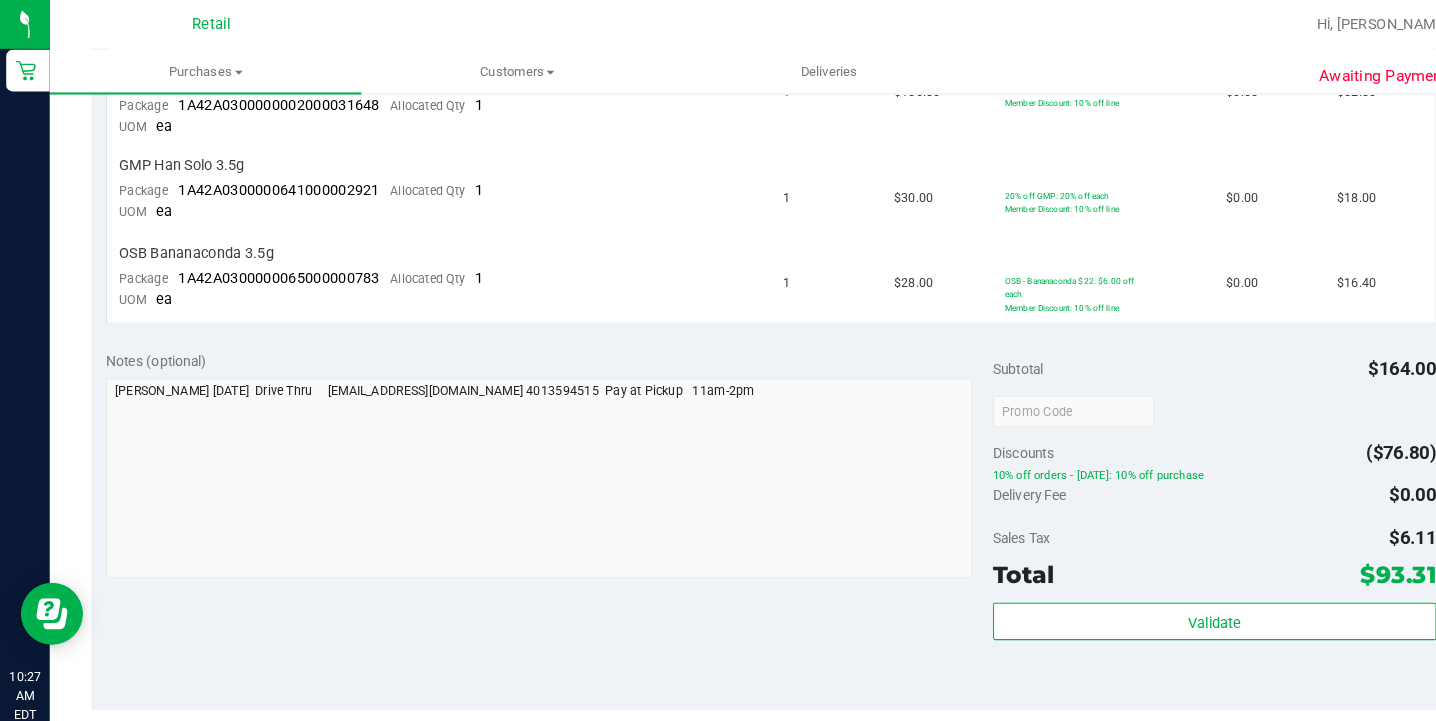 scroll, scrollTop: 611, scrollLeft: 0, axis: vertical 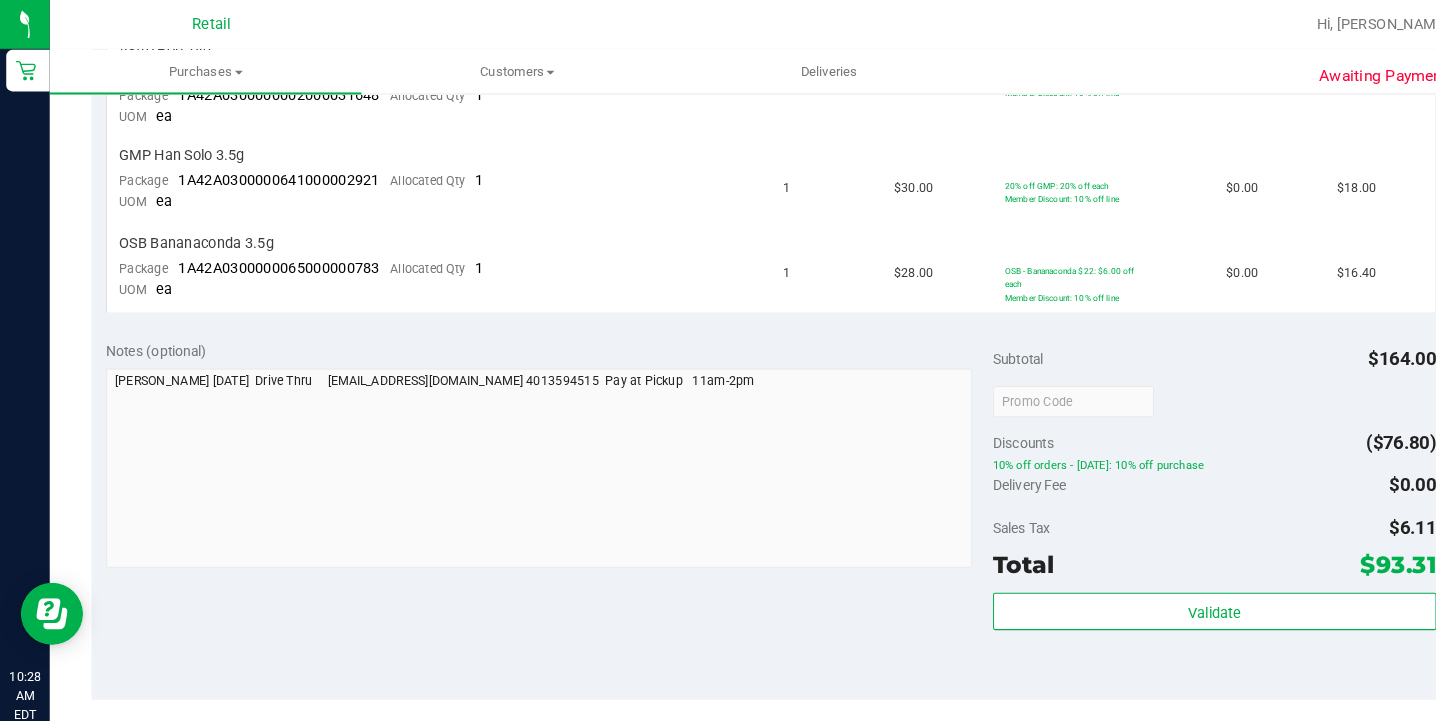 click on "Retail   Hi, [PERSON_NAME]!" at bounding box center [742, 24] 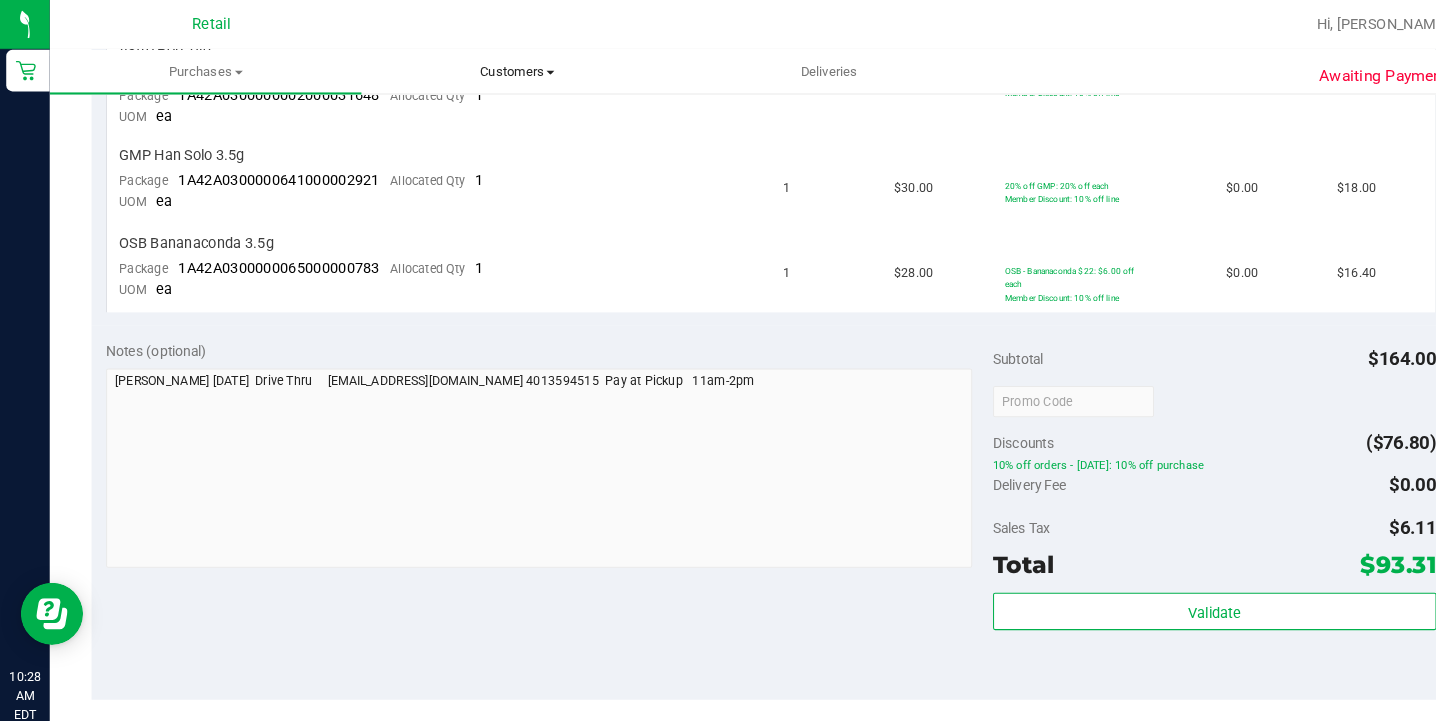 click on "Customers" at bounding box center (498, 69) 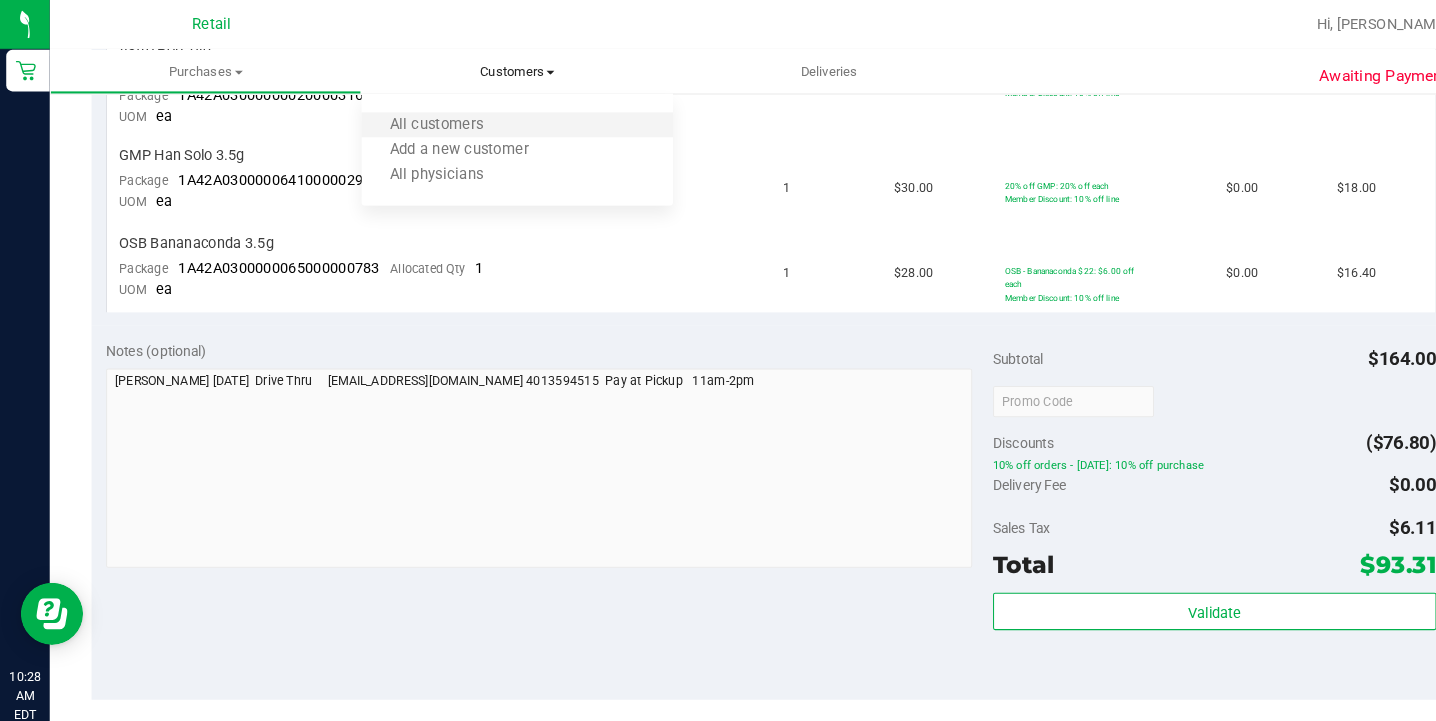 click on "All customers" at bounding box center [498, 121] 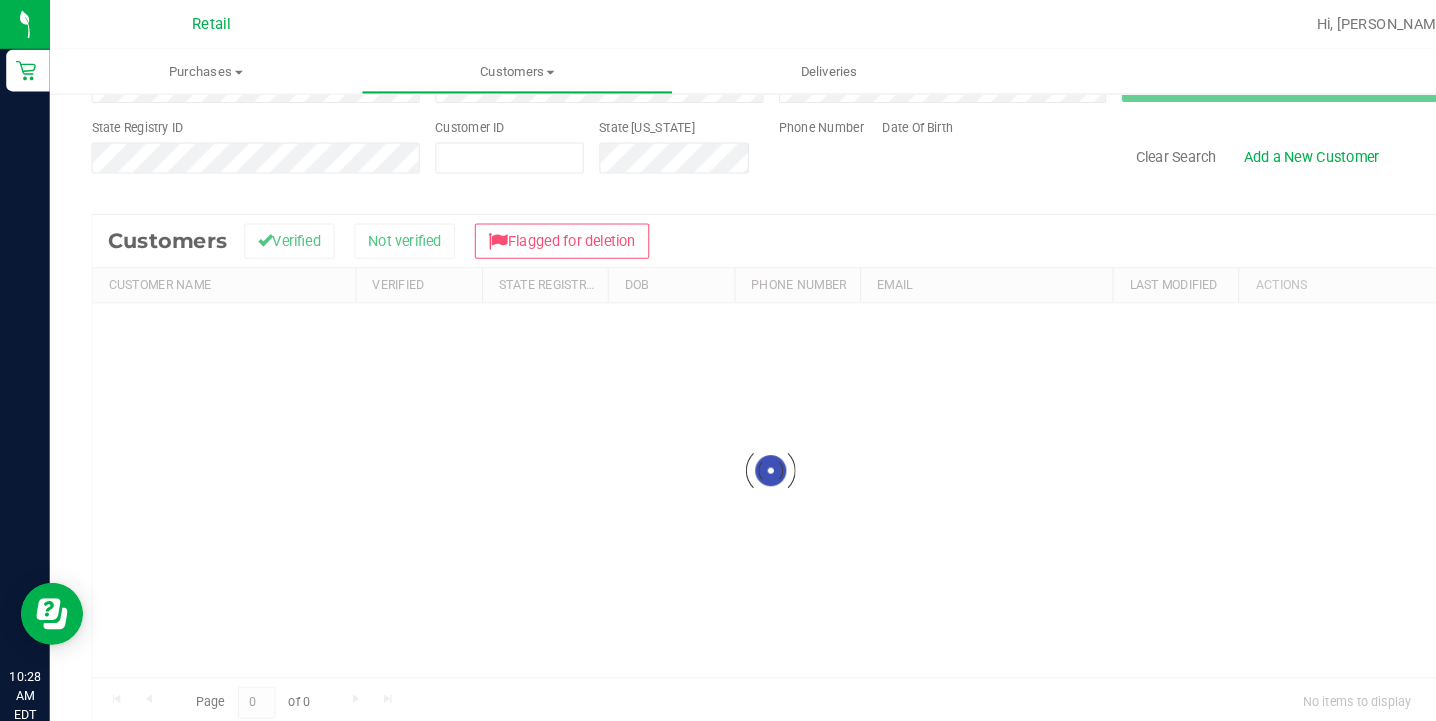 scroll, scrollTop: 0, scrollLeft: 0, axis: both 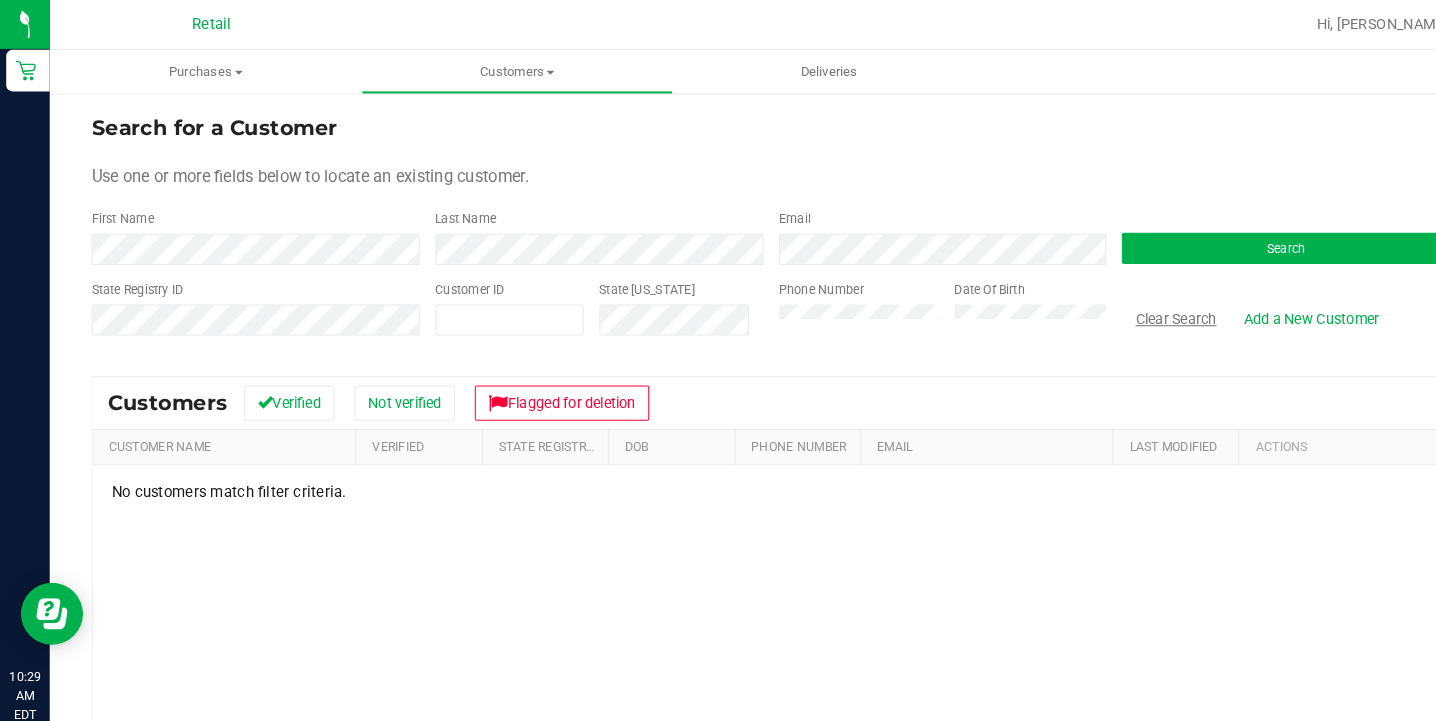 click on "Clear Search" at bounding box center [1132, 307] 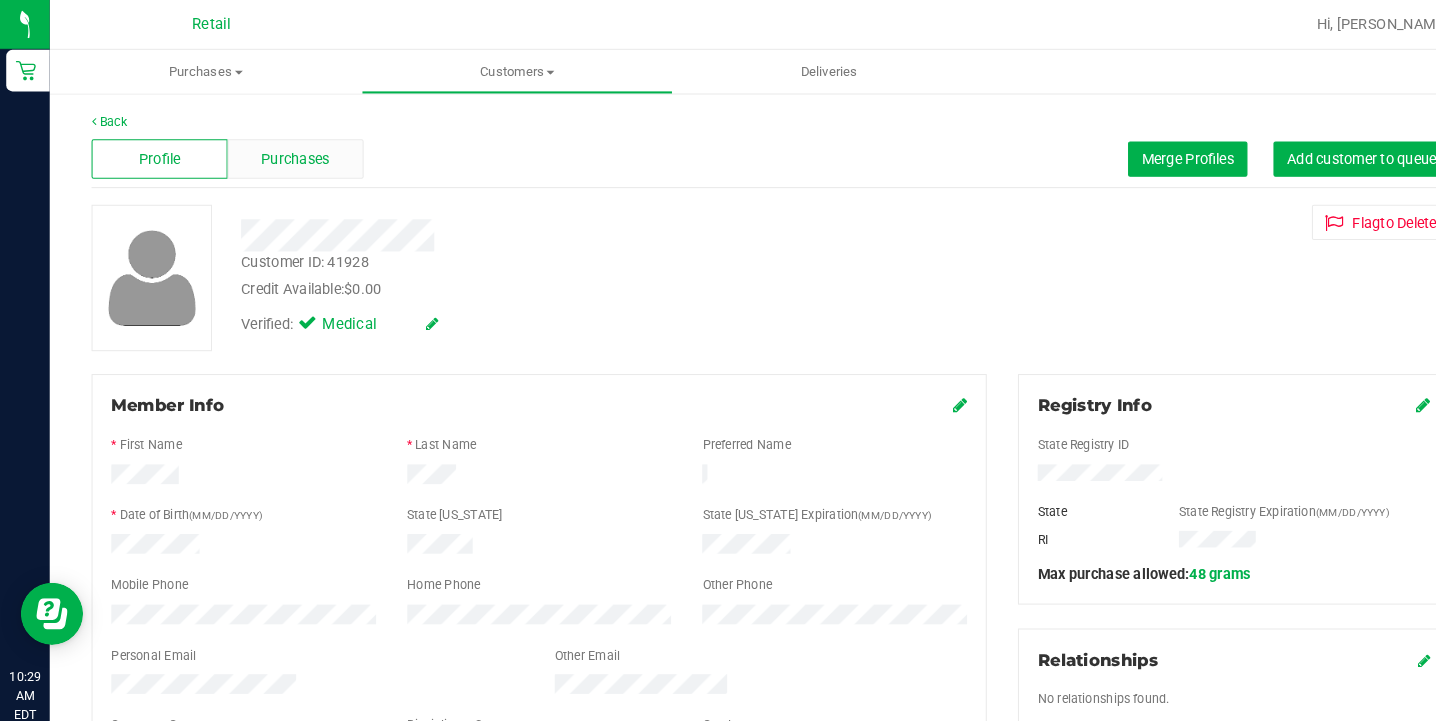 click on "Purchases" at bounding box center [284, 153] 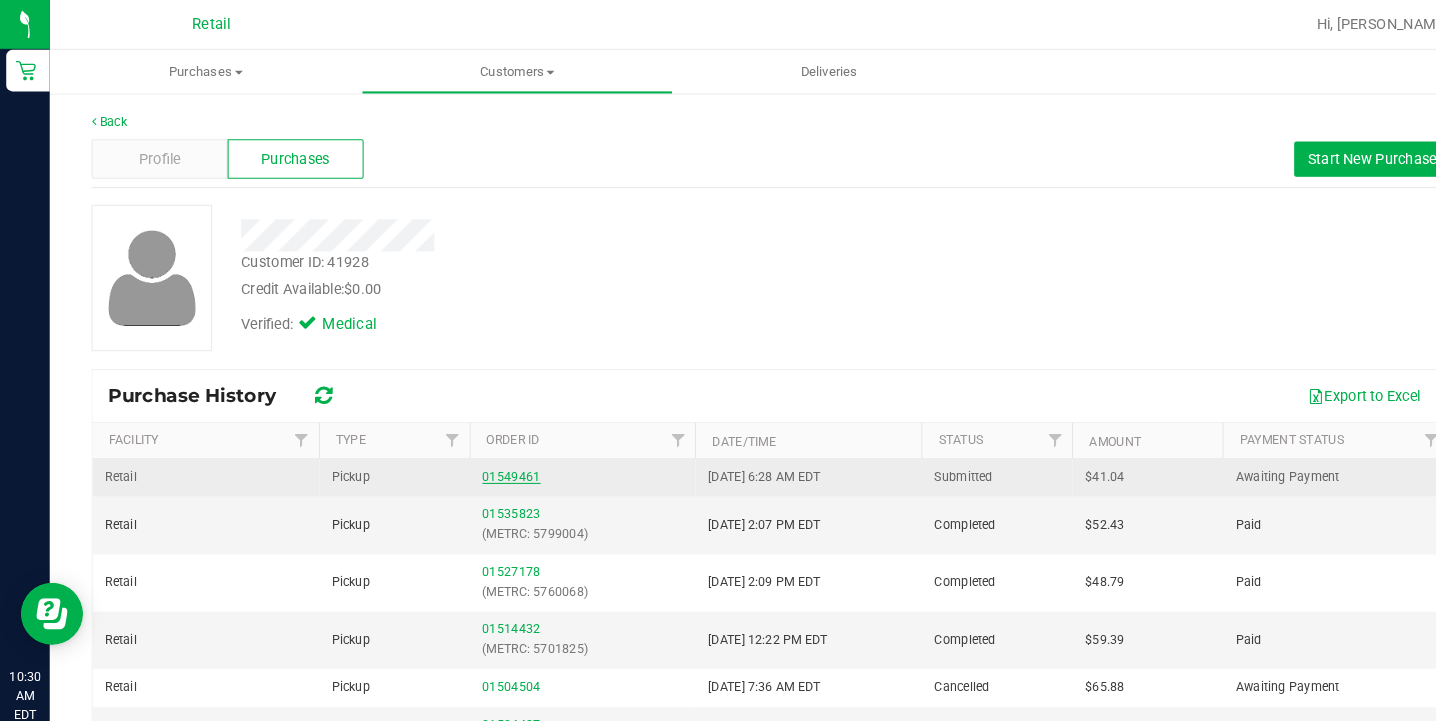 click on "01549461" at bounding box center (492, 459) 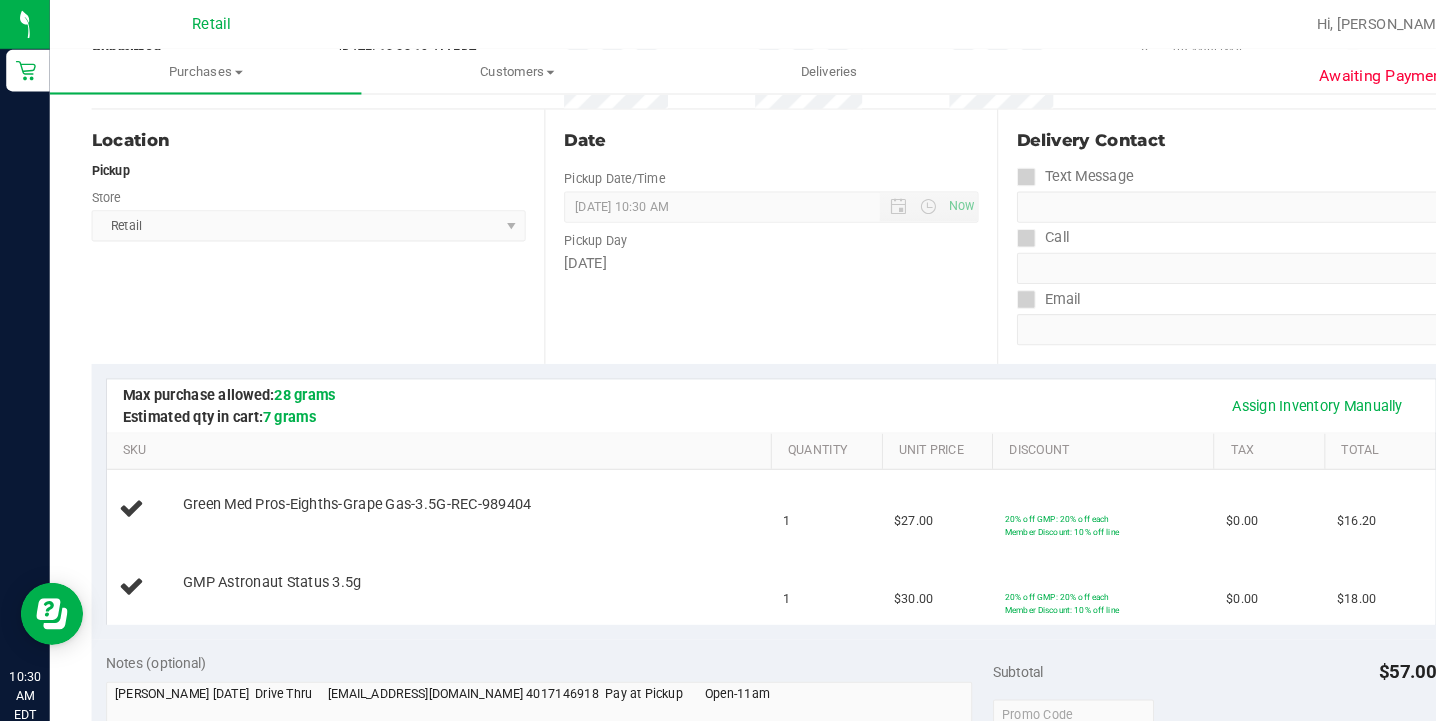 scroll, scrollTop: 193, scrollLeft: 0, axis: vertical 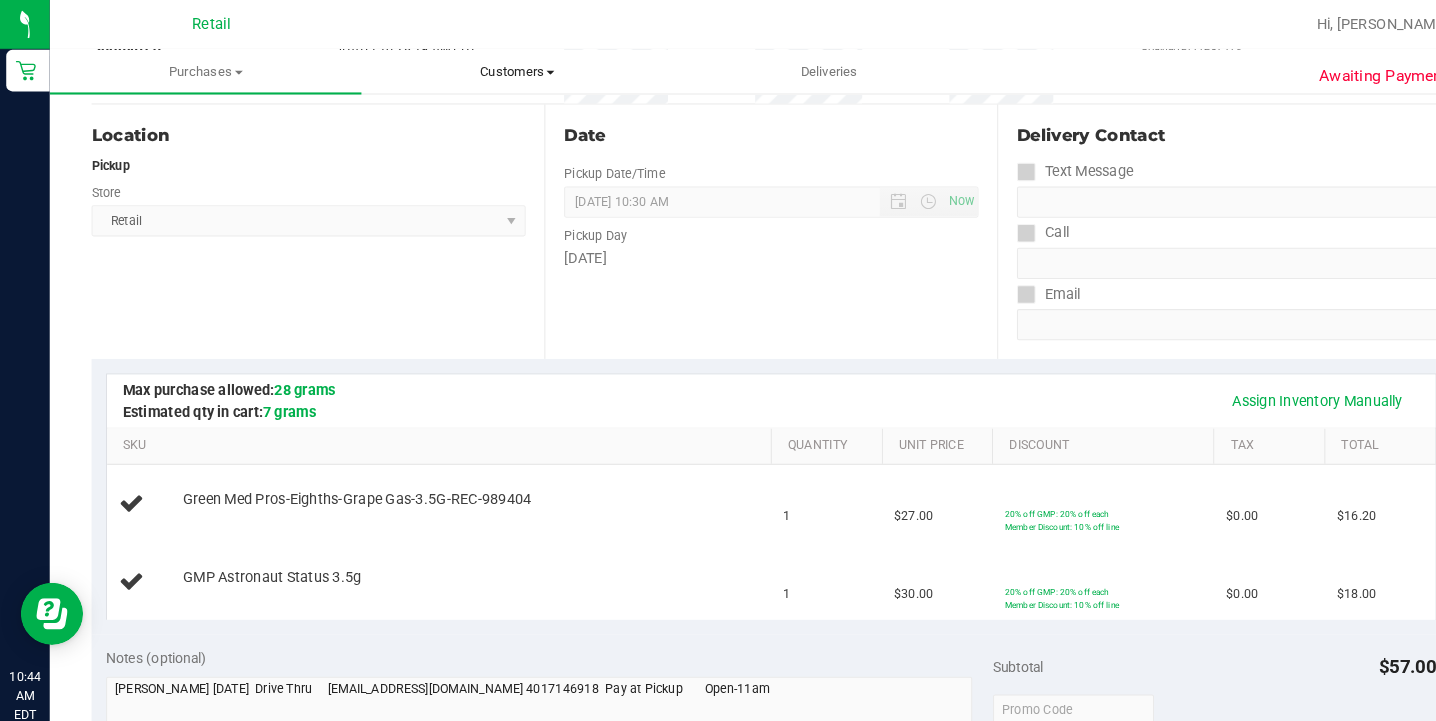 click on "Customers" at bounding box center [498, 69] 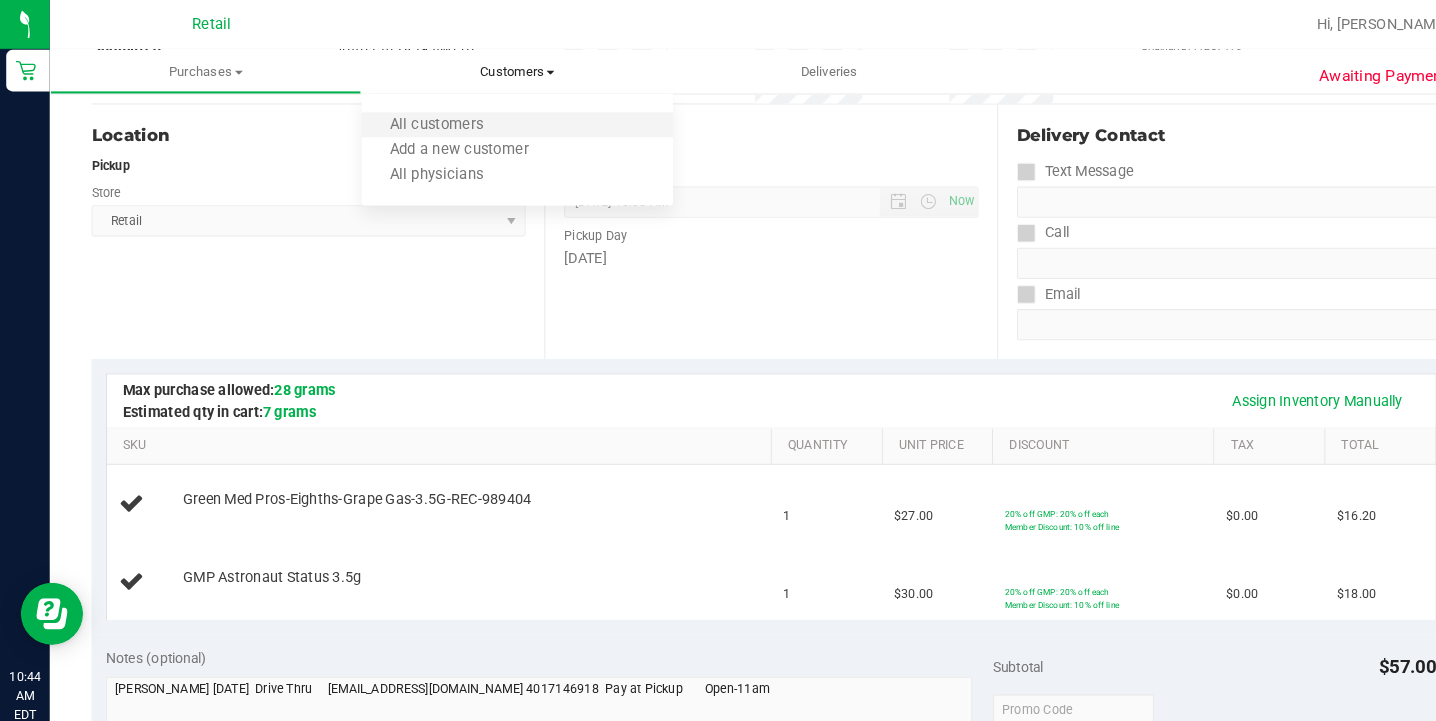click on "All customers" at bounding box center [498, 121] 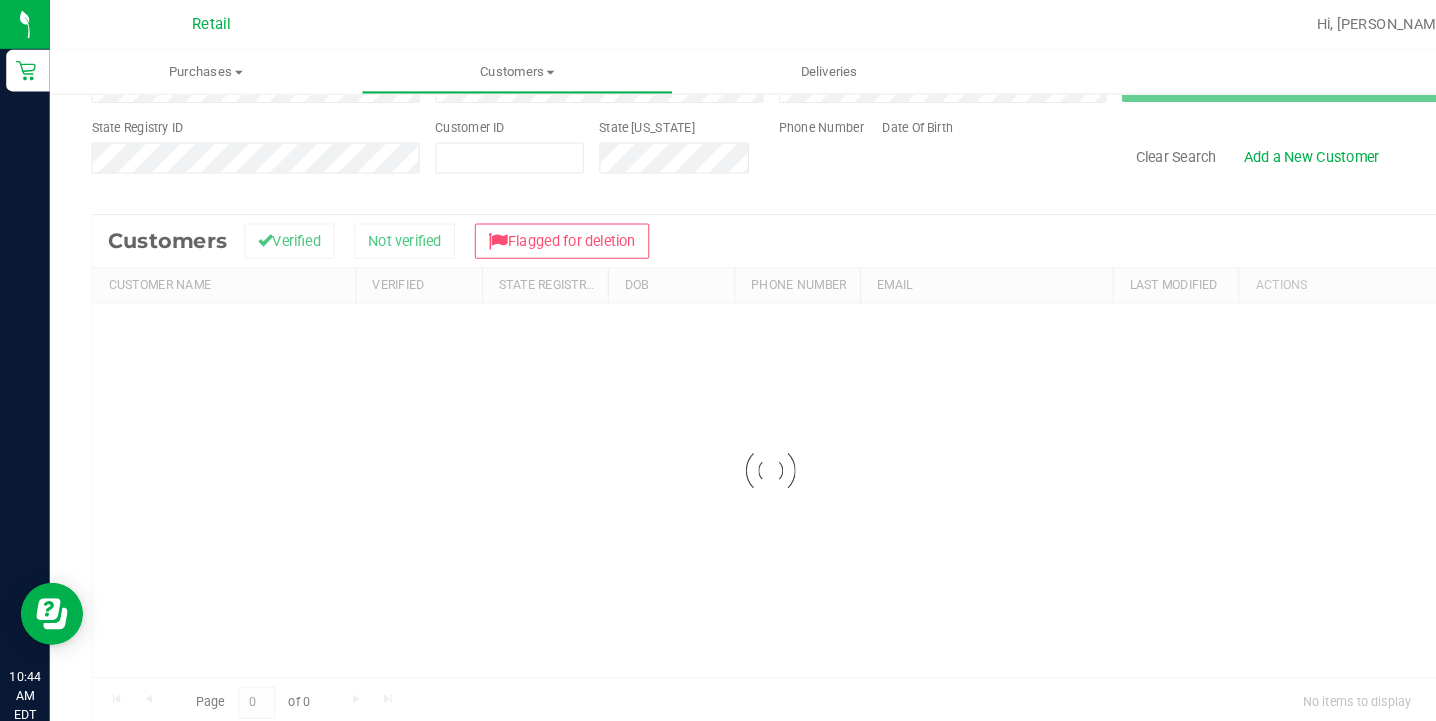 scroll, scrollTop: 0, scrollLeft: 0, axis: both 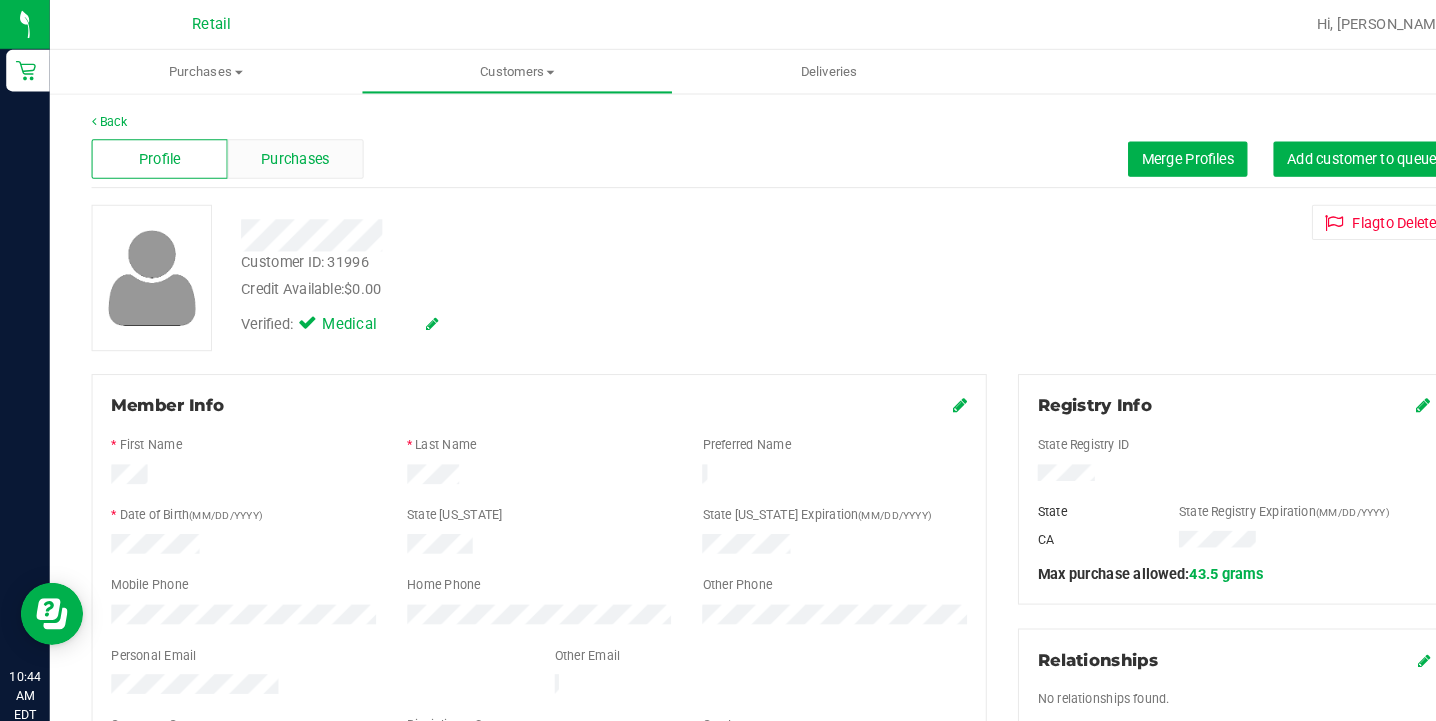 click on "Purchases" at bounding box center (284, 153) 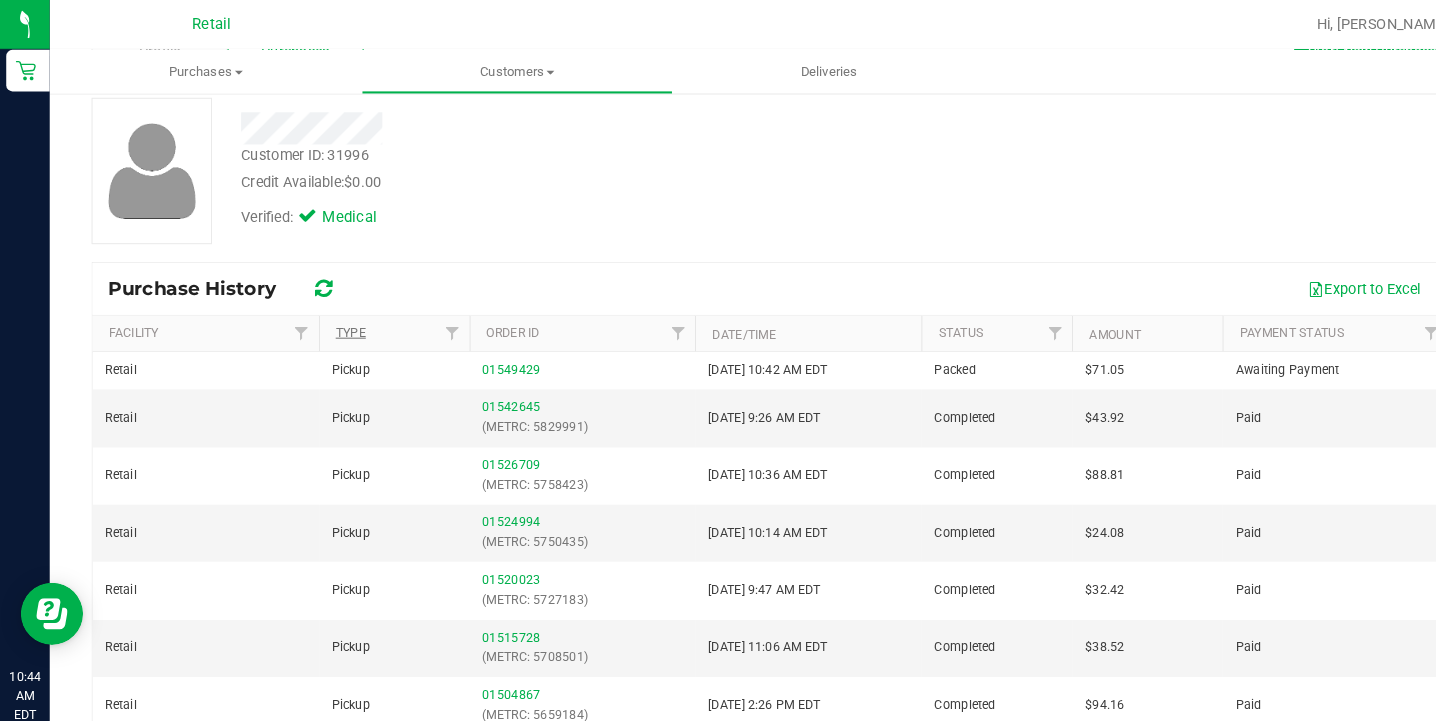 scroll, scrollTop: 104, scrollLeft: 0, axis: vertical 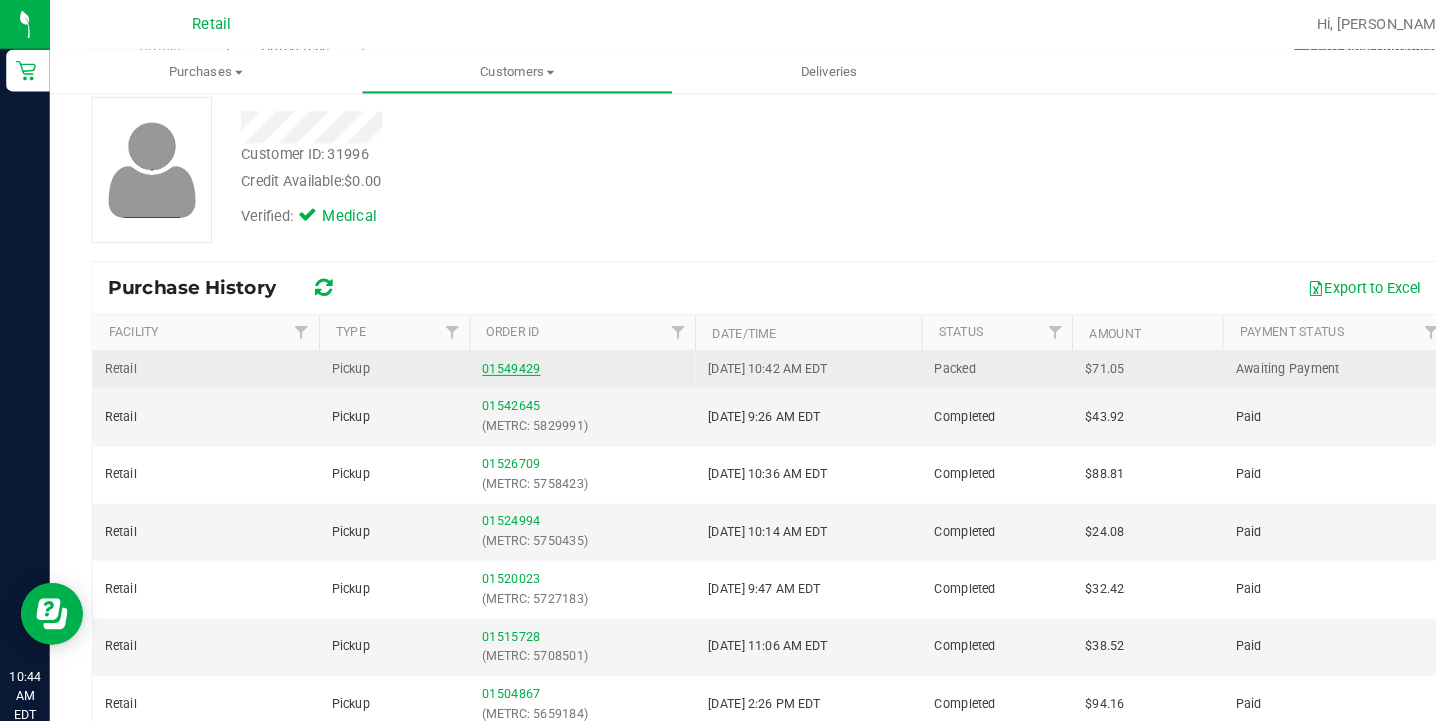 click on "01549429" at bounding box center [492, 355] 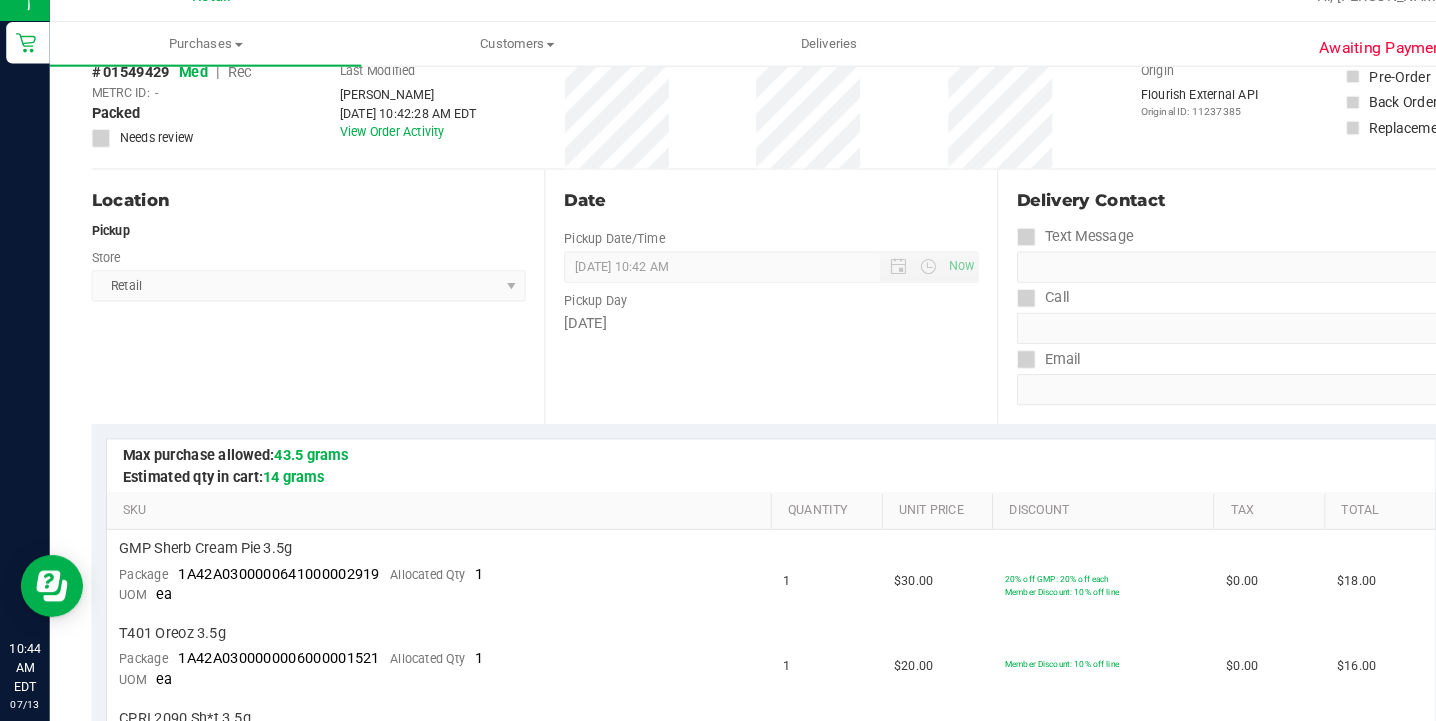 scroll, scrollTop: 0, scrollLeft: 0, axis: both 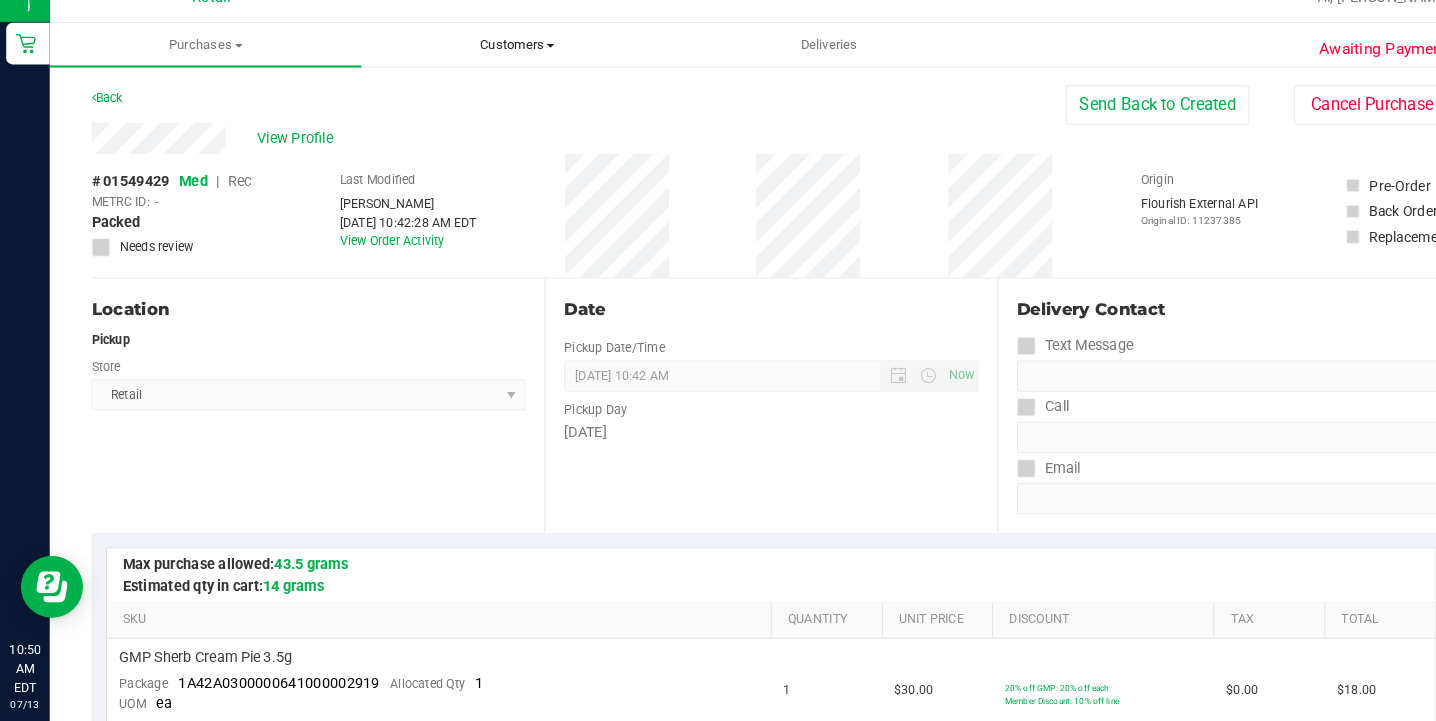 click on "Customers" at bounding box center [498, 69] 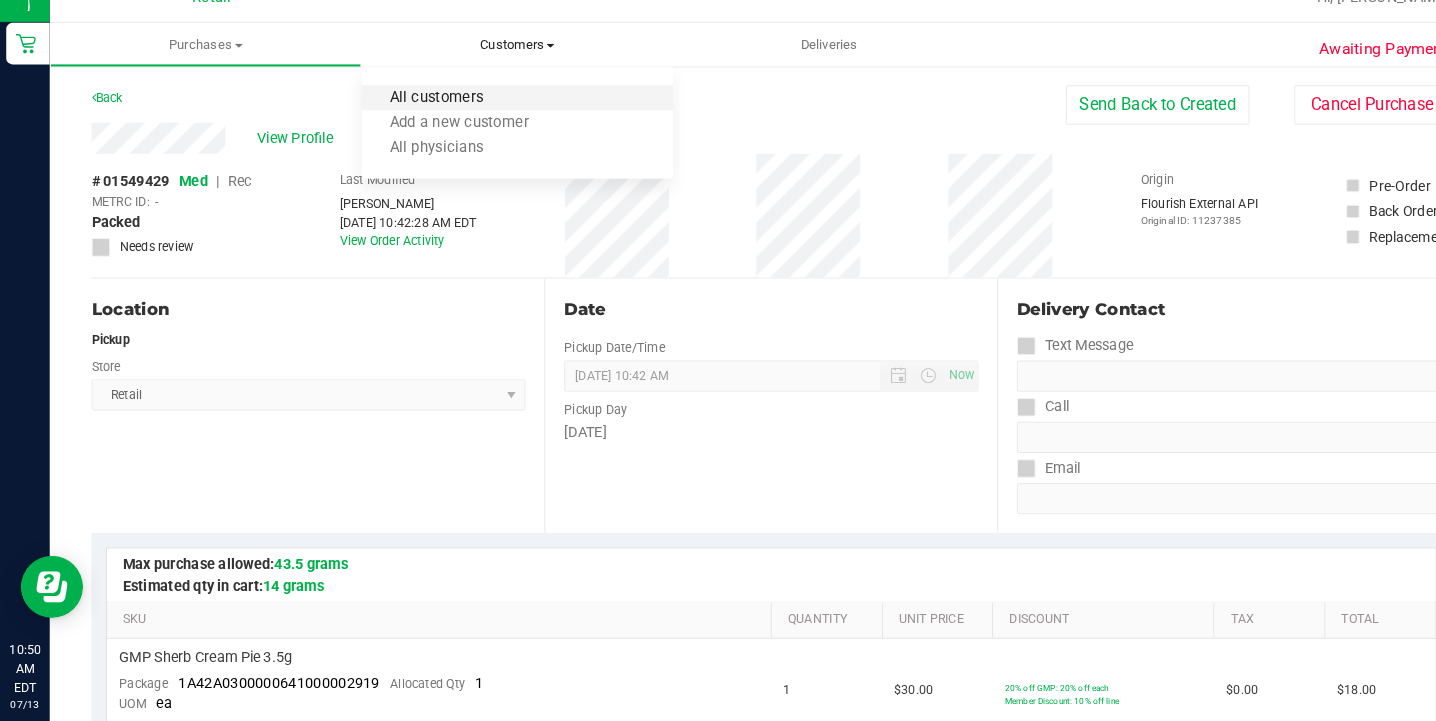 click on "All customers" at bounding box center [420, 120] 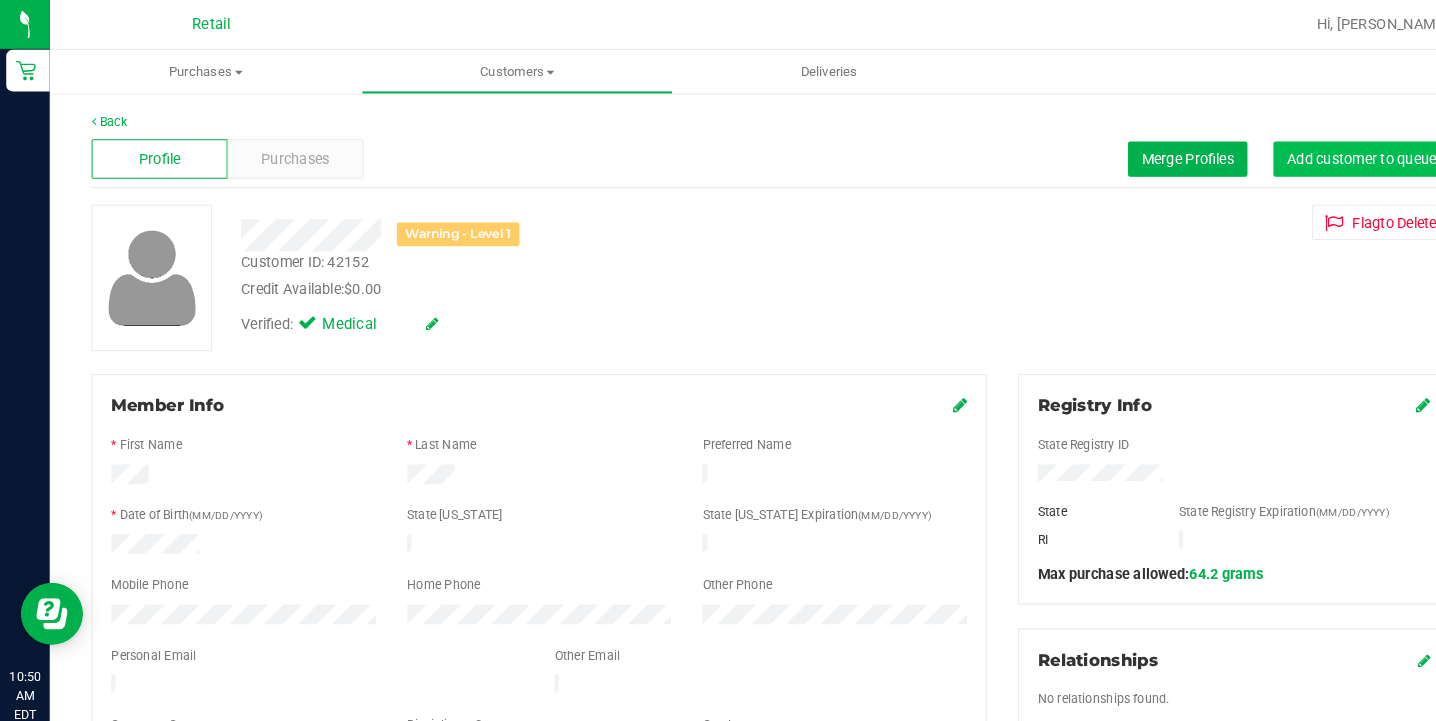 click on "Add customer to queue" at bounding box center (1311, 153) 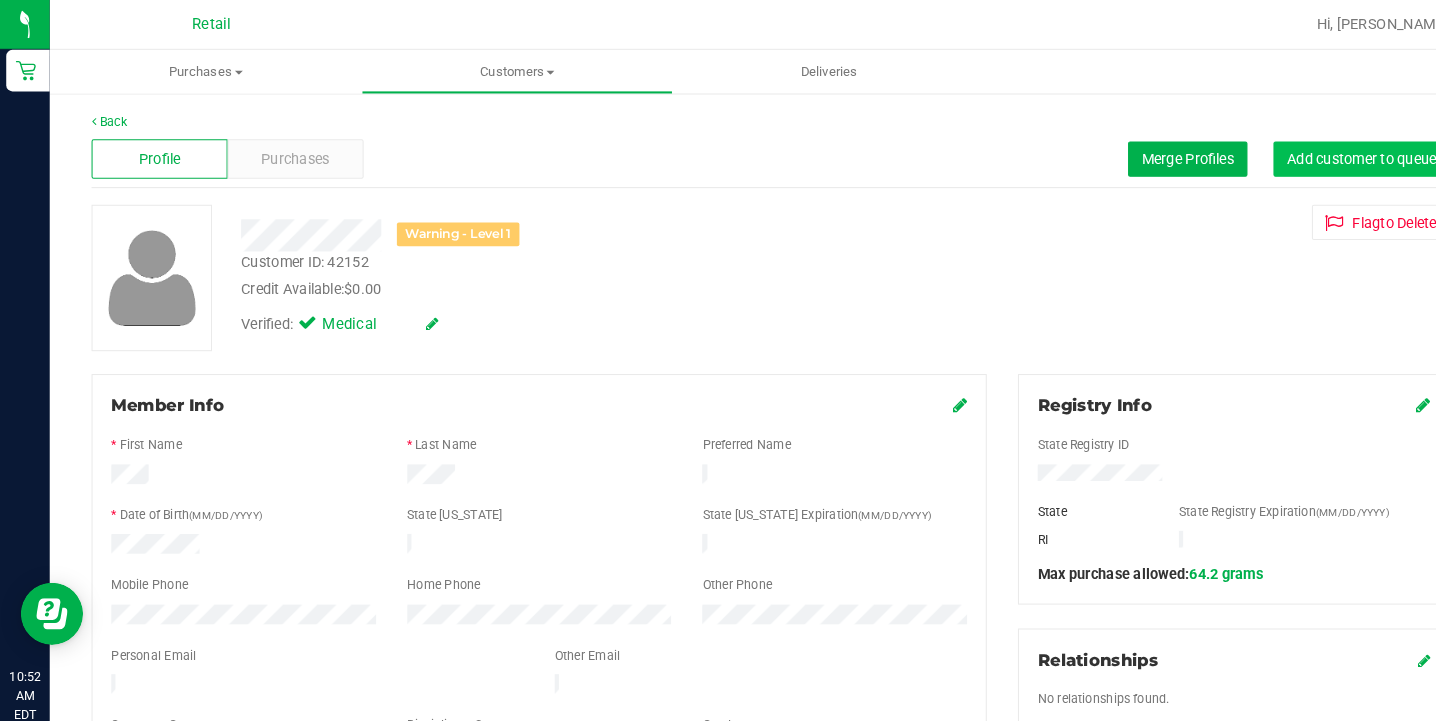 click on "Add customer to queue" at bounding box center (1311, 153) 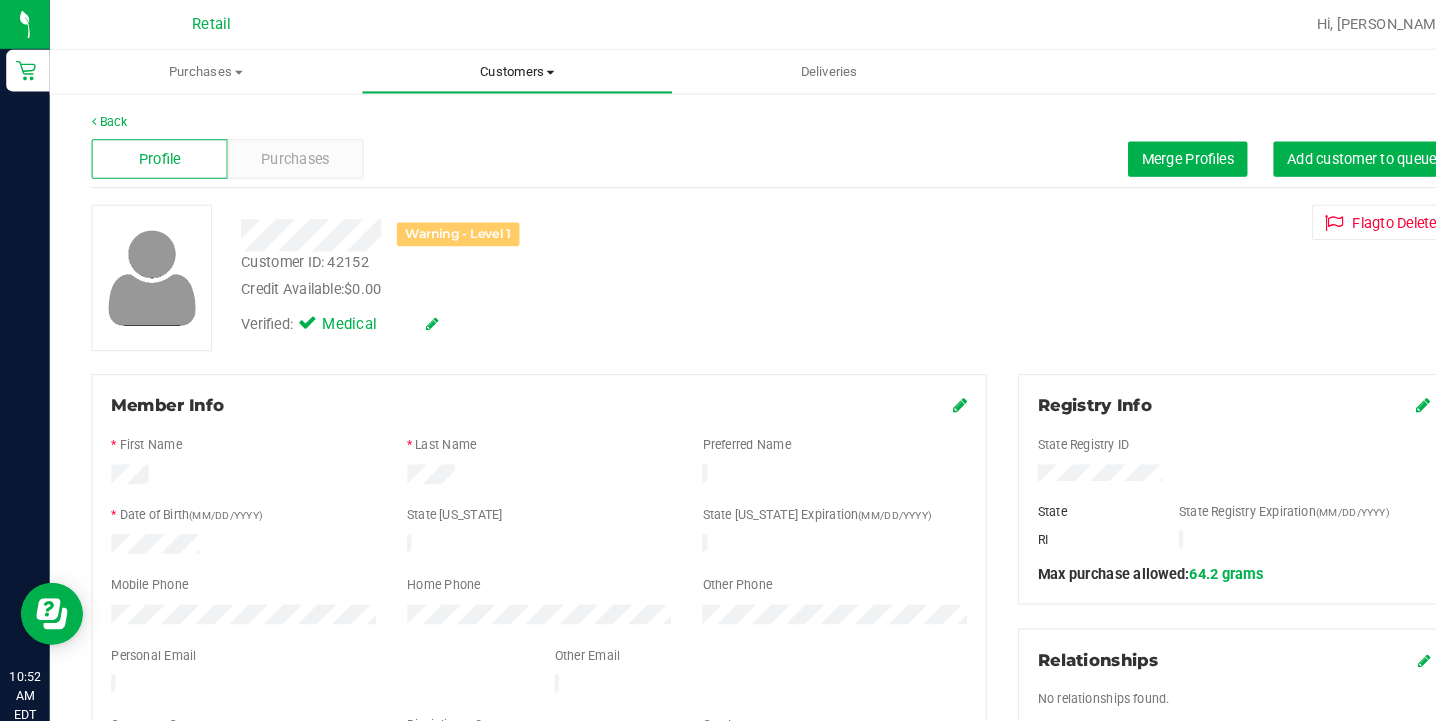 click on "Customers" at bounding box center (498, 69) 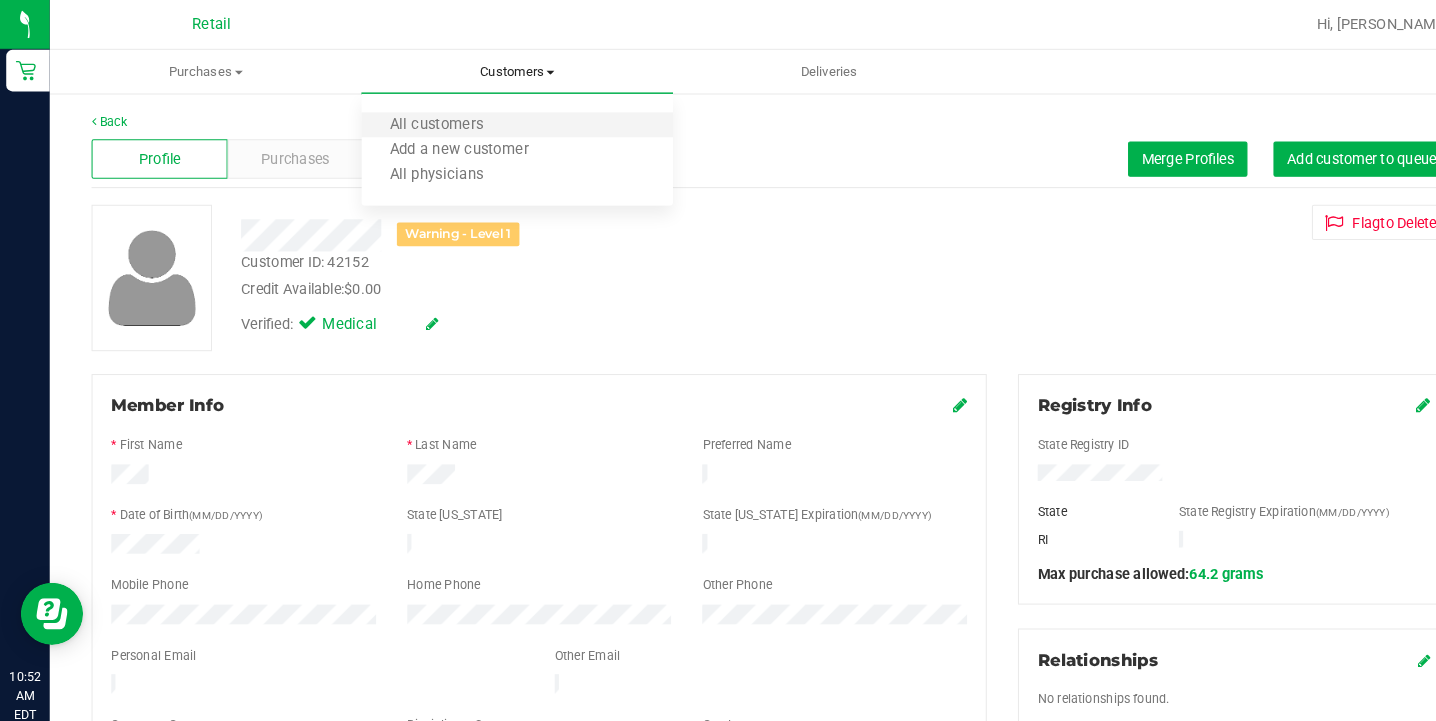 click on "All customers" at bounding box center [498, 121] 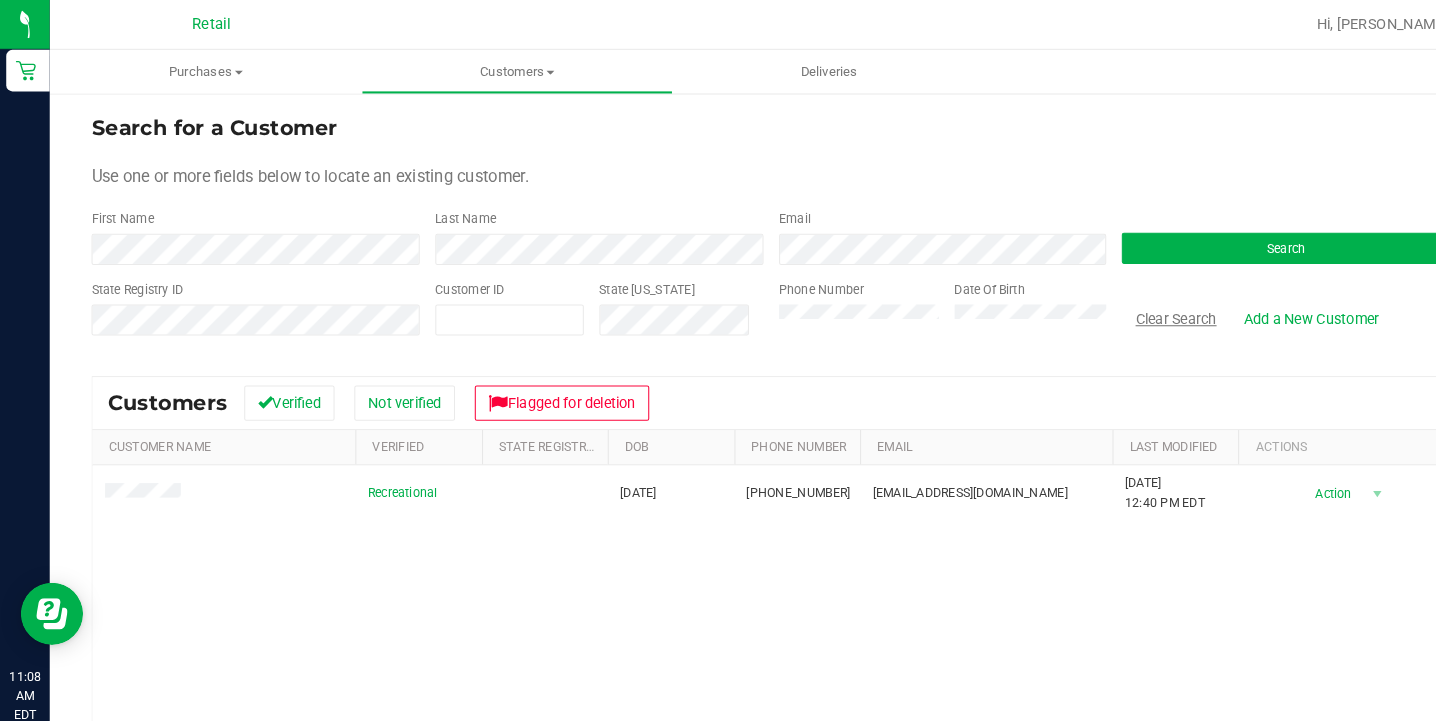 click on "Clear Search" at bounding box center [1132, 307] 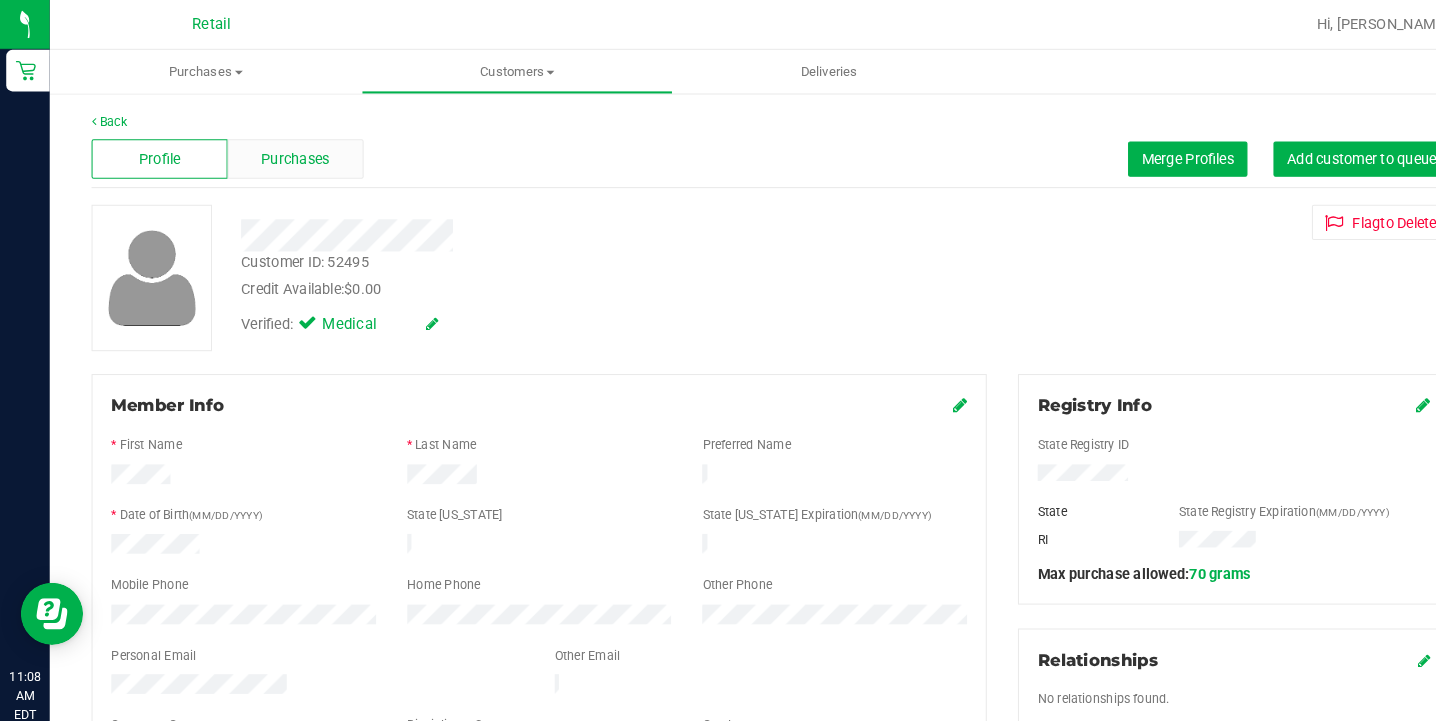 scroll, scrollTop: 0, scrollLeft: 0, axis: both 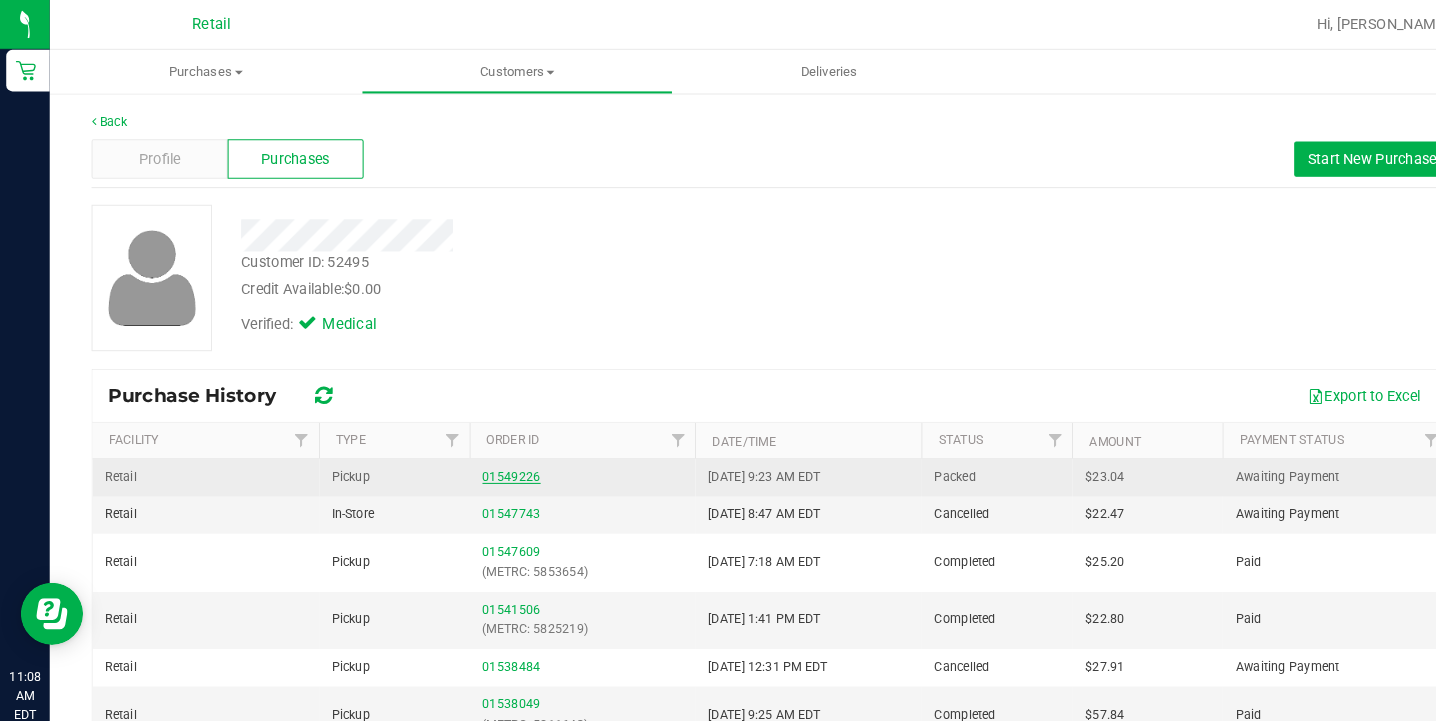 click on "01549226" at bounding box center [492, 459] 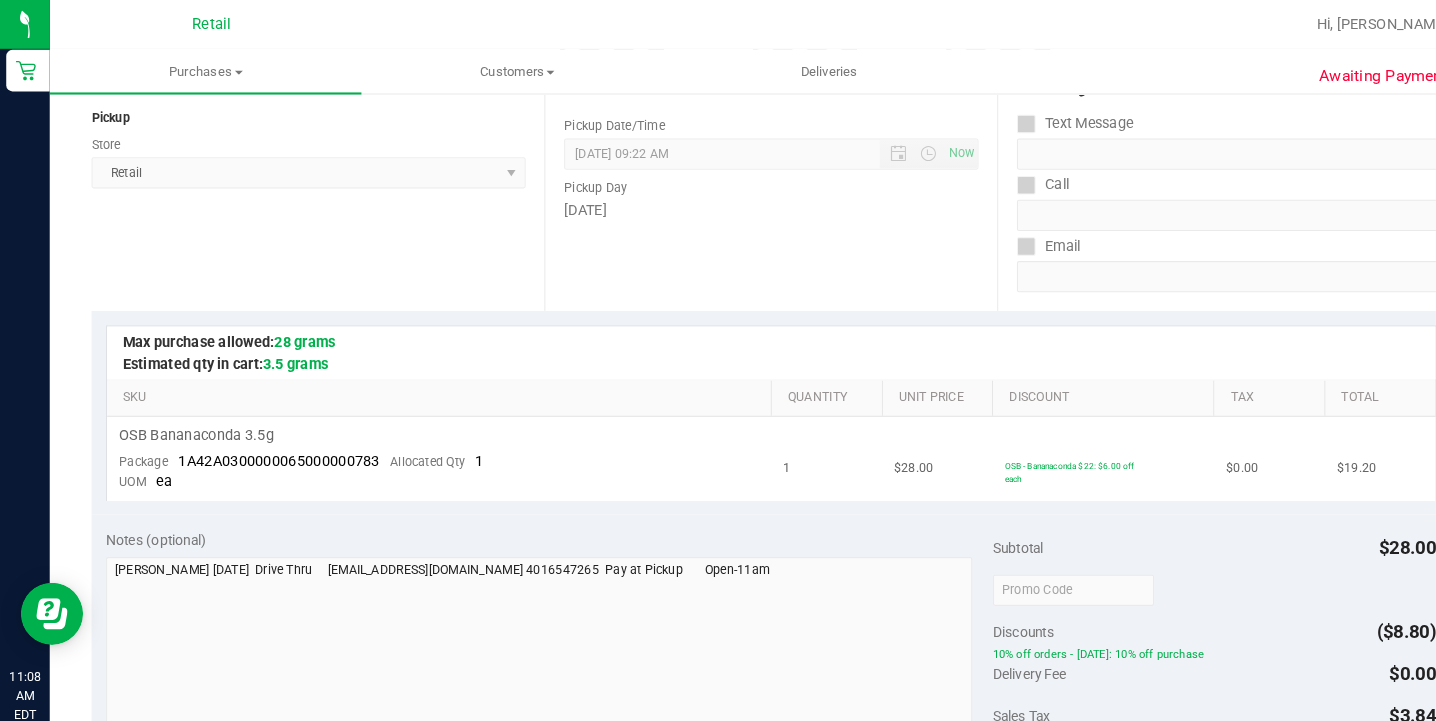 scroll, scrollTop: 247, scrollLeft: 0, axis: vertical 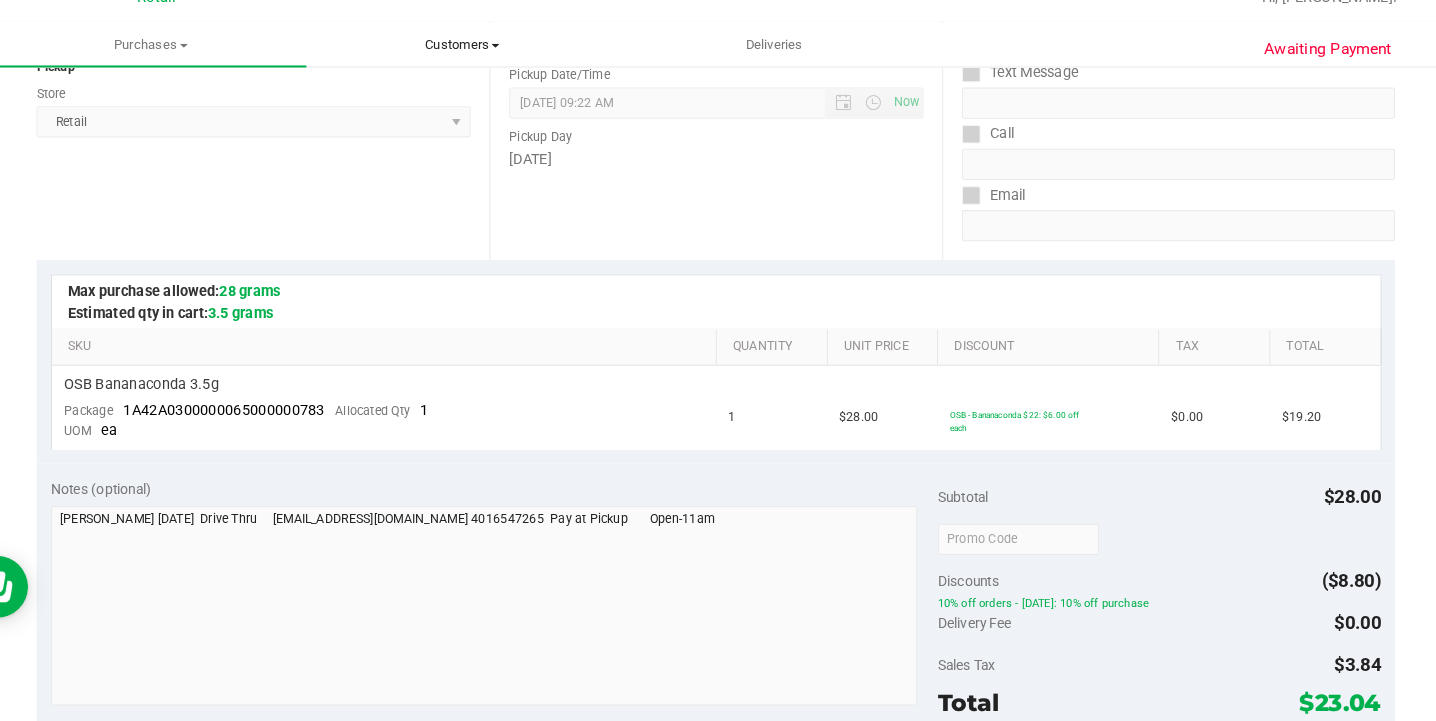 click on "Customers
All customers
Add a new customer
All physicians" at bounding box center [498, 69] 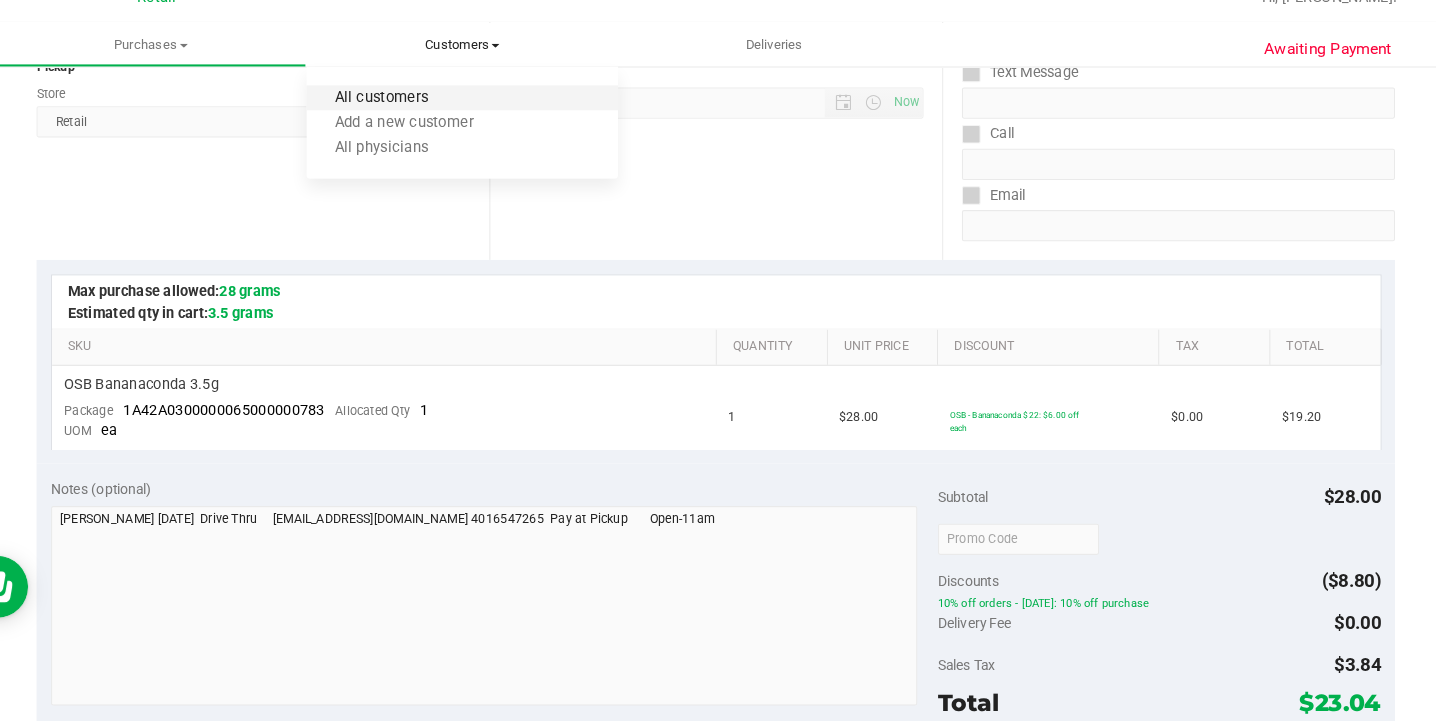 click on "All customers" at bounding box center [420, 120] 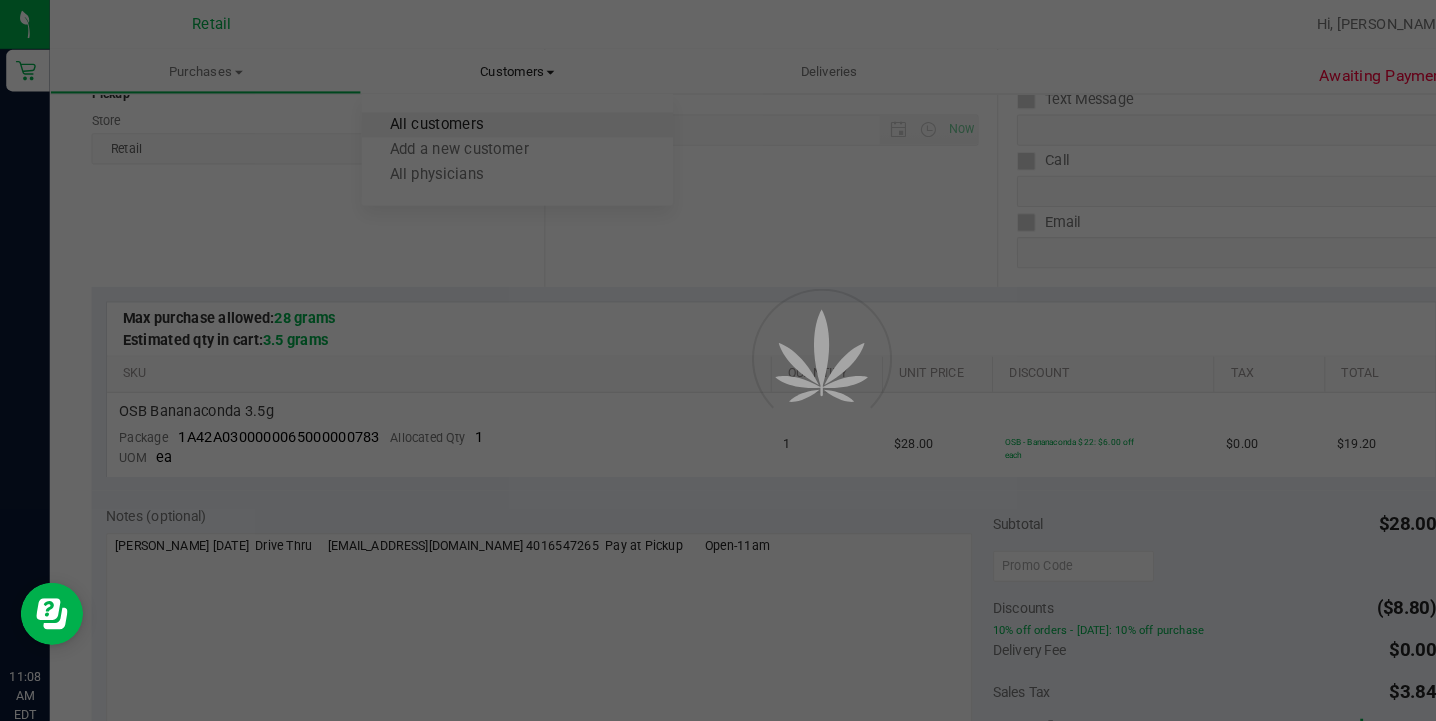 scroll, scrollTop: 0, scrollLeft: 0, axis: both 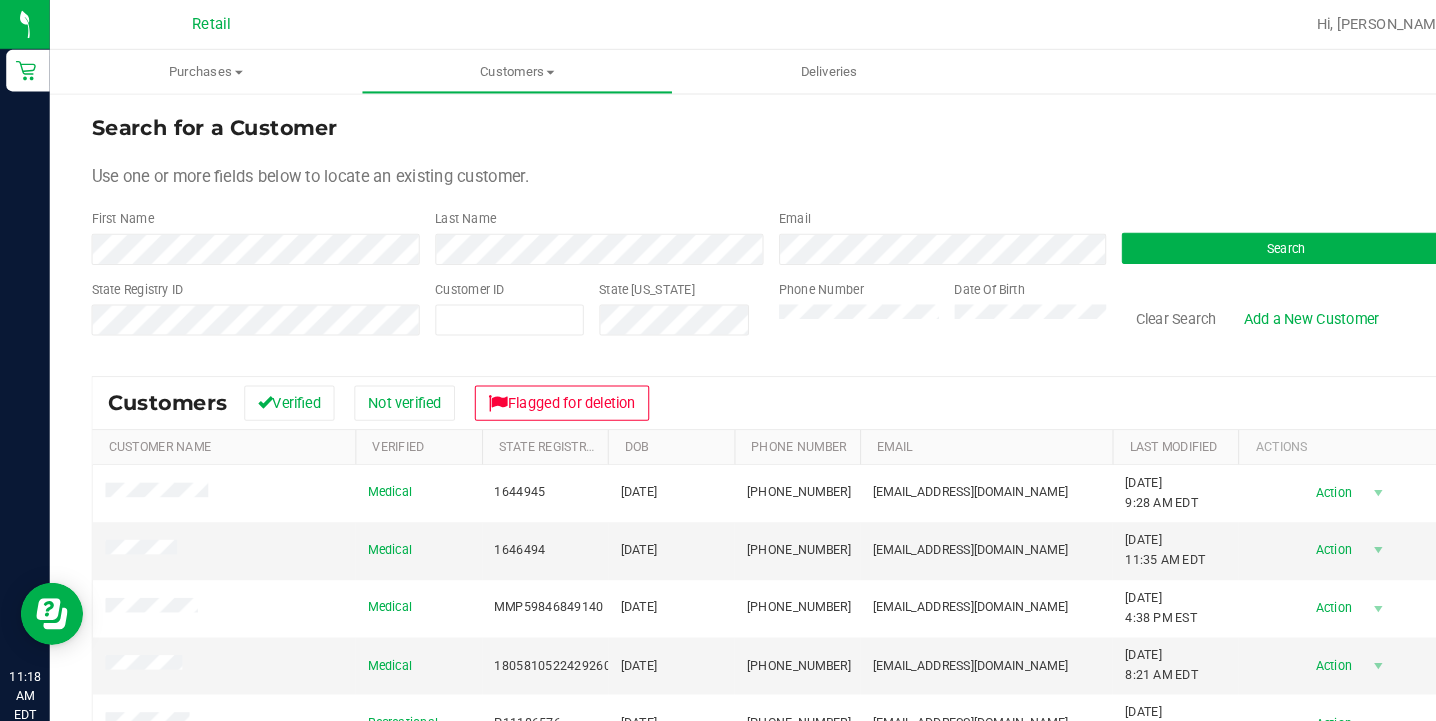 click on "Phone Number" at bounding box center (827, 305) 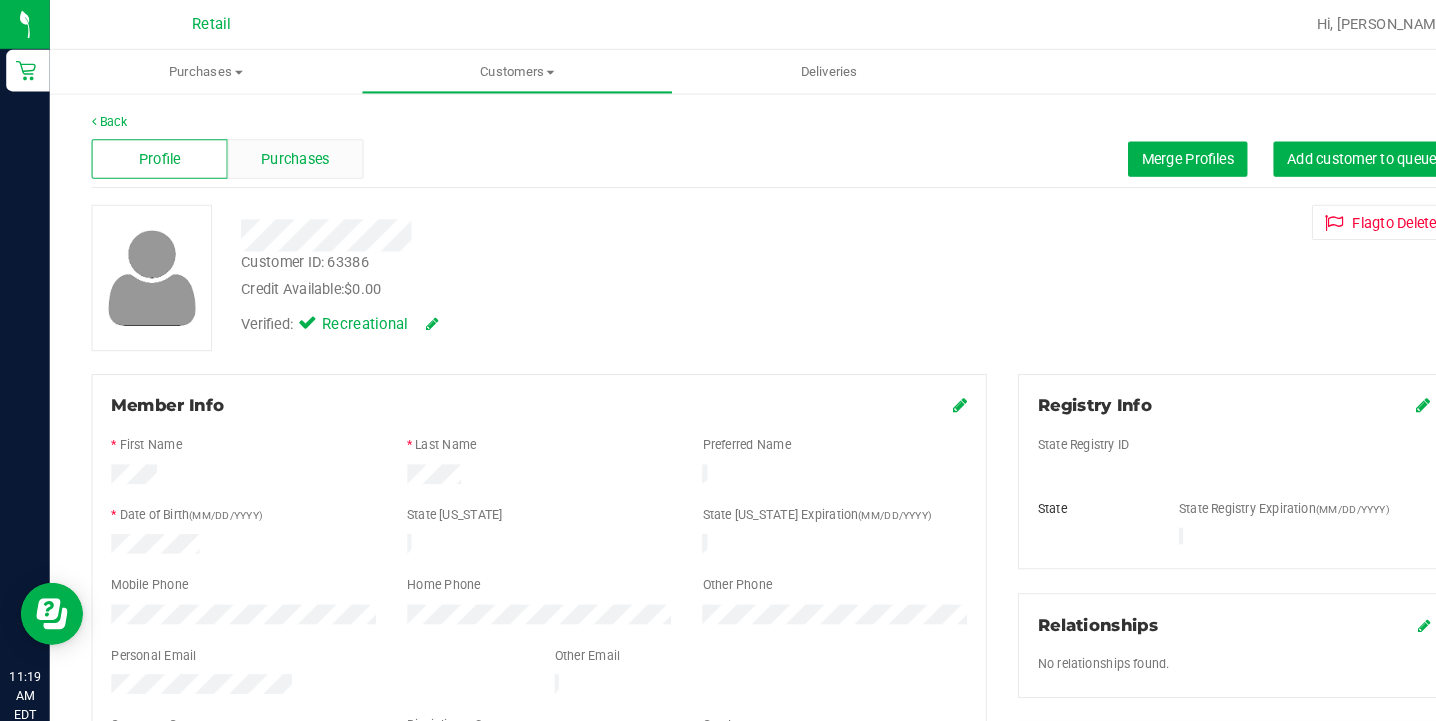 click on "Purchases" at bounding box center (284, 153) 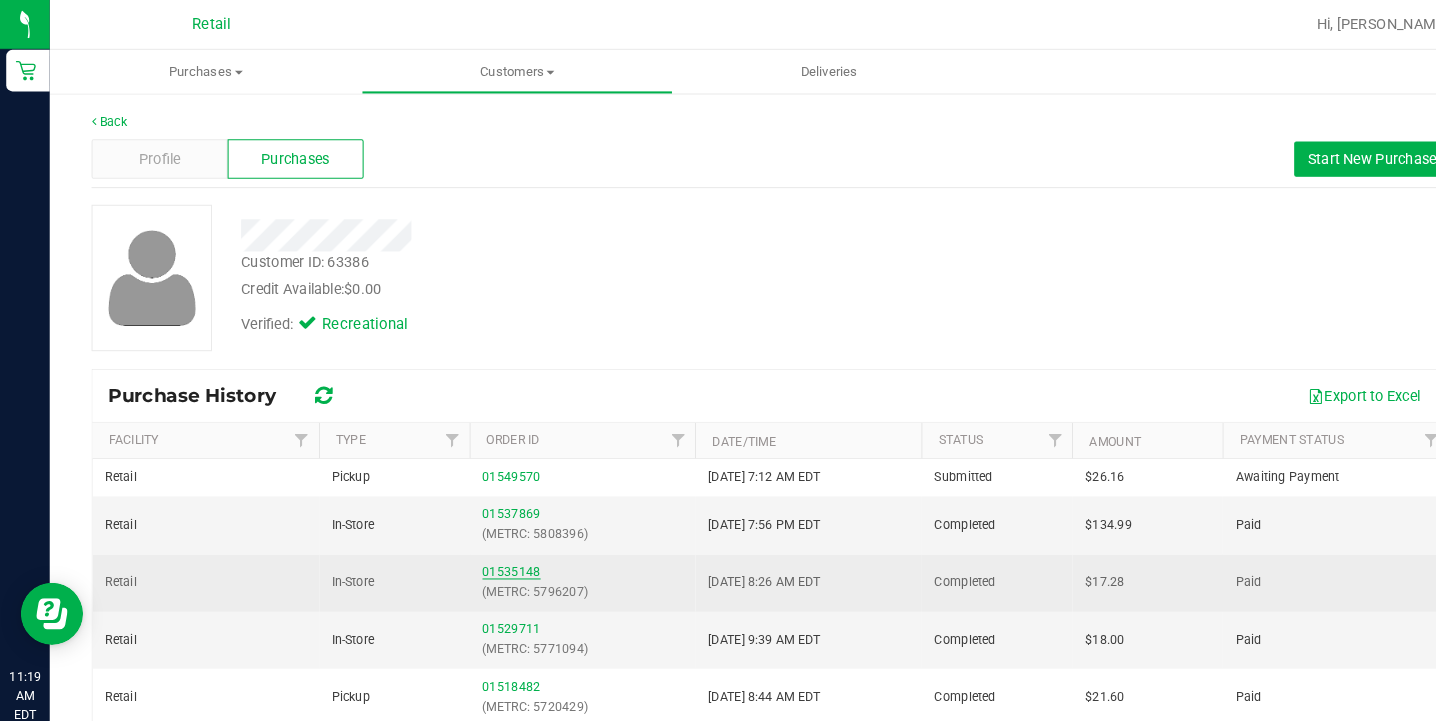 click on "01535148" at bounding box center [492, 551] 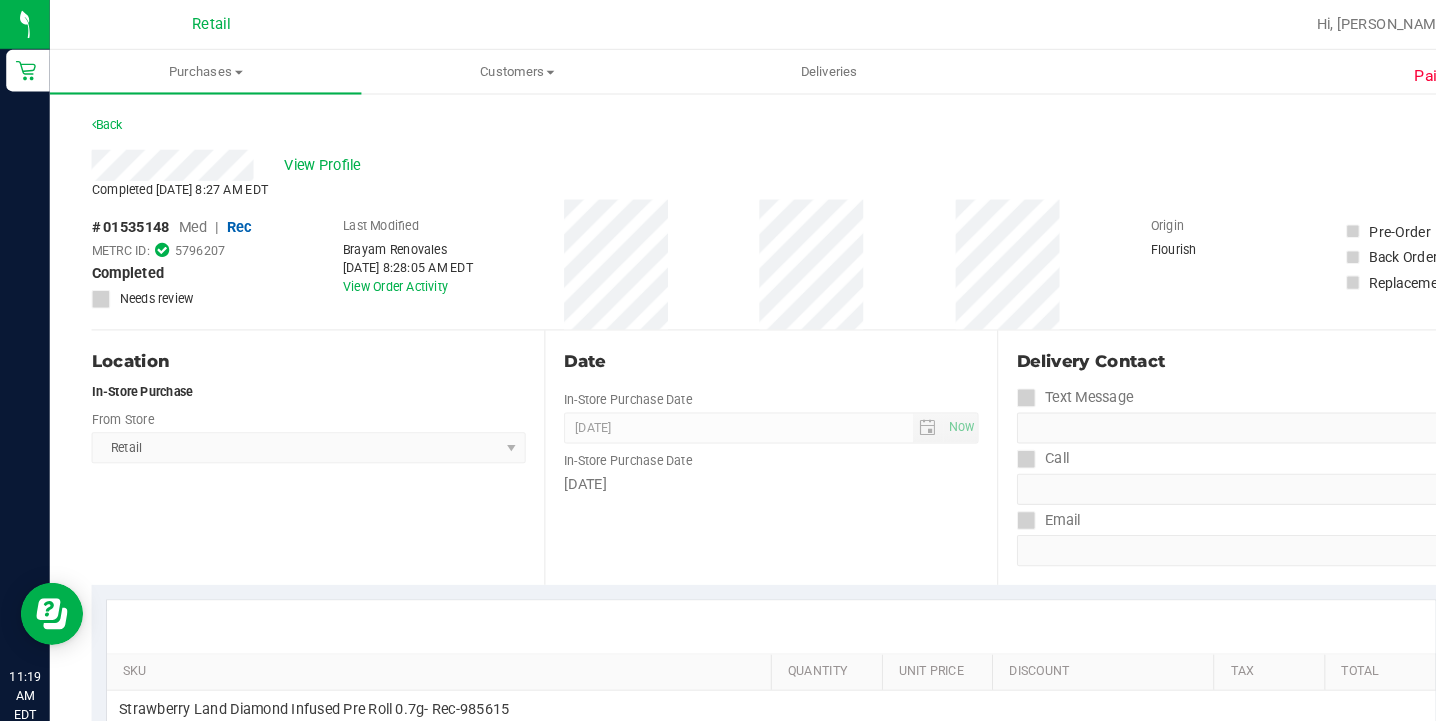 scroll, scrollTop: 0, scrollLeft: 0, axis: both 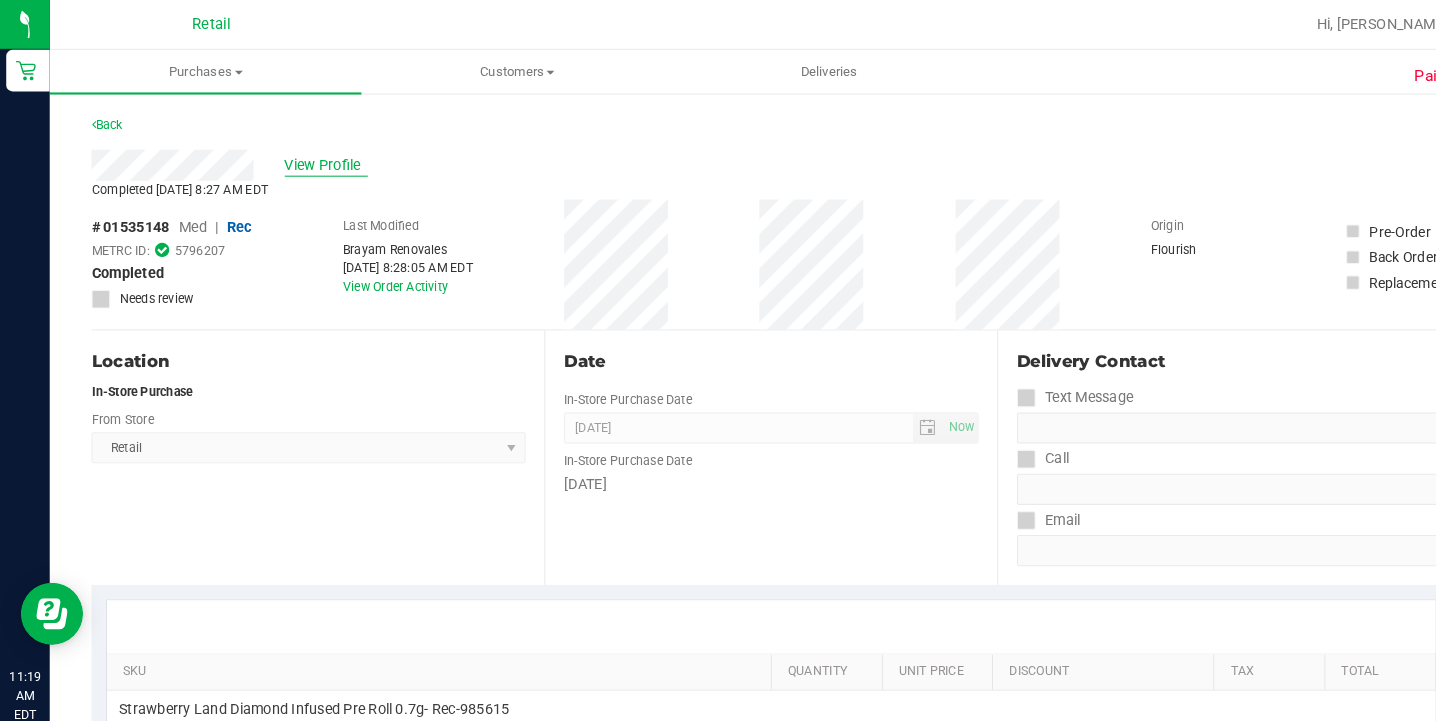 click on "View Profile" at bounding box center [314, 159] 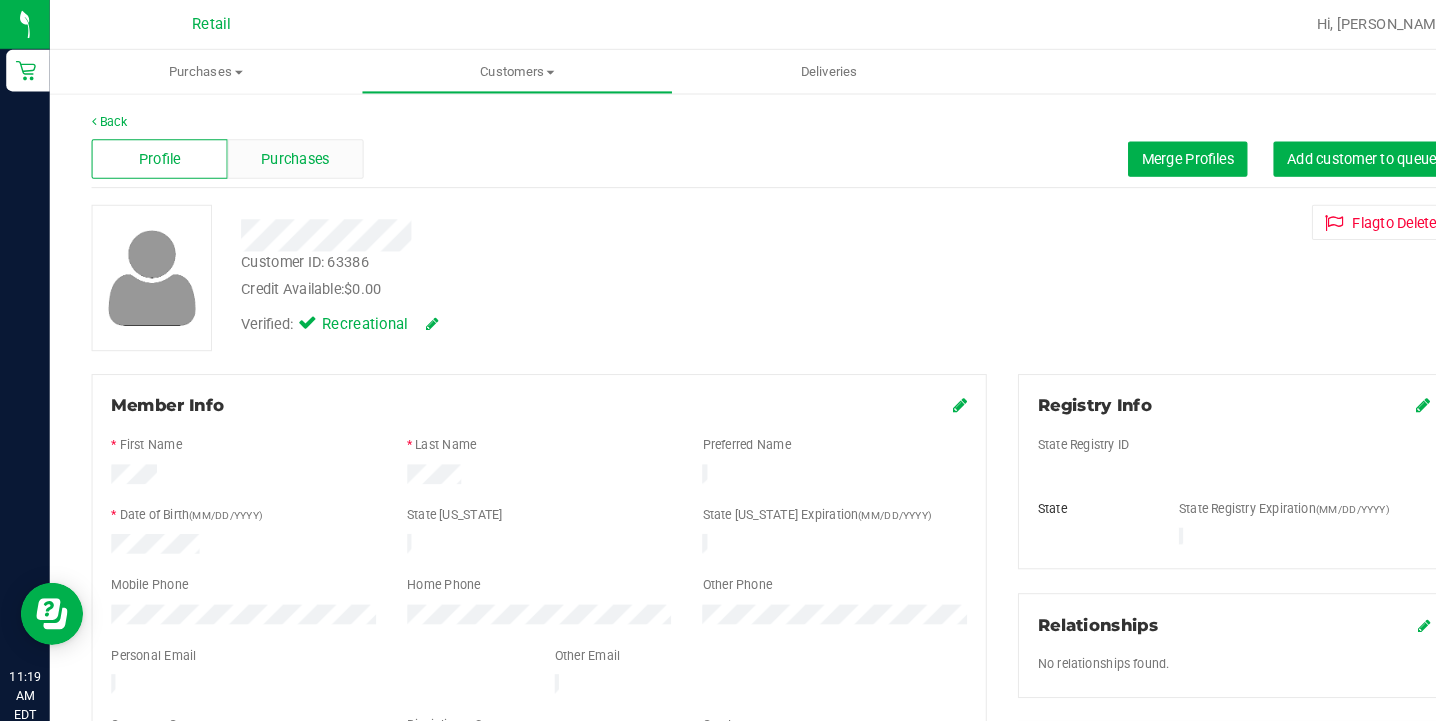 click on "Purchases" at bounding box center [284, 153] 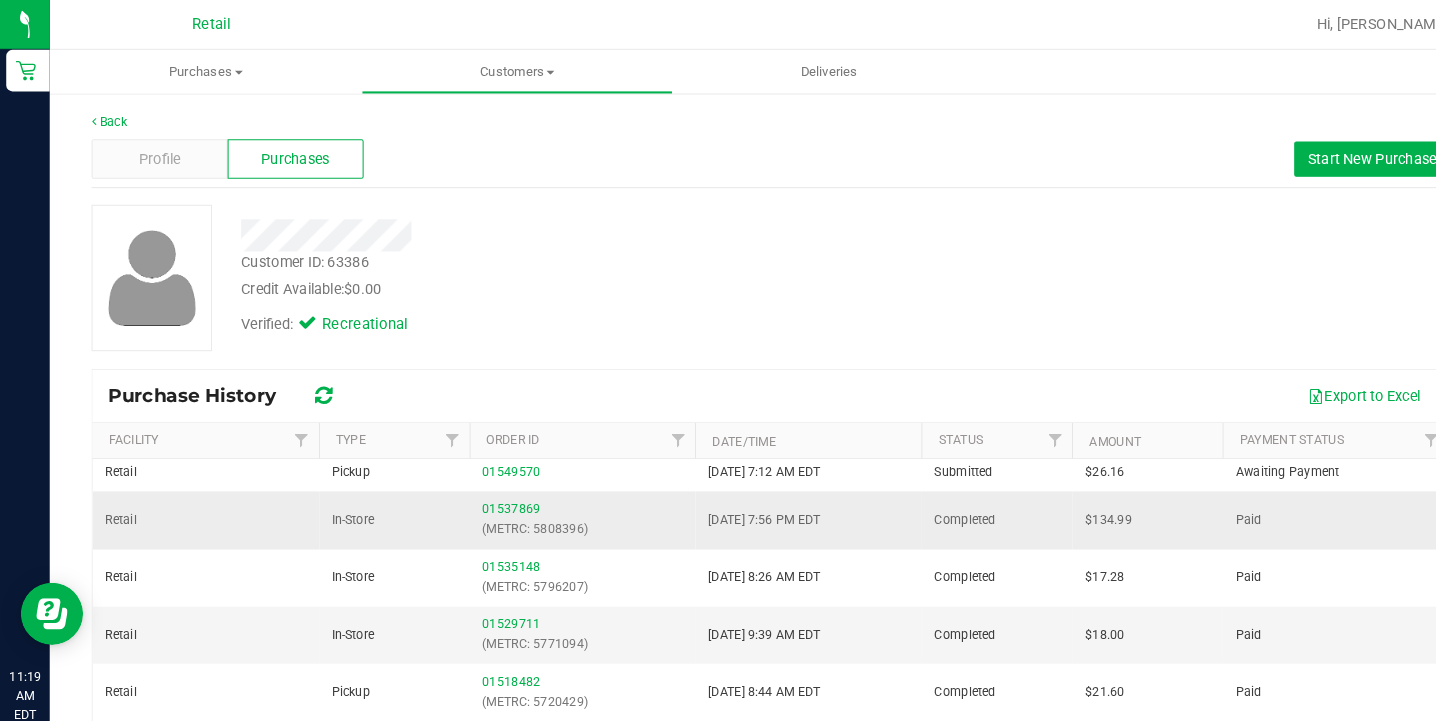 scroll, scrollTop: 2, scrollLeft: 0, axis: vertical 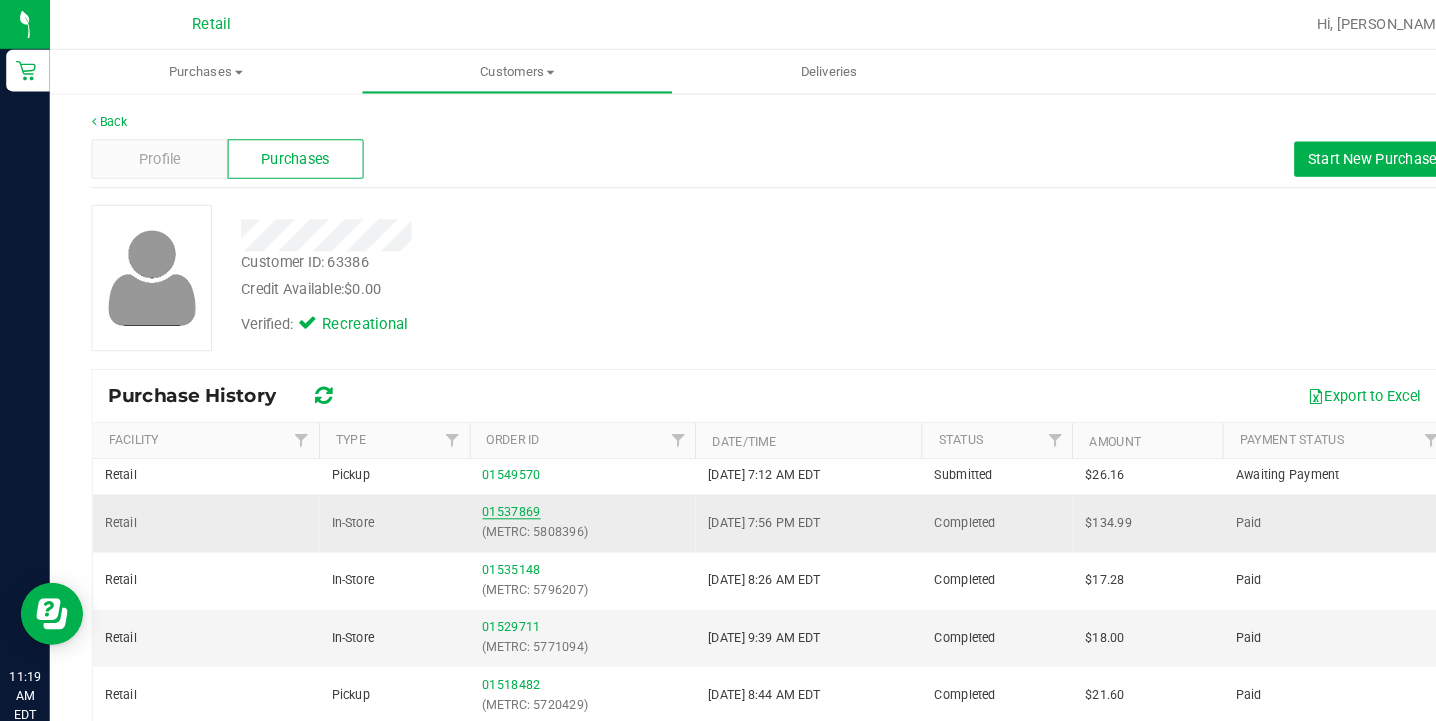 click on "01537869" at bounding box center [492, 493] 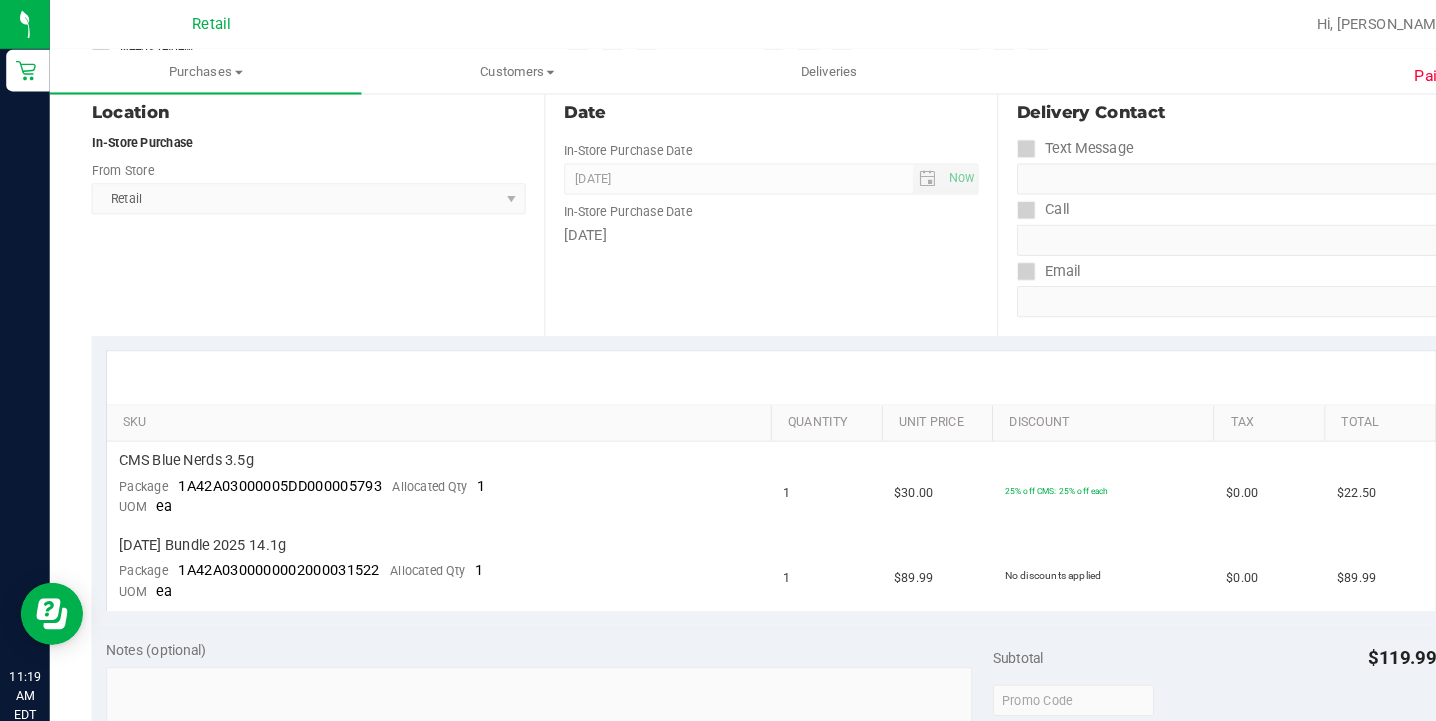scroll, scrollTop: 242, scrollLeft: 0, axis: vertical 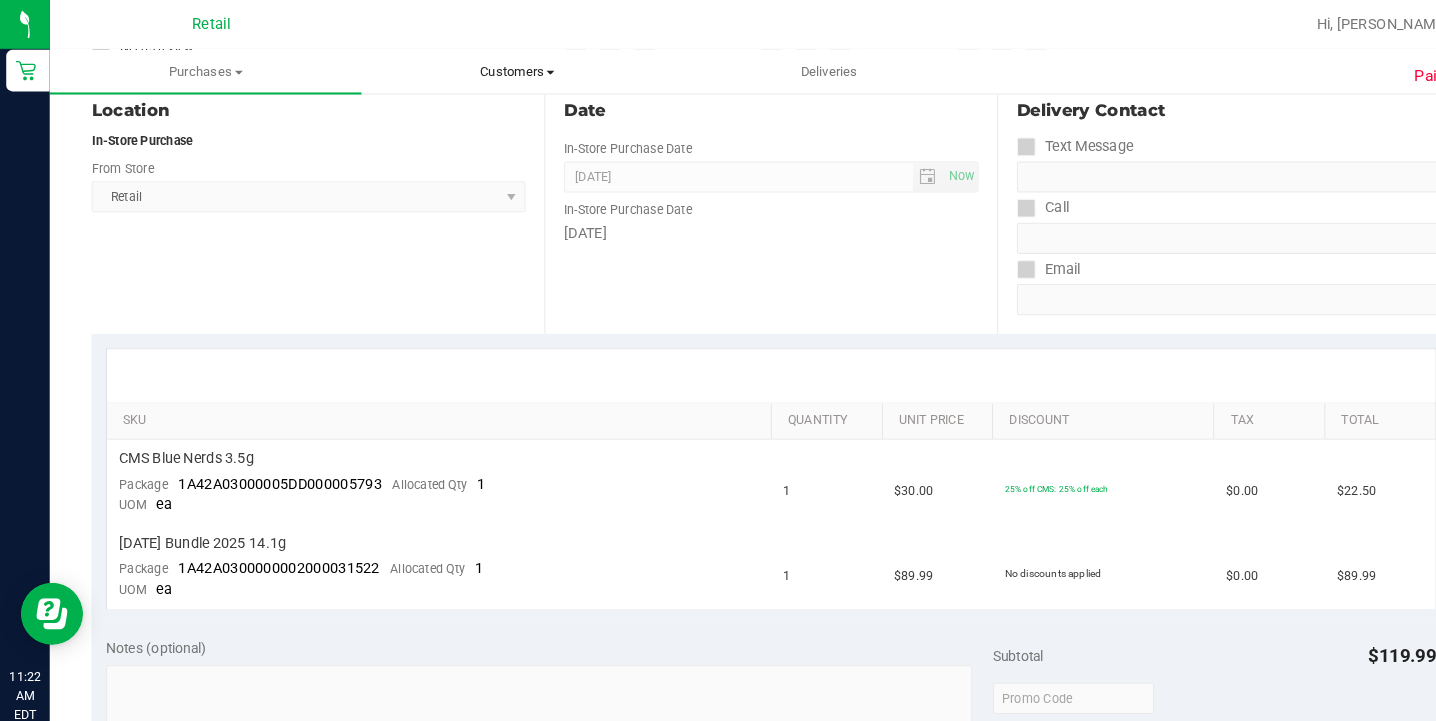 click on "Customers
All customers
Add a new customer
All physicians" at bounding box center (498, 69) 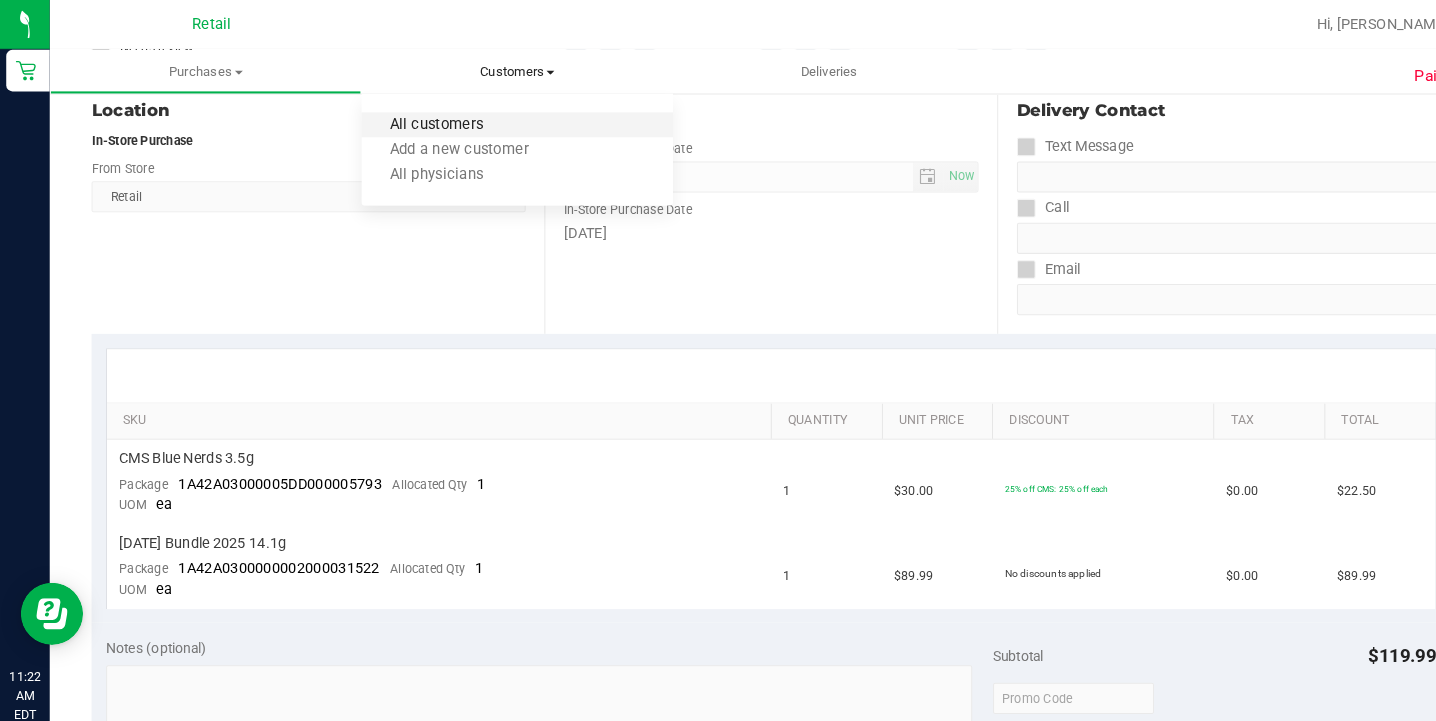 click on "All customers" at bounding box center [420, 120] 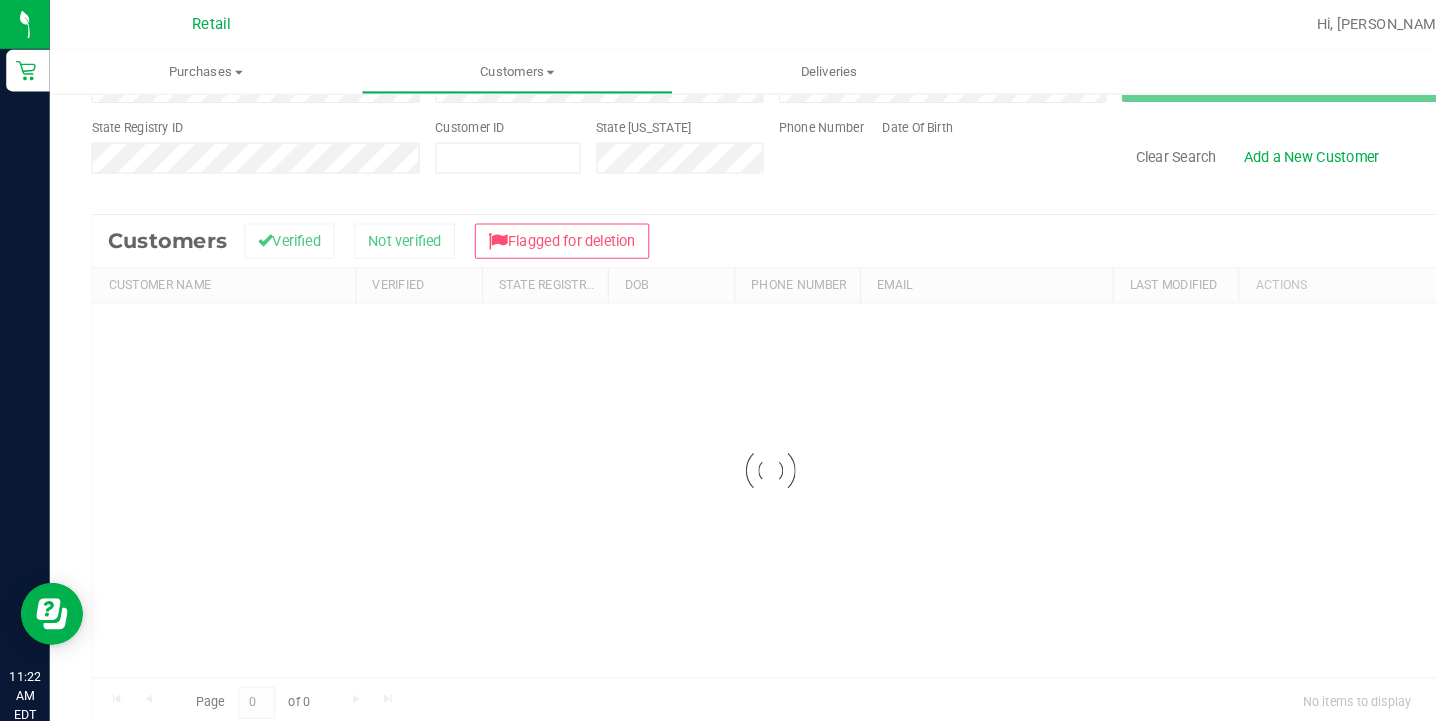 scroll, scrollTop: 0, scrollLeft: 0, axis: both 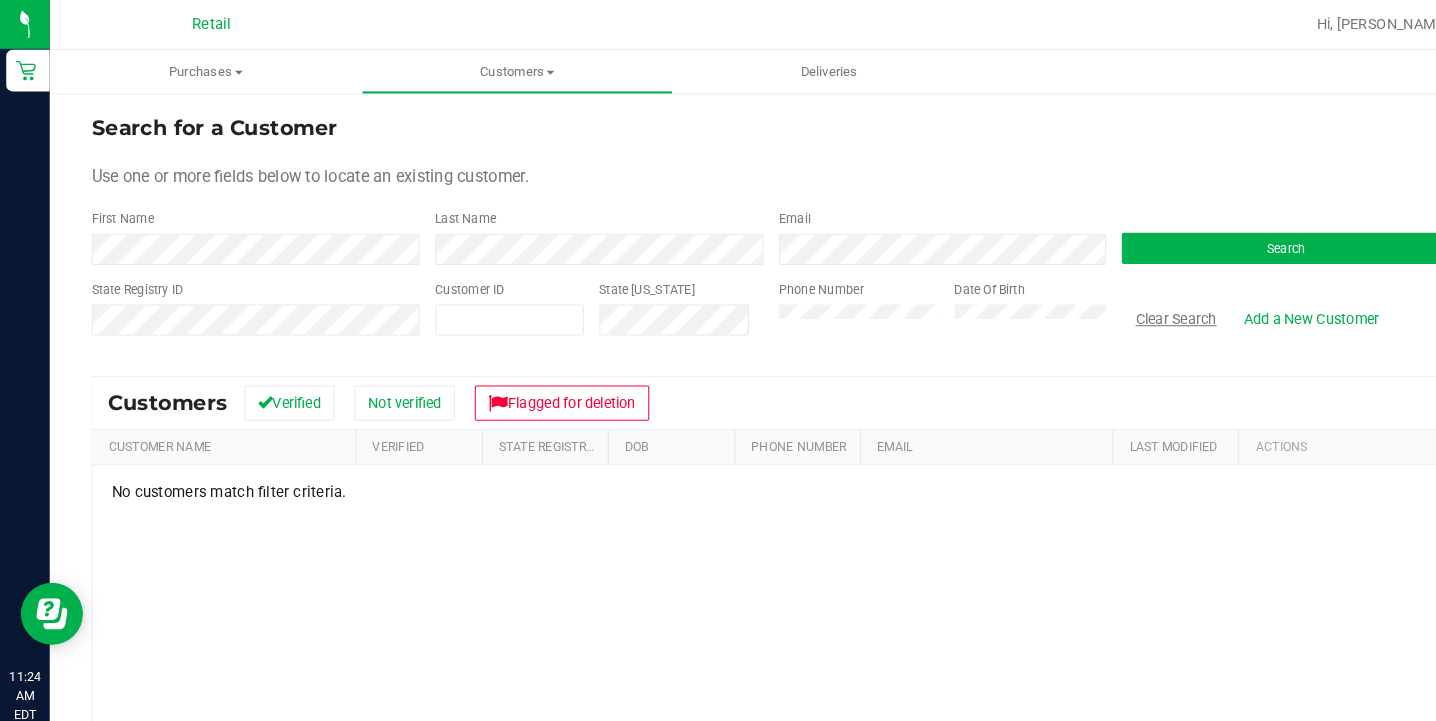 click on "Clear Search" at bounding box center [1132, 307] 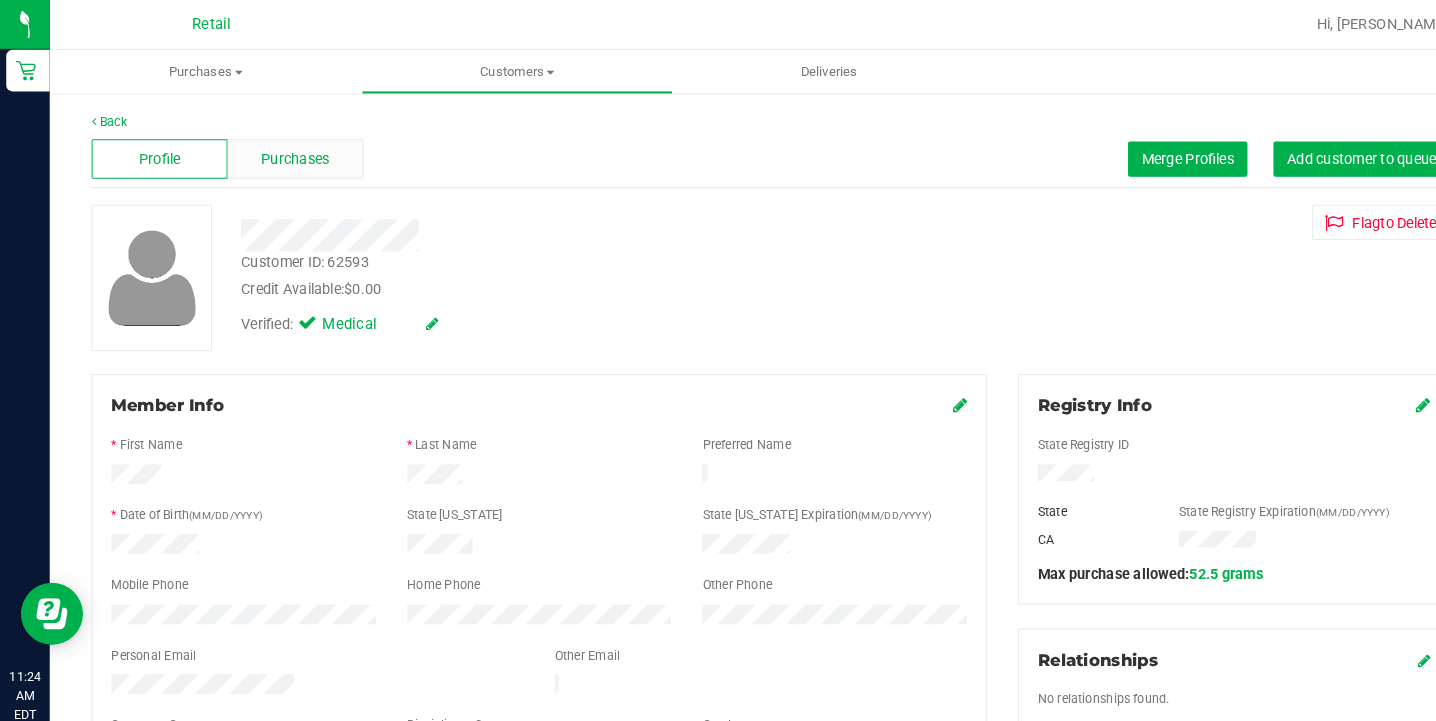 click on "Purchases" at bounding box center [284, 153] 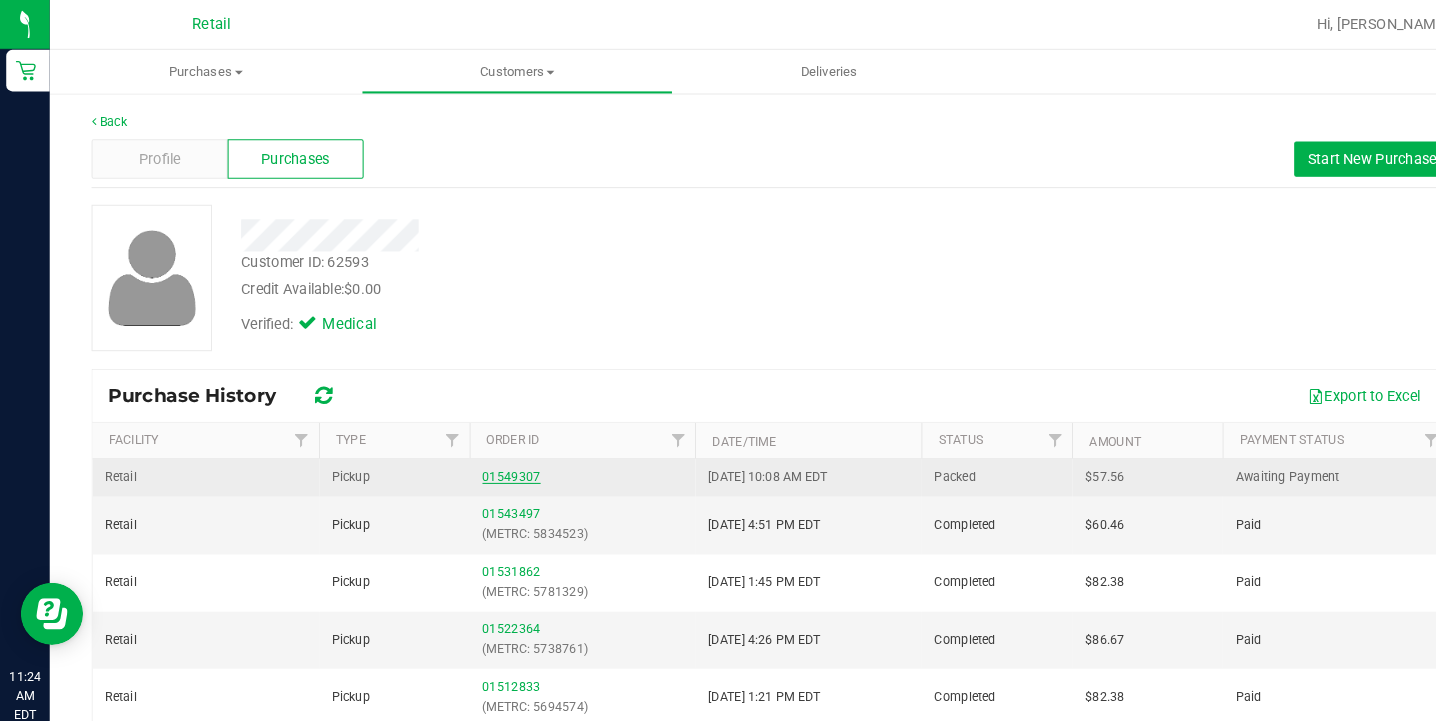 click on "01549307" at bounding box center [492, 459] 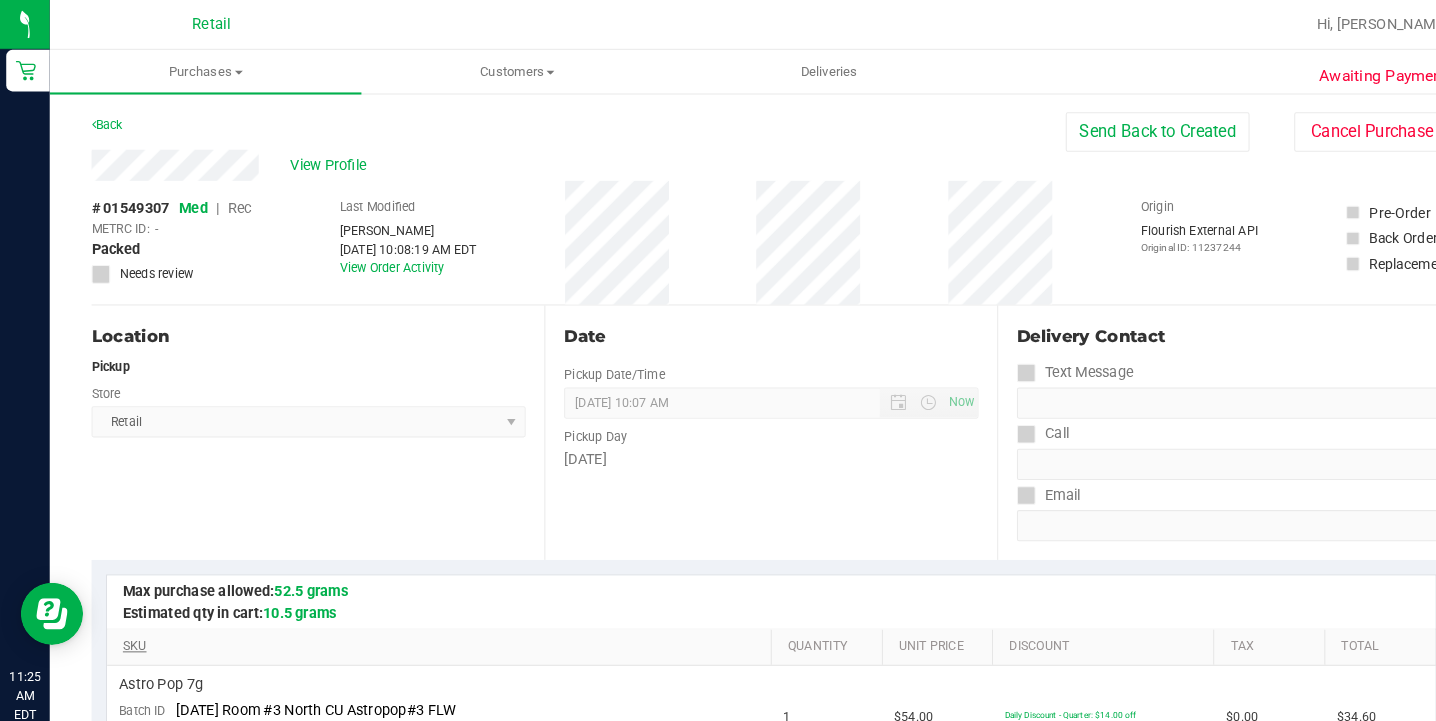 scroll, scrollTop: 0, scrollLeft: 0, axis: both 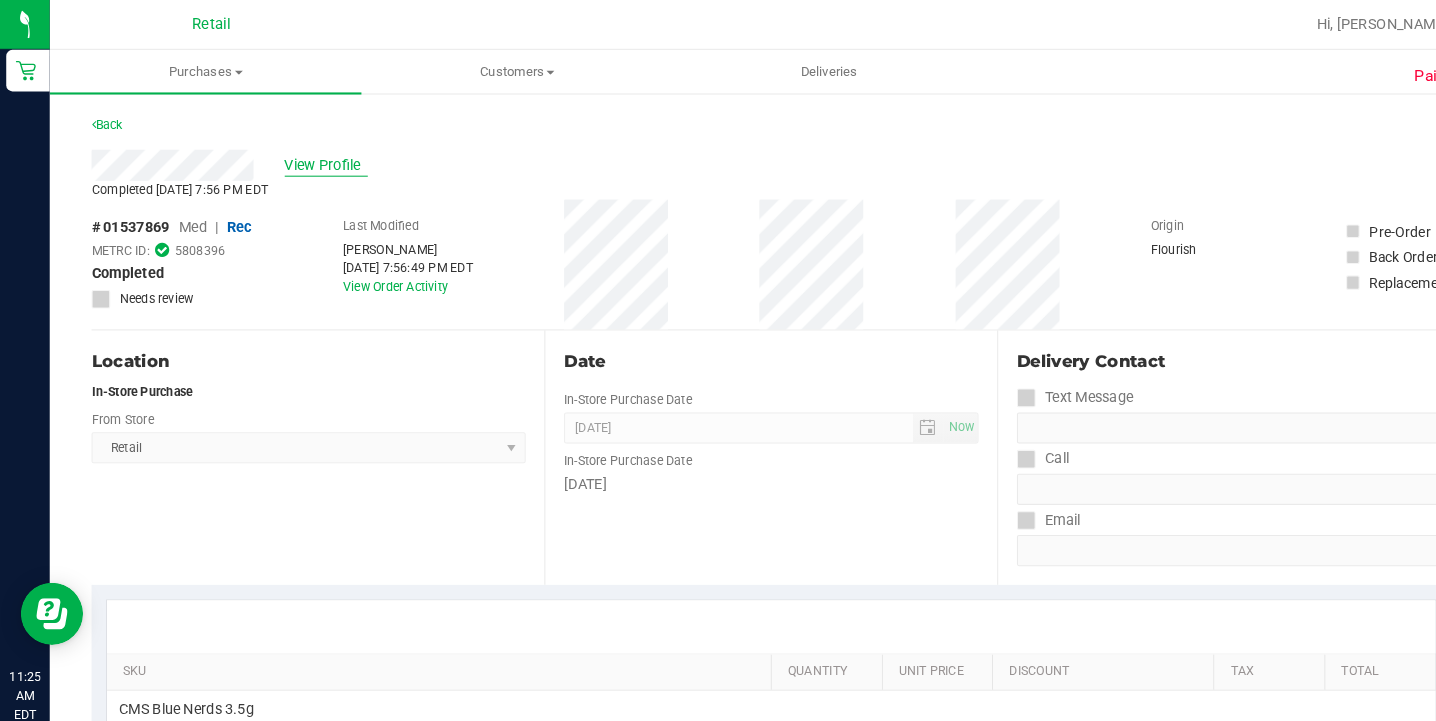 click on "View Profile" at bounding box center [314, 159] 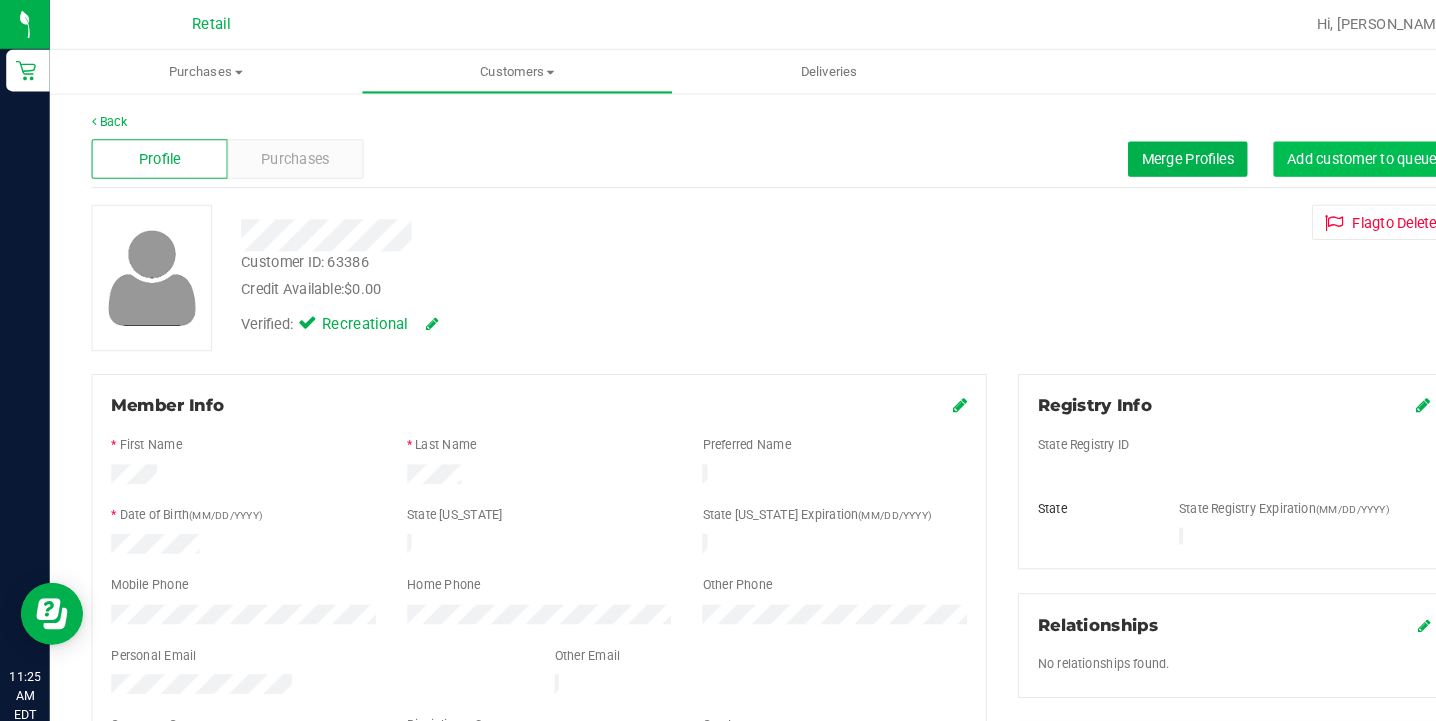 click on "Add customer to queue" at bounding box center [1311, 153] 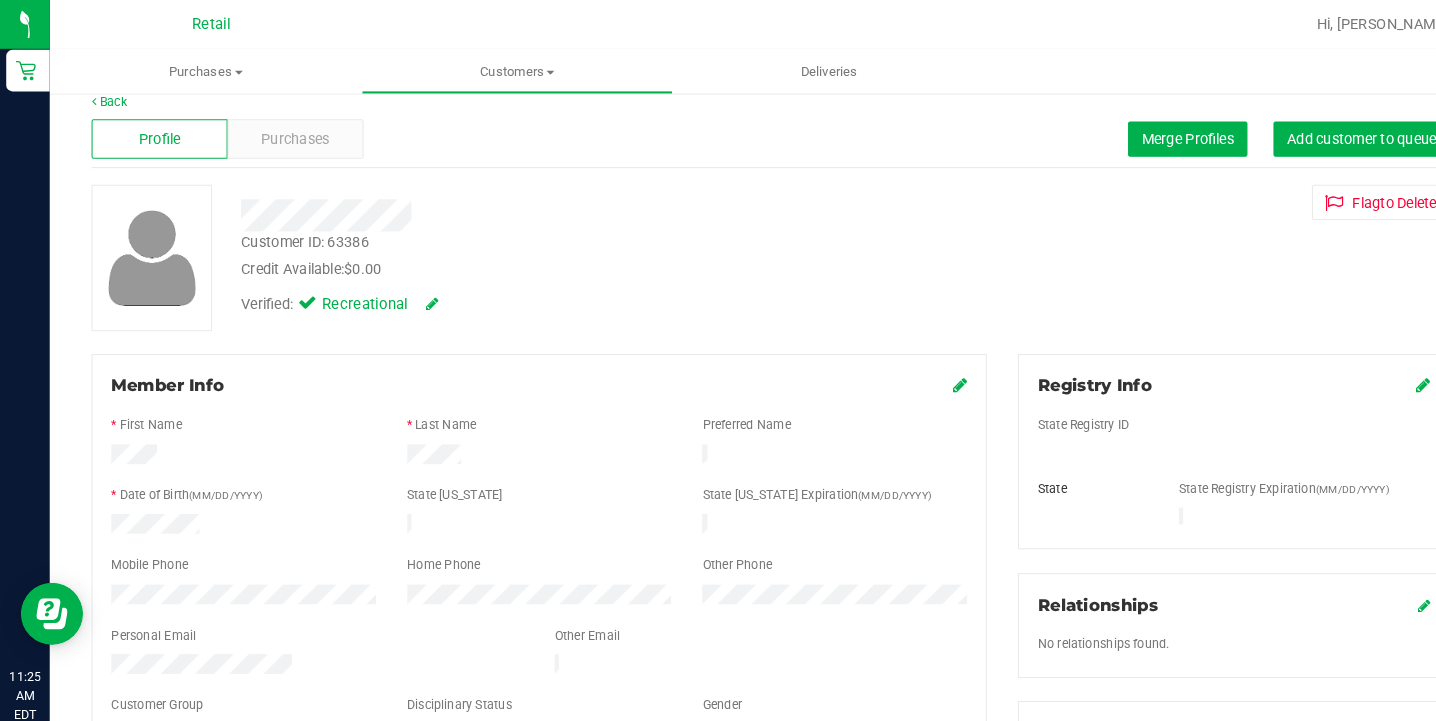 scroll, scrollTop: 20, scrollLeft: 0, axis: vertical 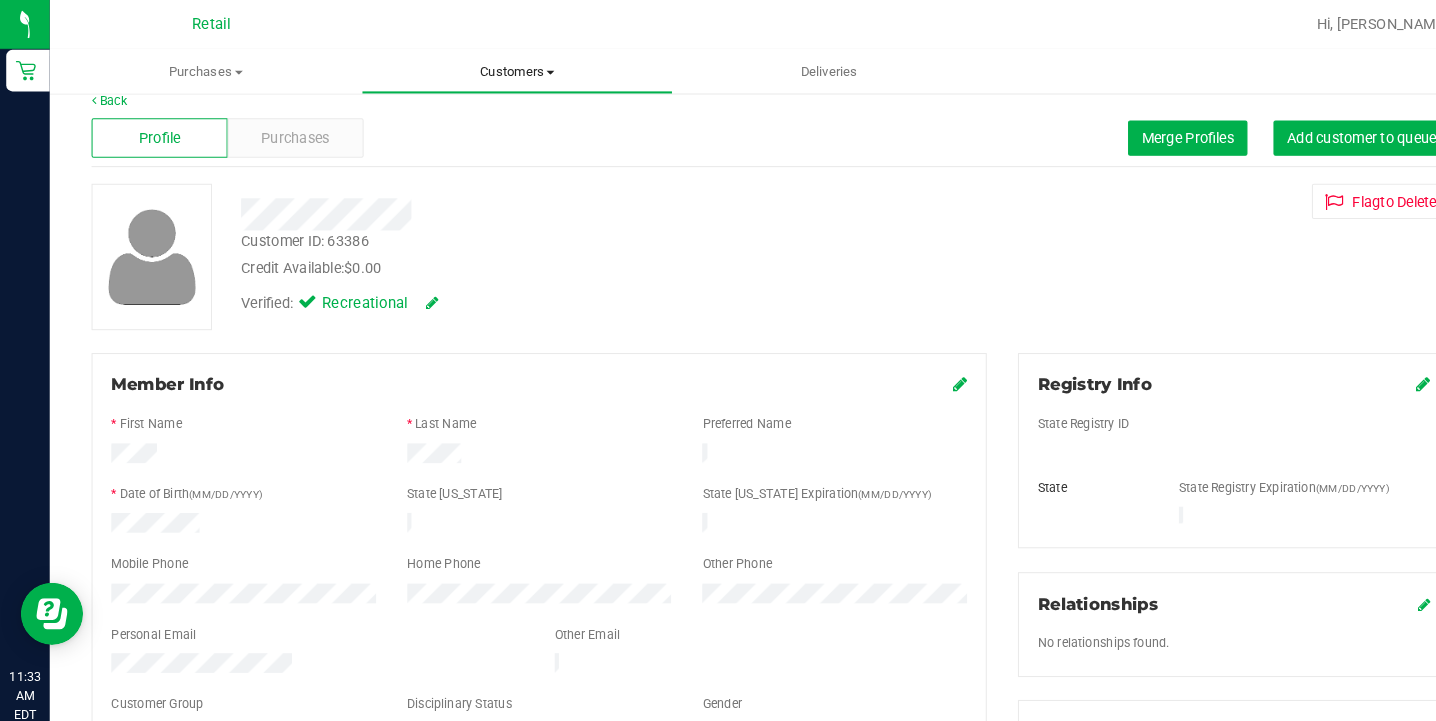 click on "Customers" at bounding box center [498, 69] 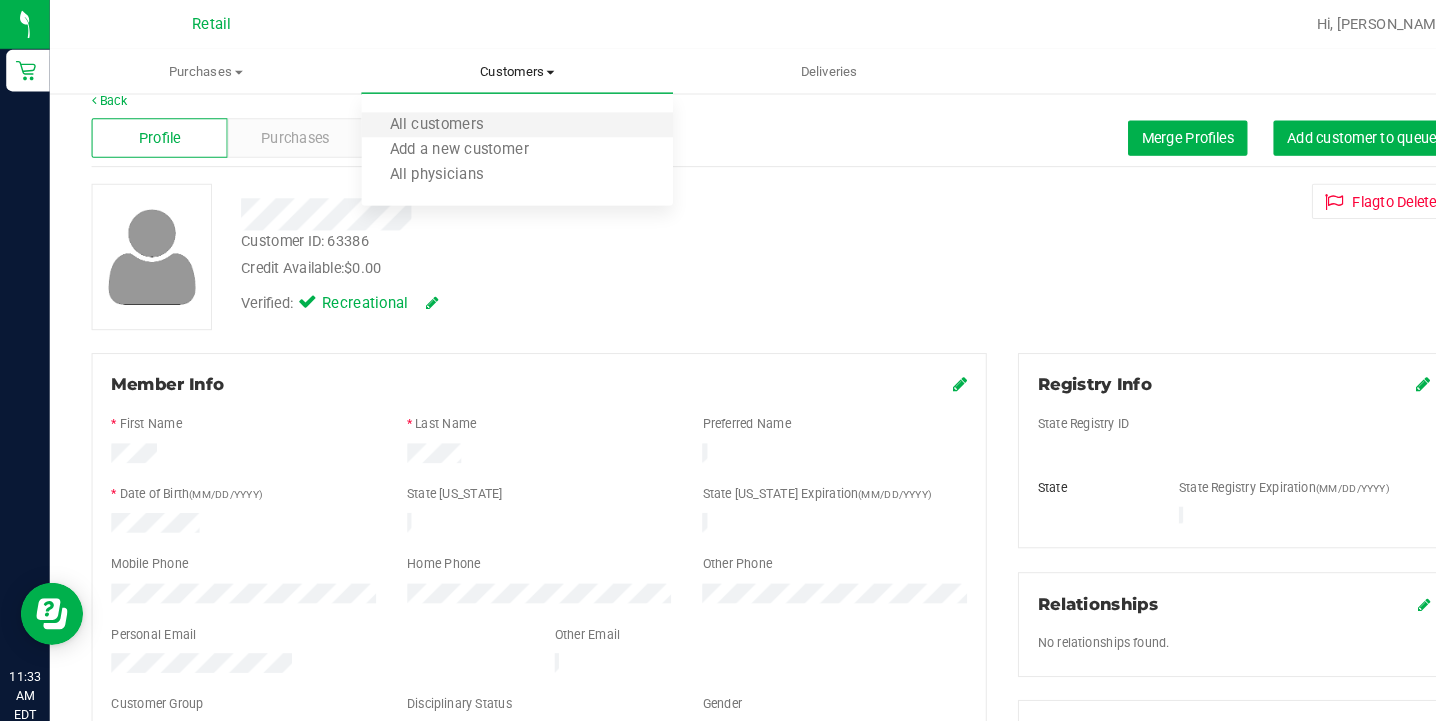 click on "All customers" at bounding box center (498, 121) 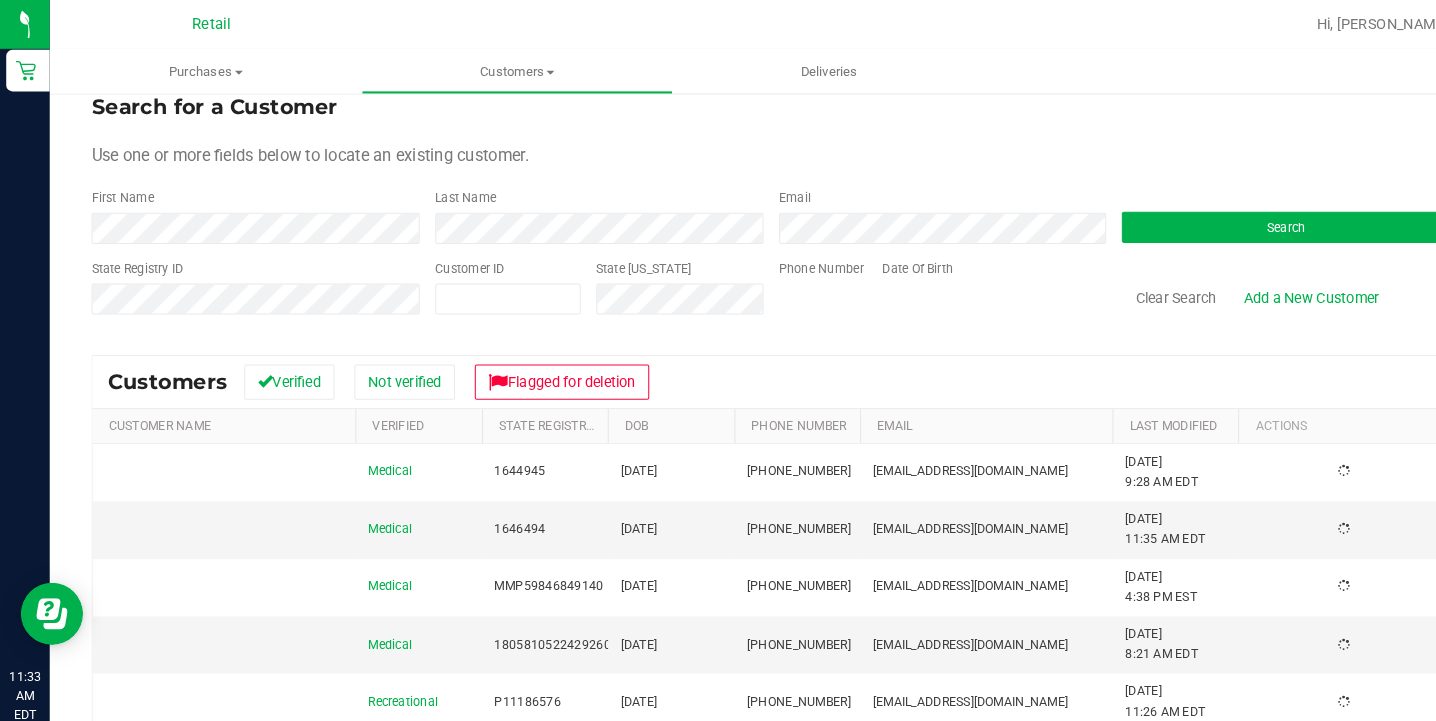 scroll, scrollTop: 0, scrollLeft: 0, axis: both 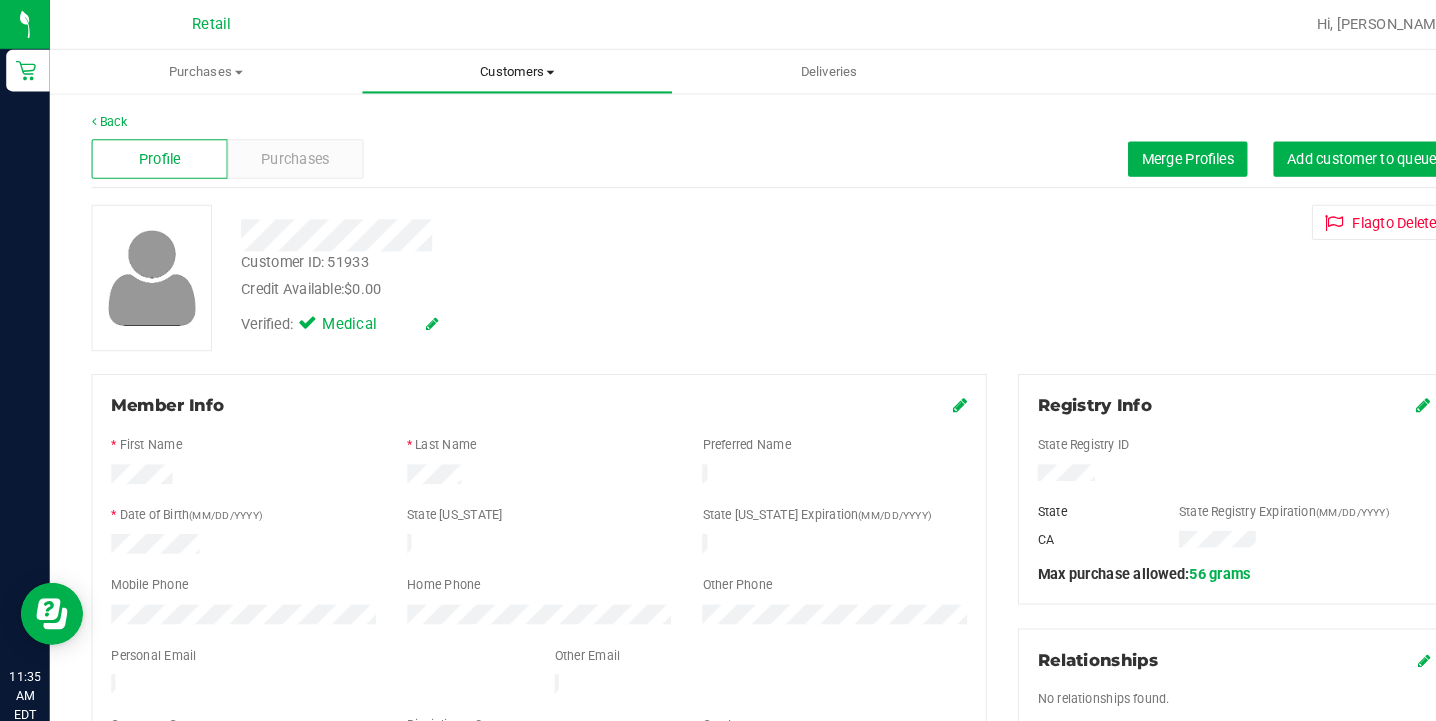 click on "Customers" at bounding box center [498, 69] 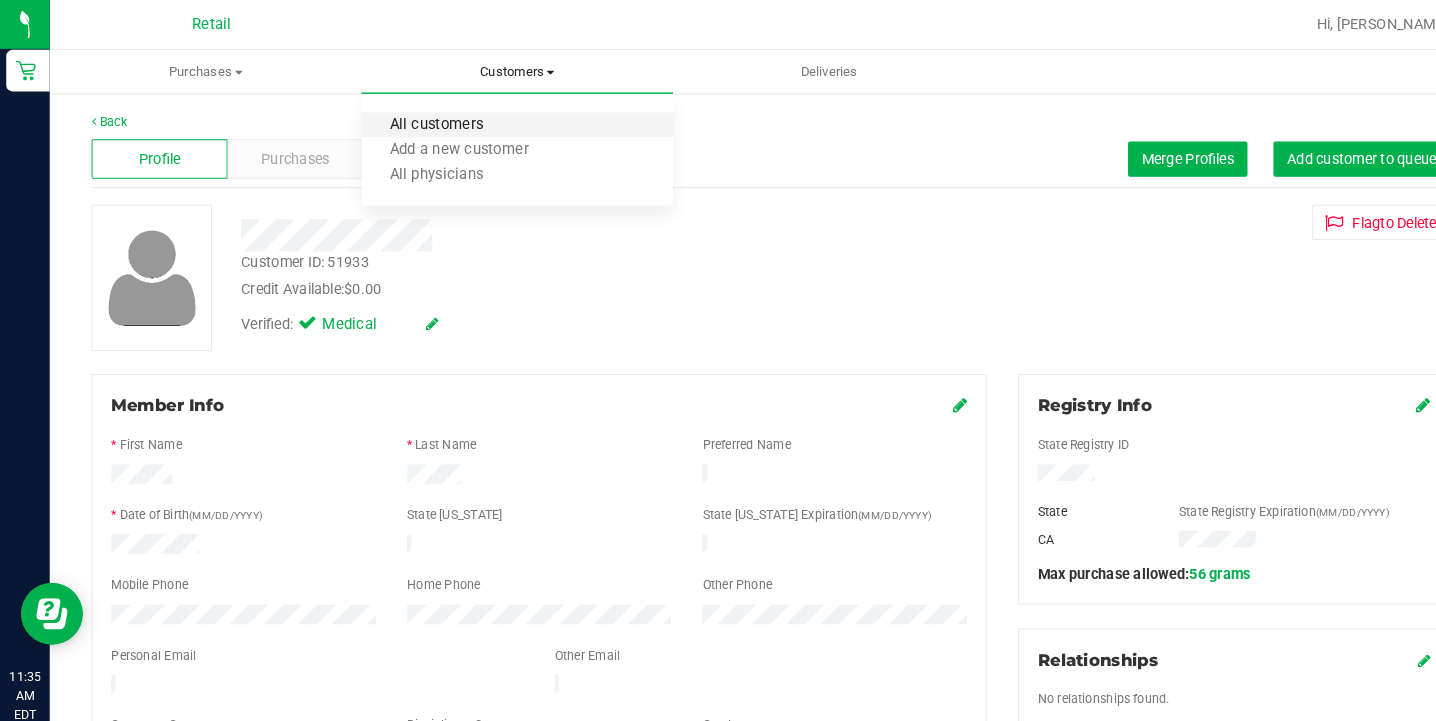 click on "All customers" at bounding box center [420, 120] 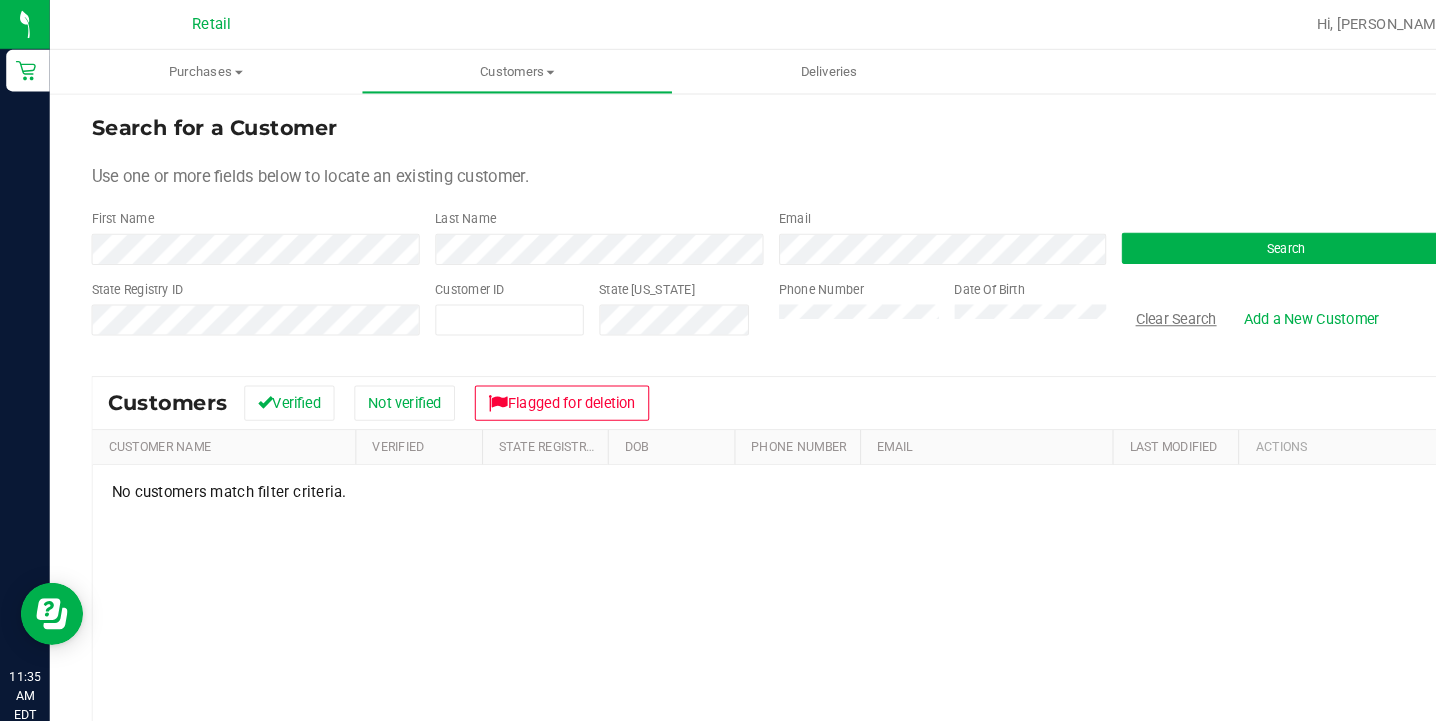 click on "Clear Search" at bounding box center (1132, 307) 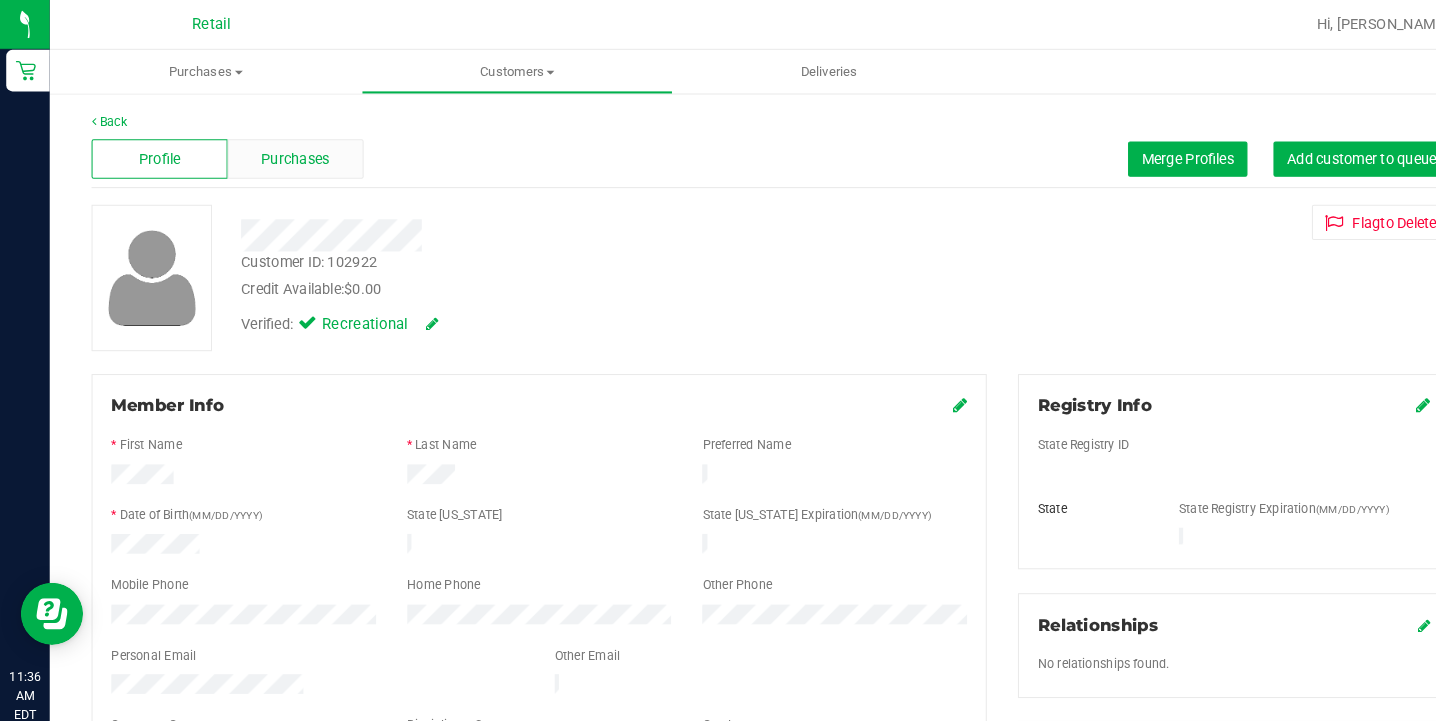 click on "Purchases" at bounding box center (284, 153) 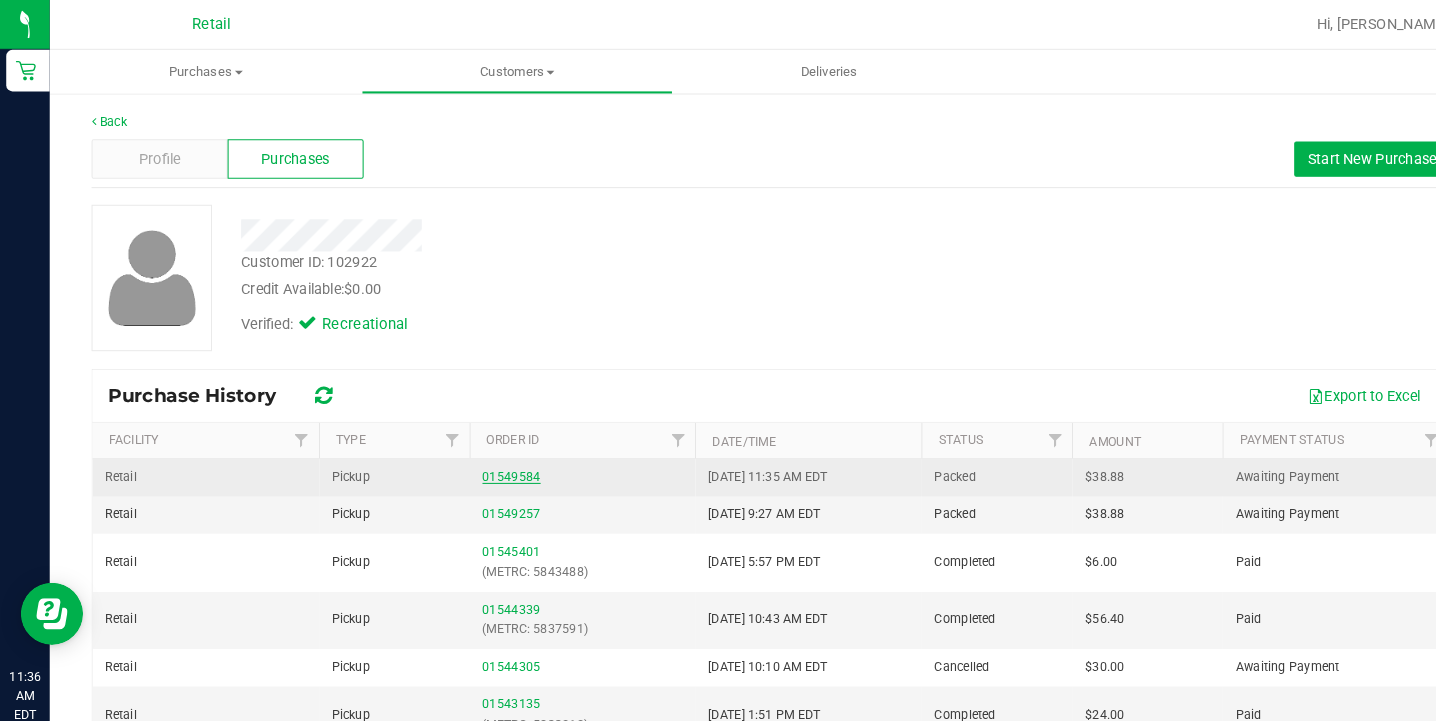 click on "01549584" at bounding box center [492, 459] 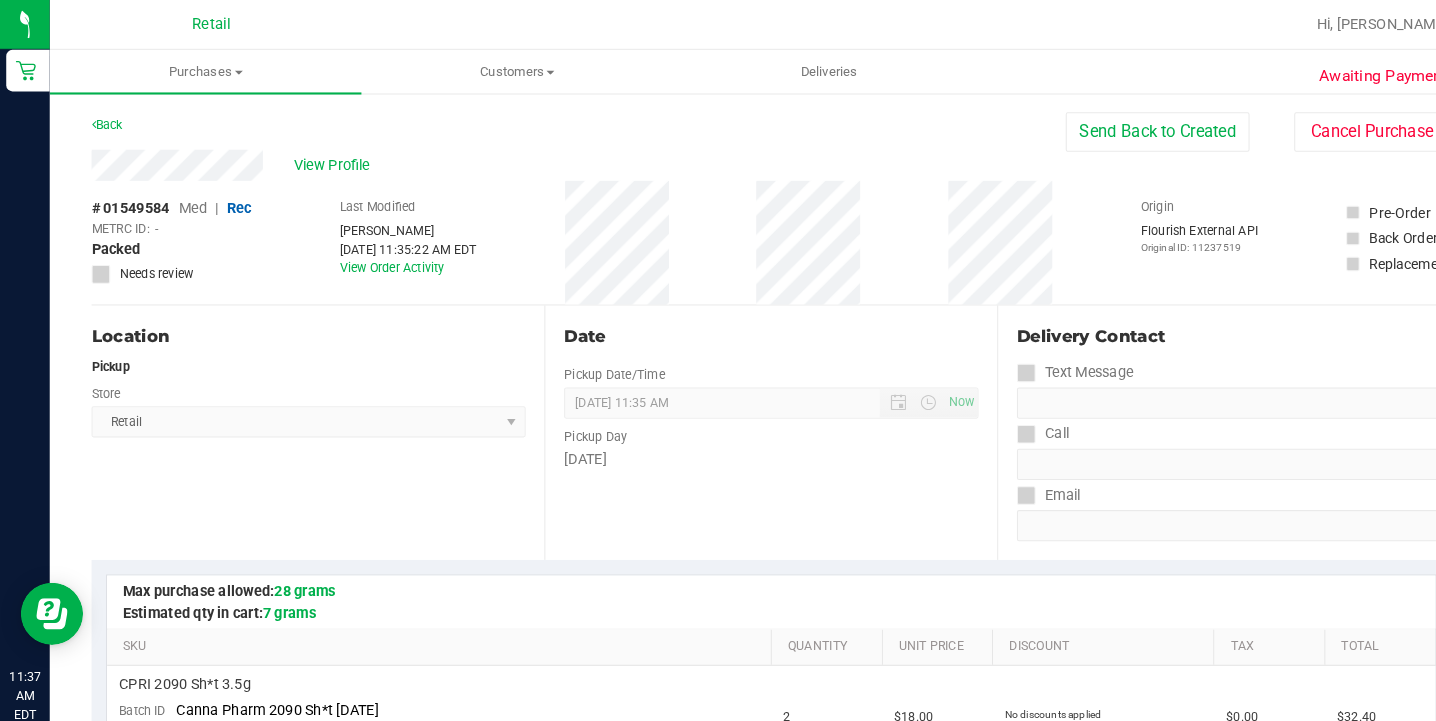 scroll, scrollTop: 0, scrollLeft: 0, axis: both 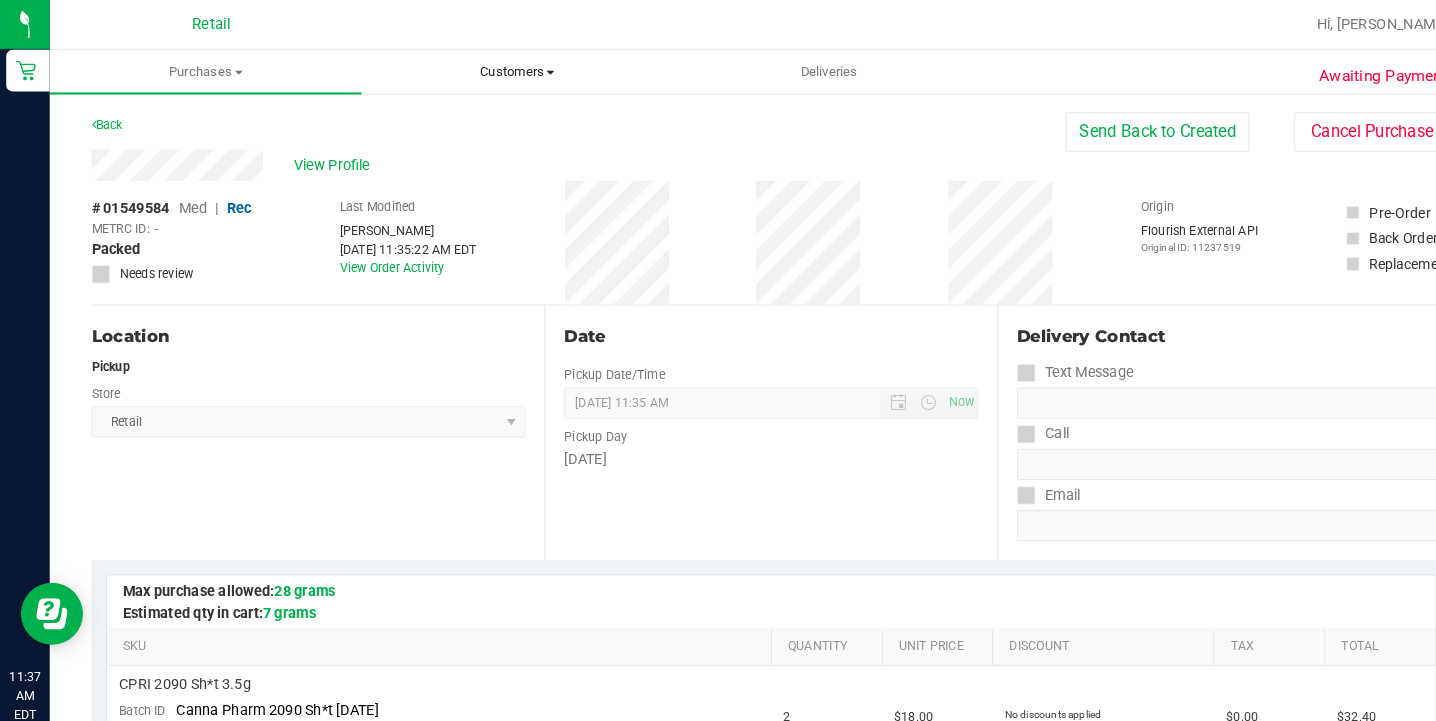 click on "Customers" at bounding box center (498, 69) 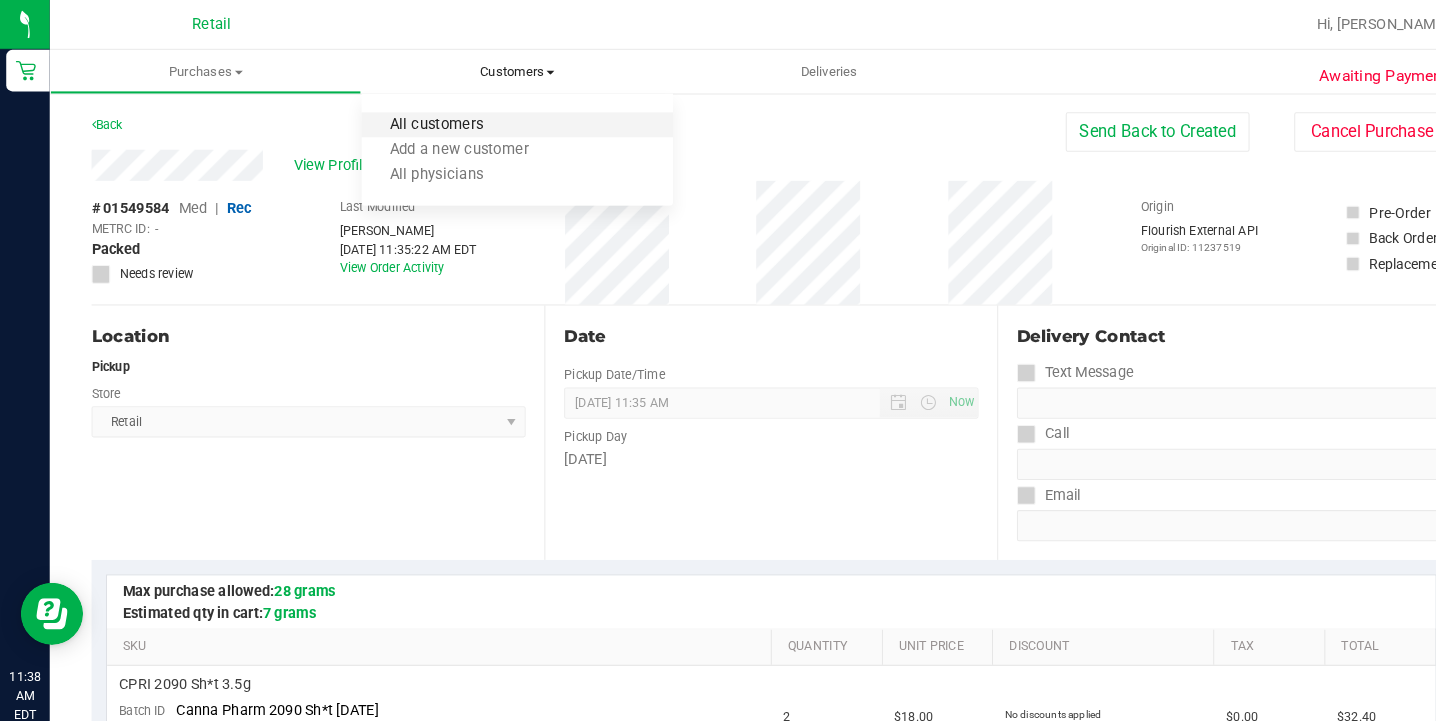 click on "All customers" at bounding box center (420, 120) 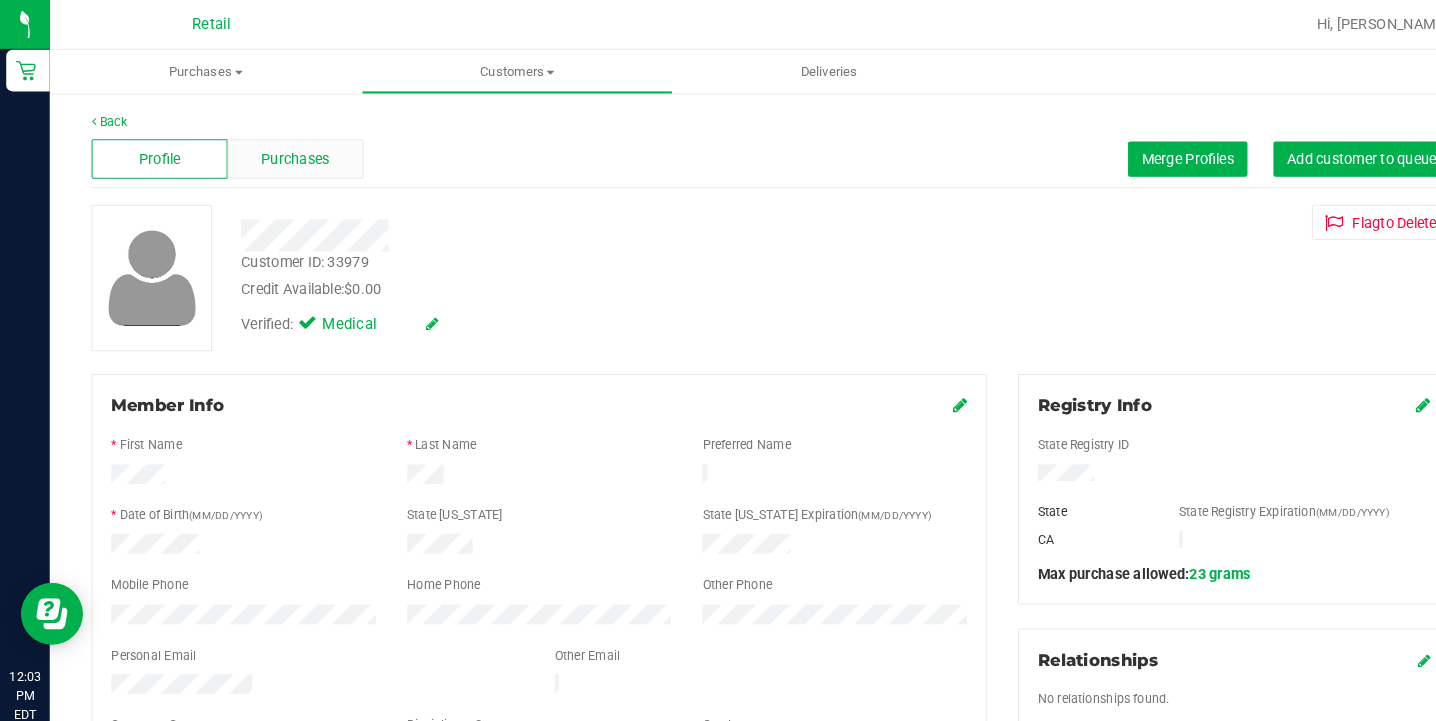 click on "Purchases" at bounding box center (284, 153) 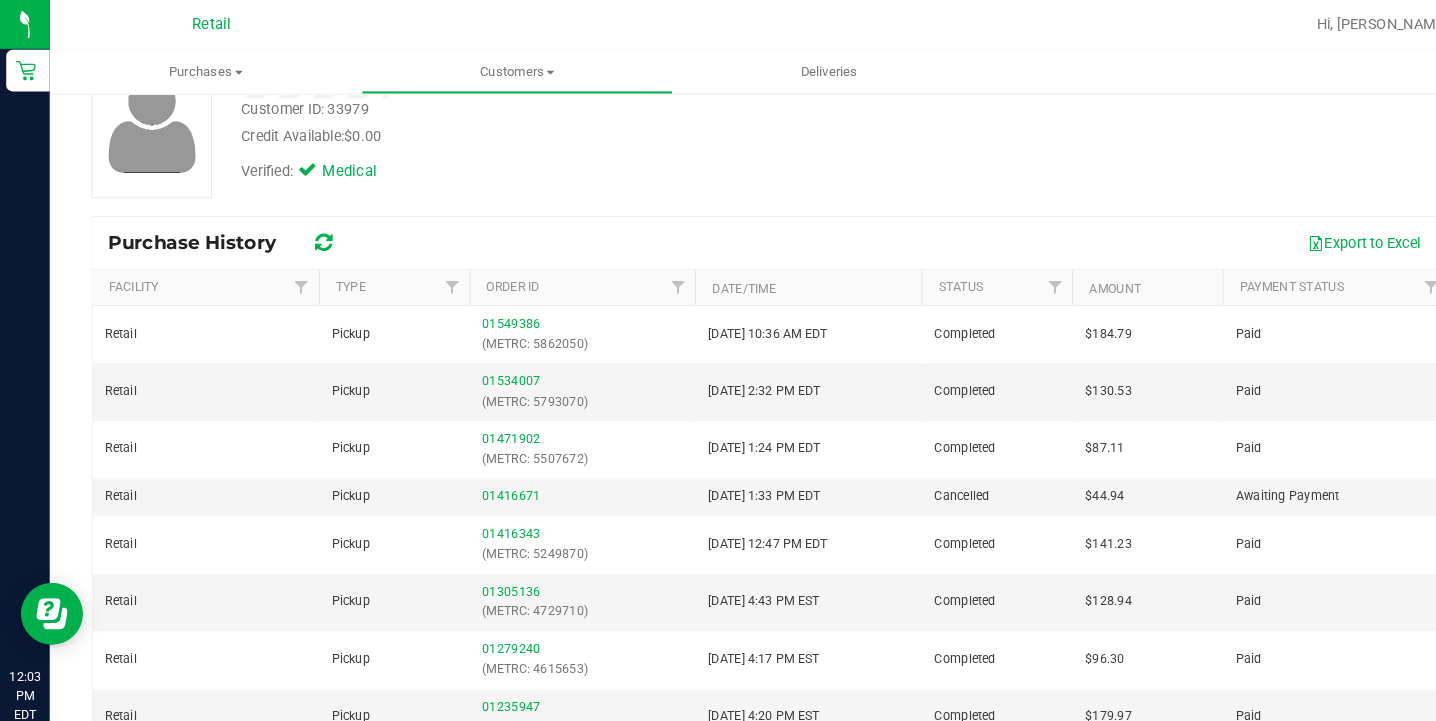 scroll, scrollTop: 150, scrollLeft: 0, axis: vertical 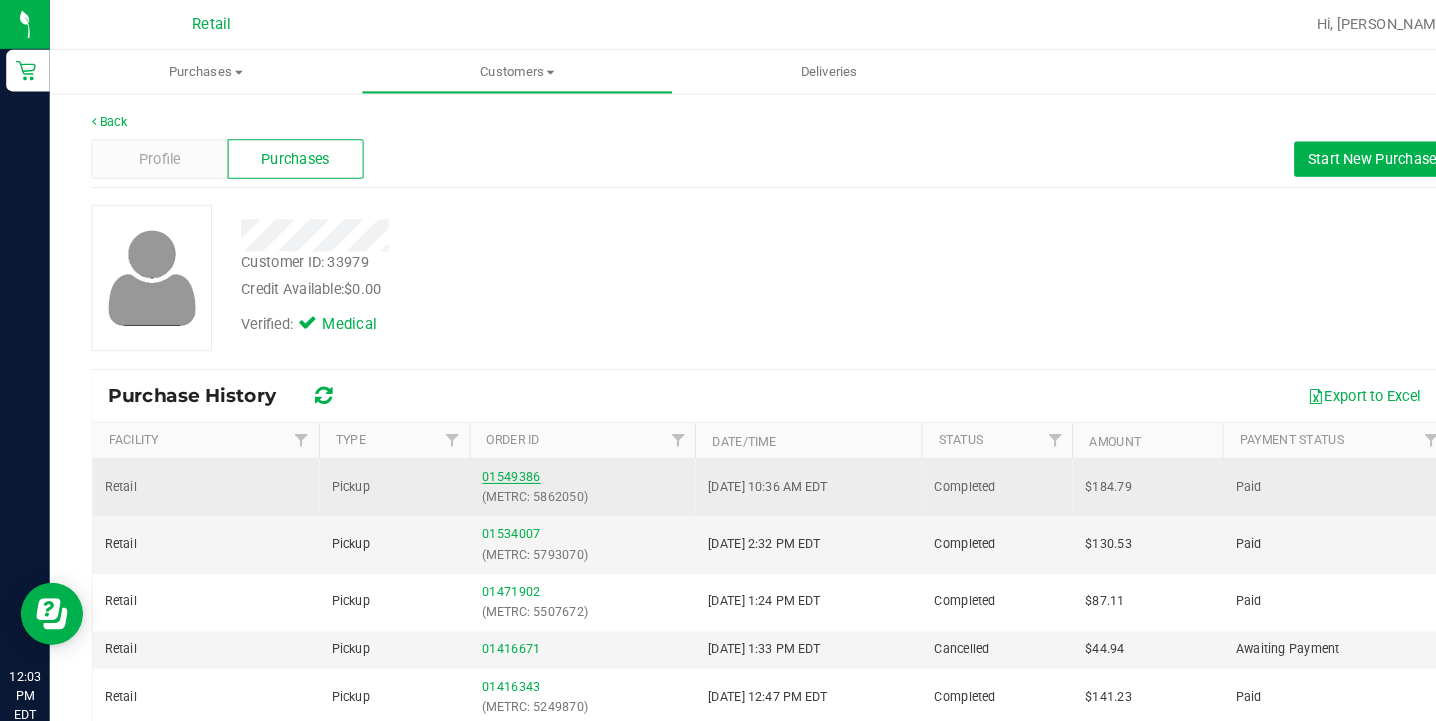 click on "01549386" at bounding box center (492, 459) 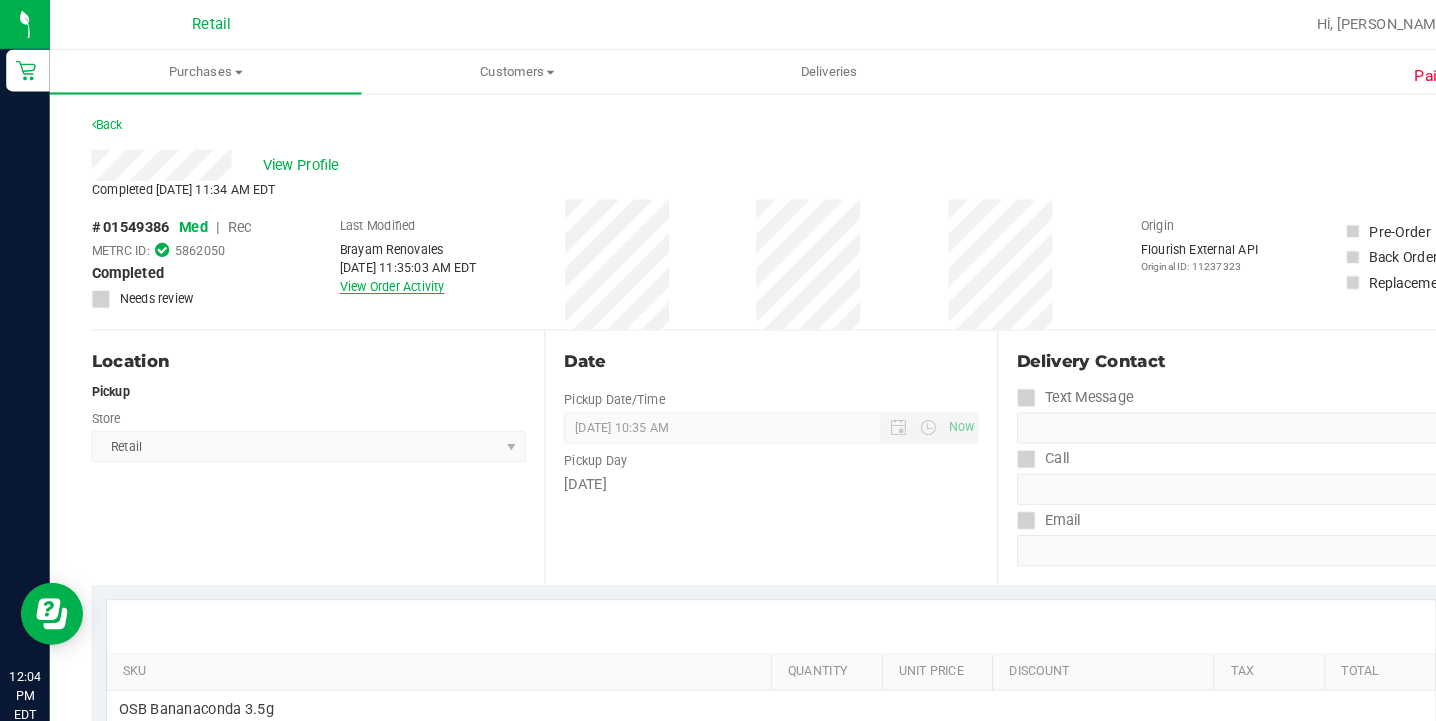 click on "View Order Activity" at bounding box center (377, 276) 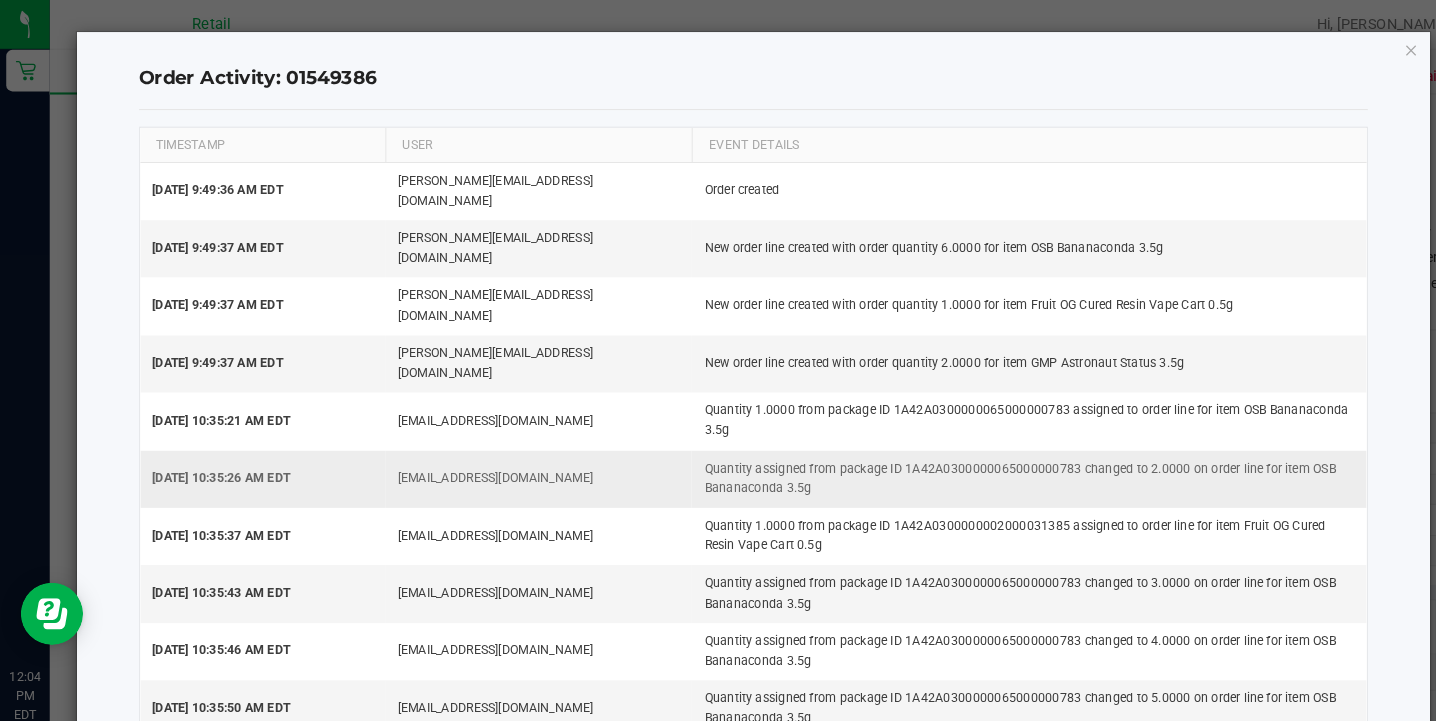 scroll, scrollTop: 0, scrollLeft: 0, axis: both 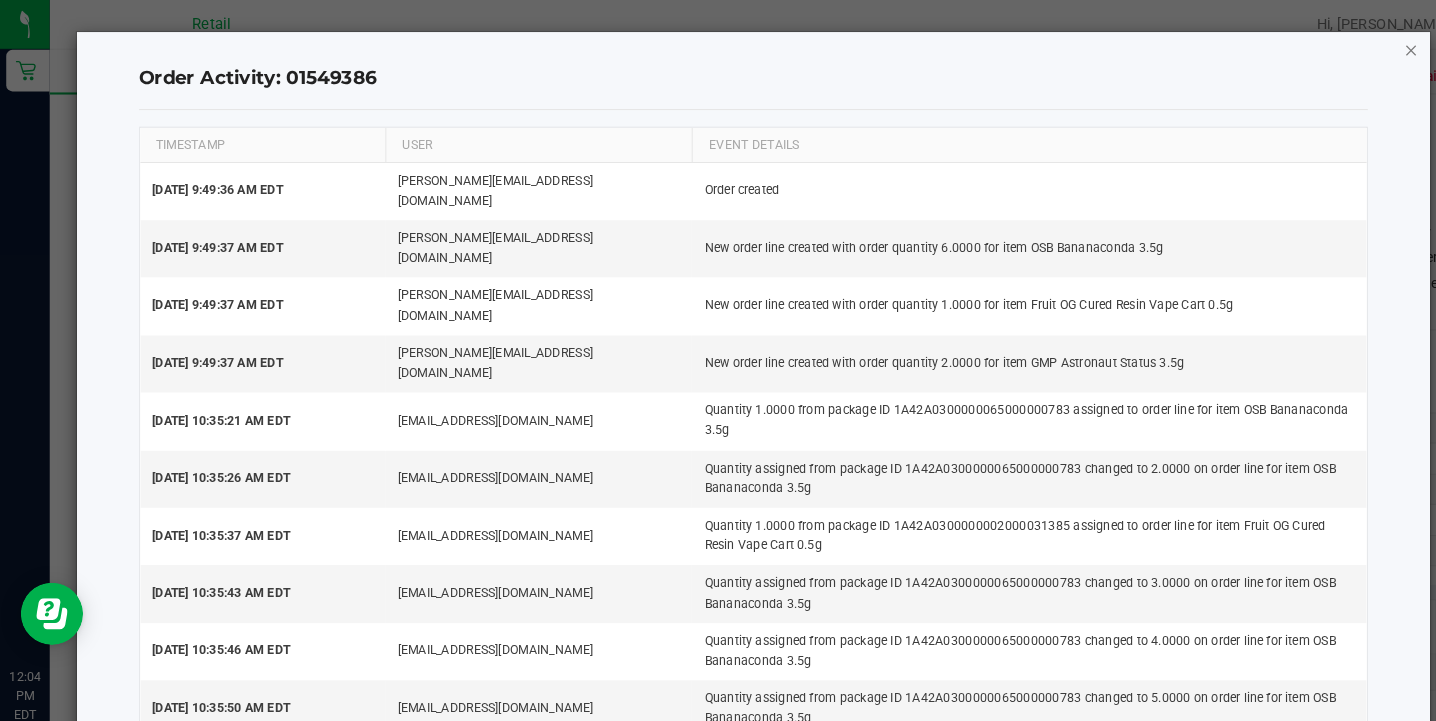 click 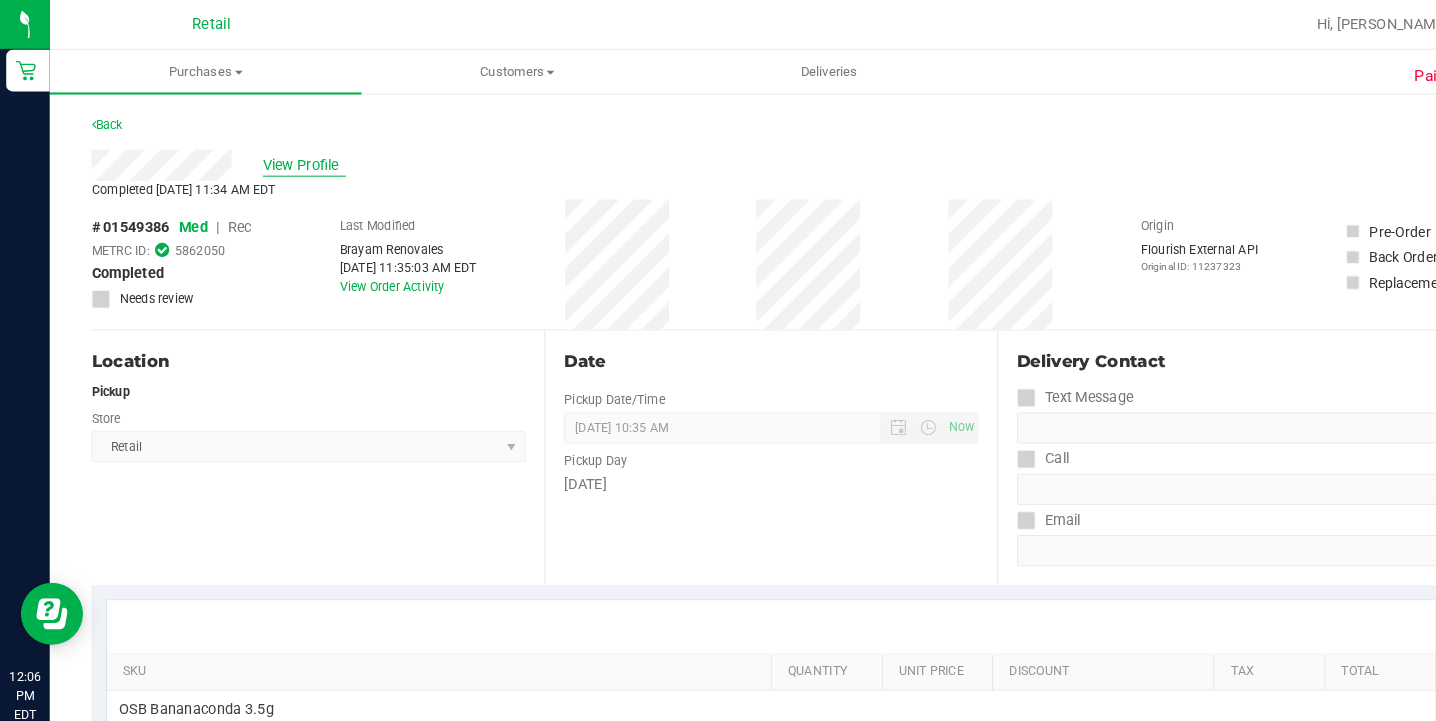 click on "View Profile" at bounding box center [293, 159] 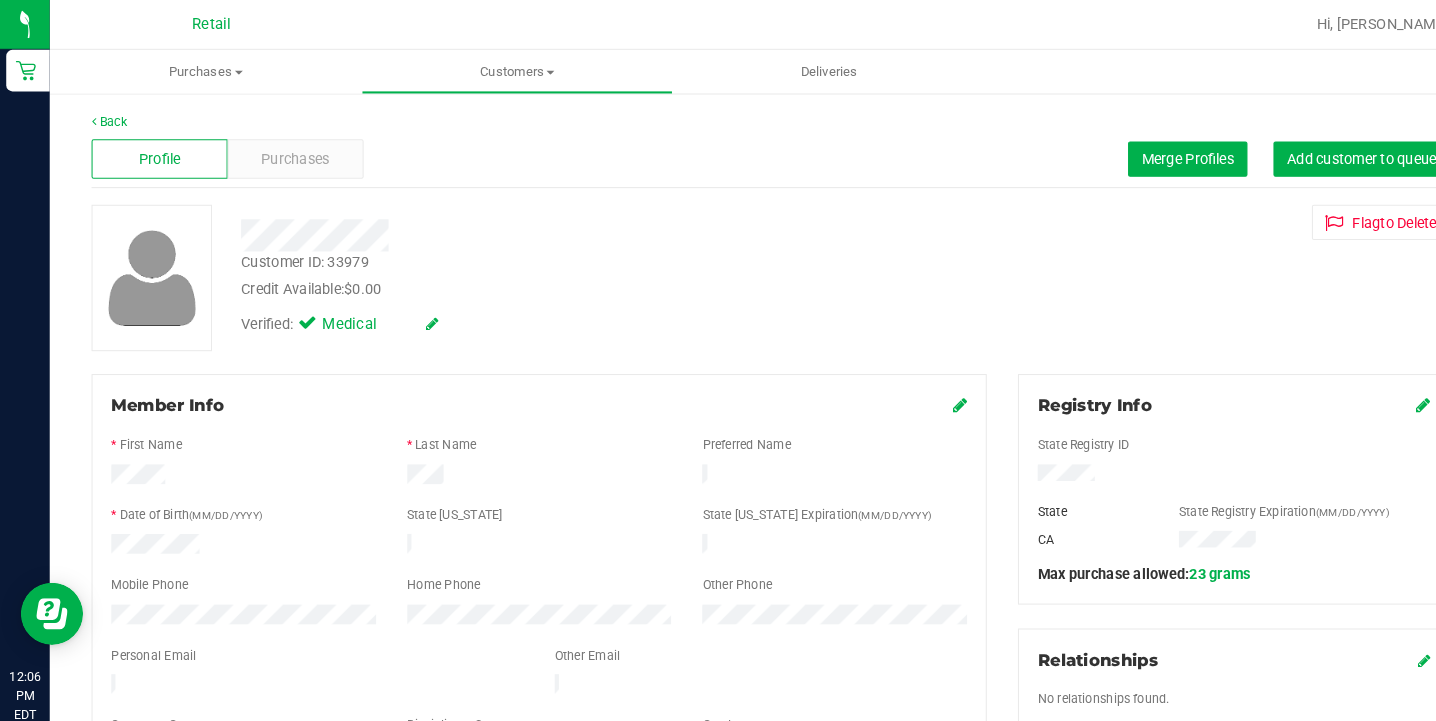 scroll, scrollTop: 0, scrollLeft: 0, axis: both 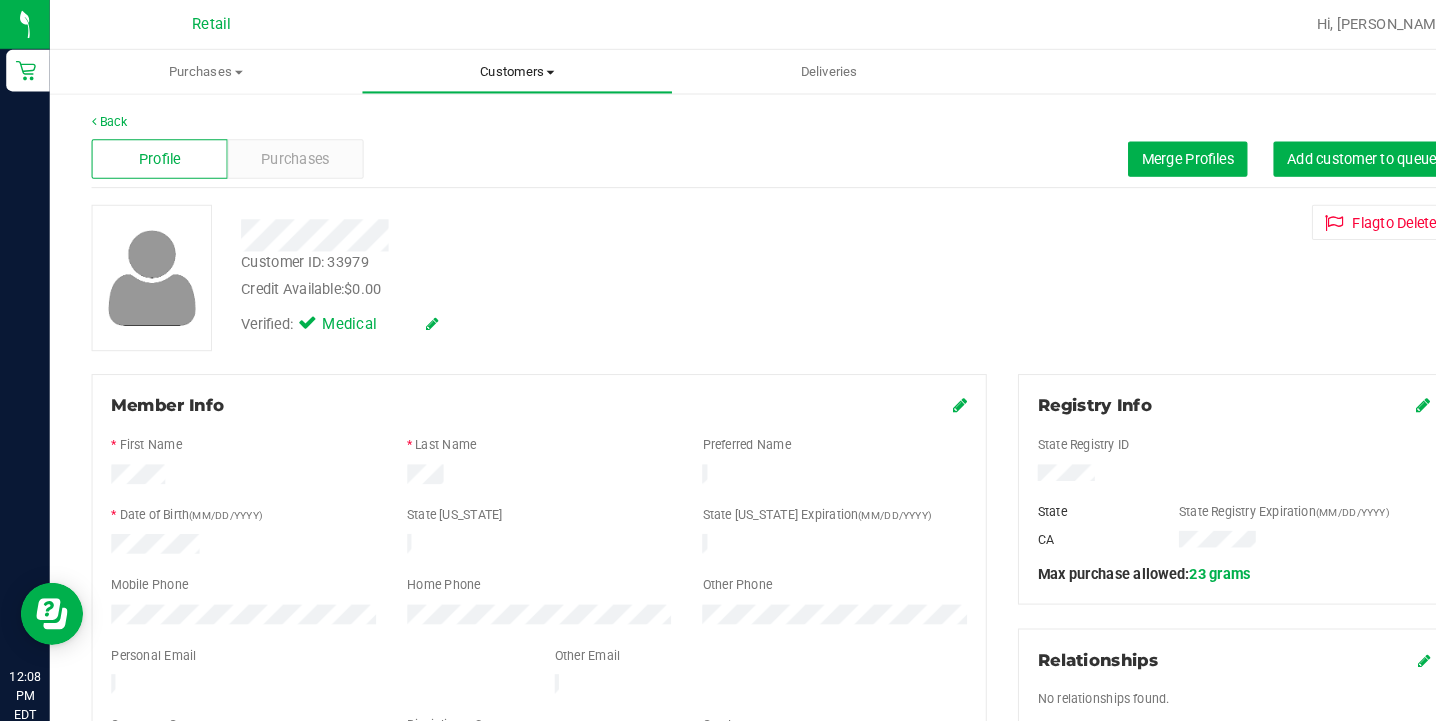 click on "Customers" at bounding box center (498, 69) 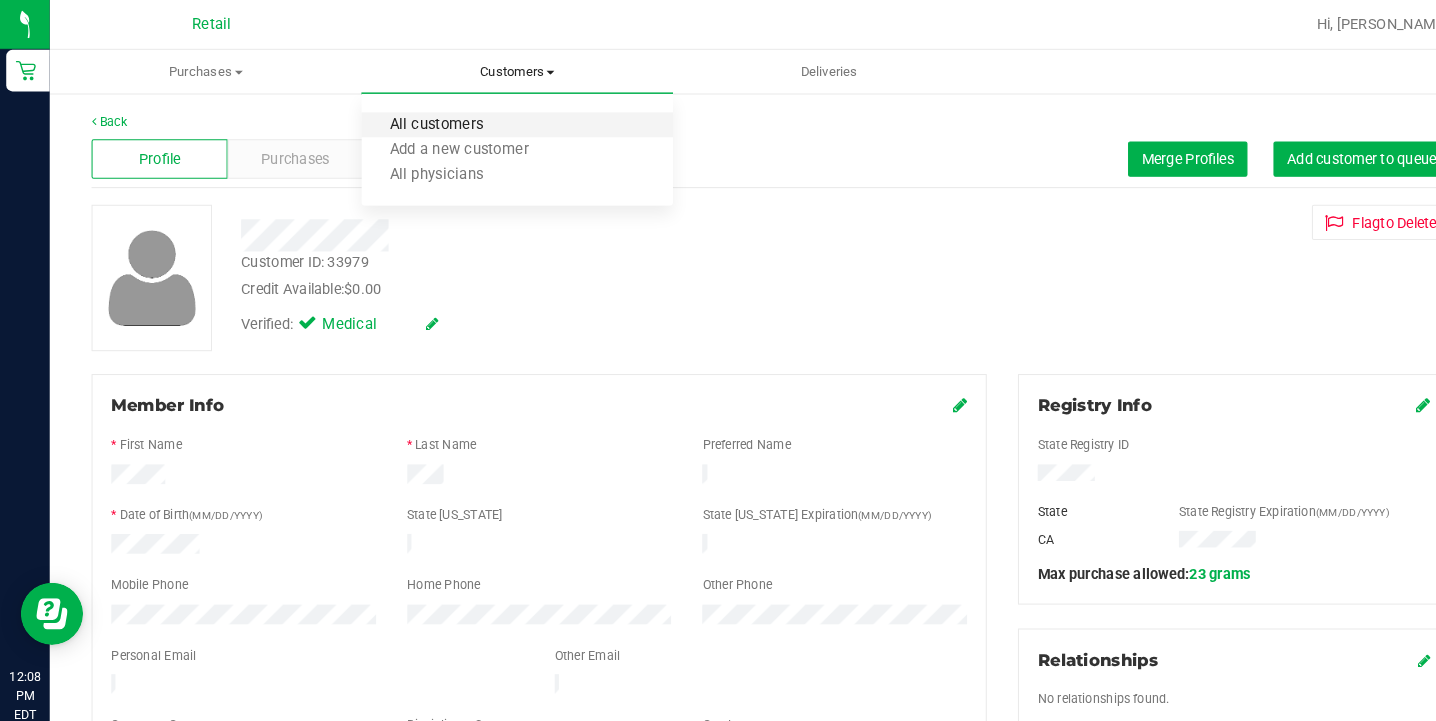 click on "All customers" at bounding box center (420, 120) 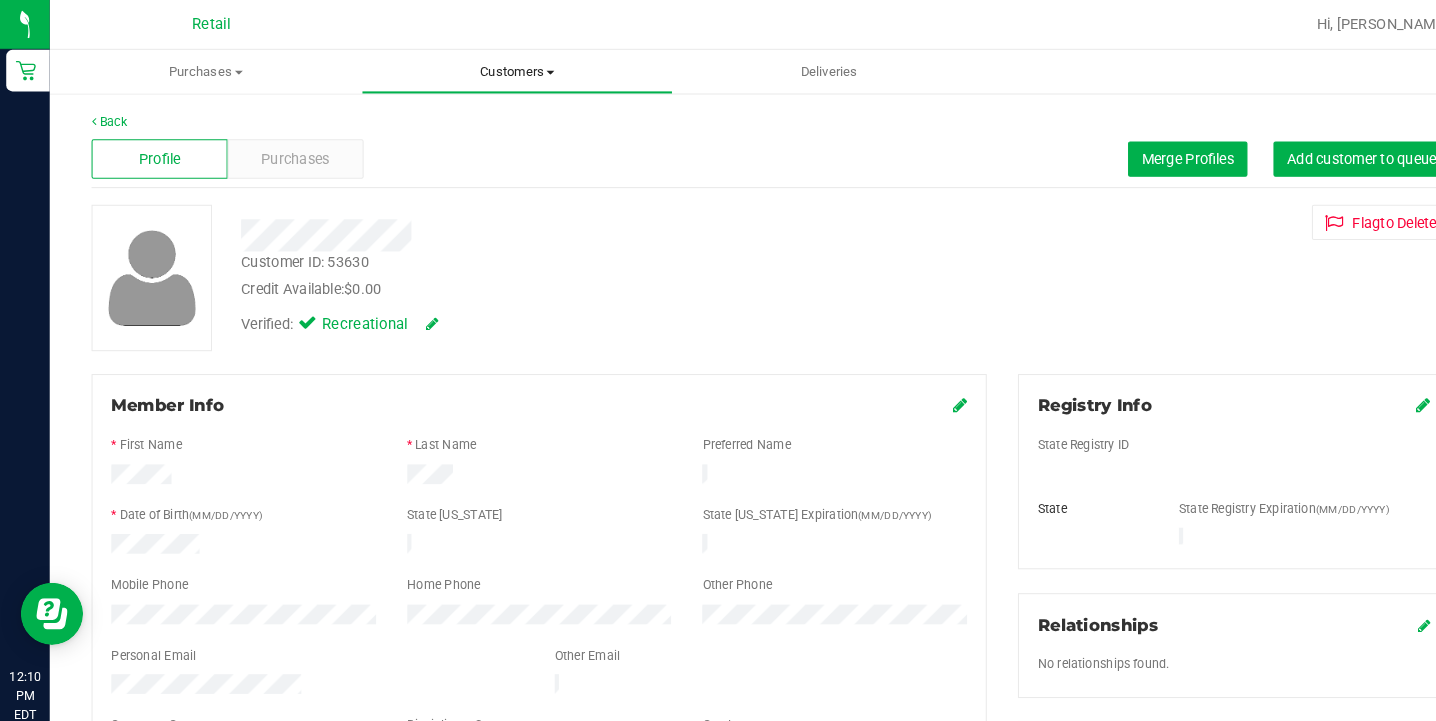 click on "Customers" at bounding box center (498, 69) 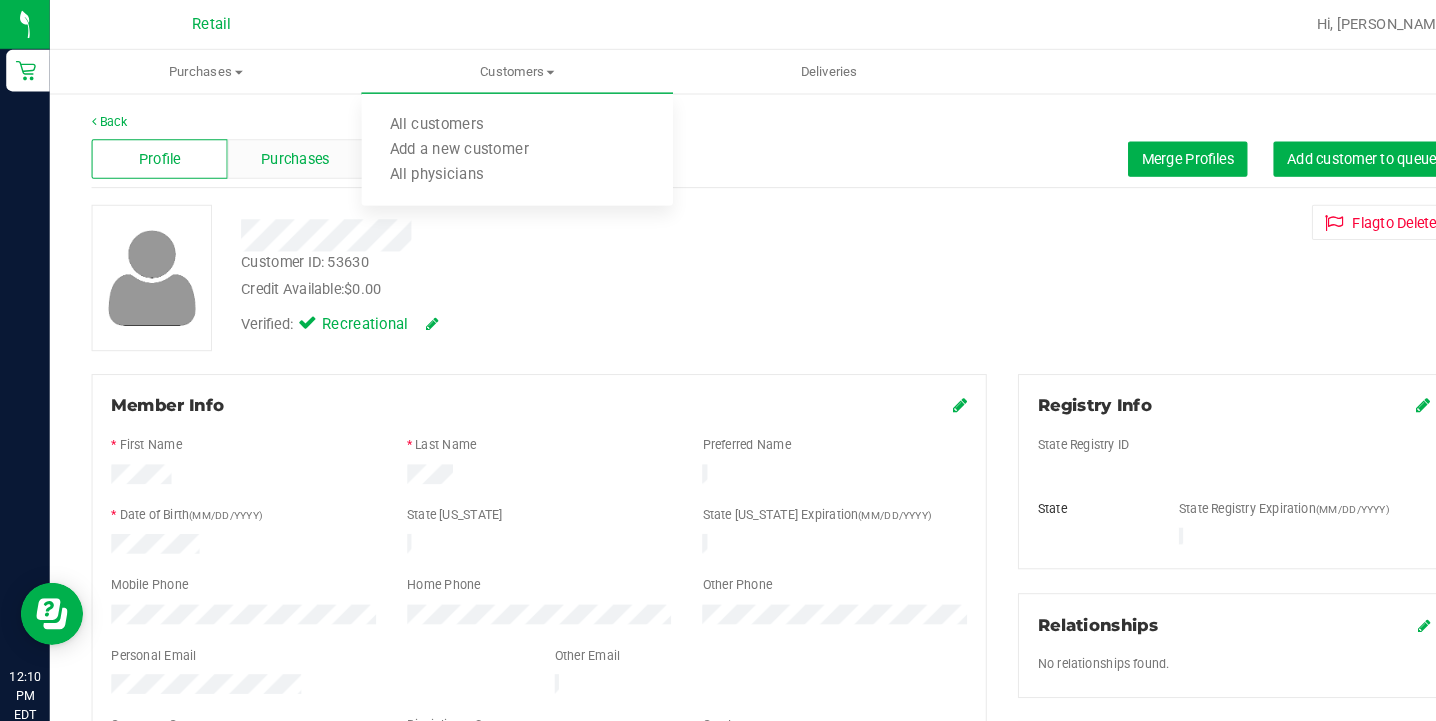 click on "Purchases" at bounding box center (284, 153) 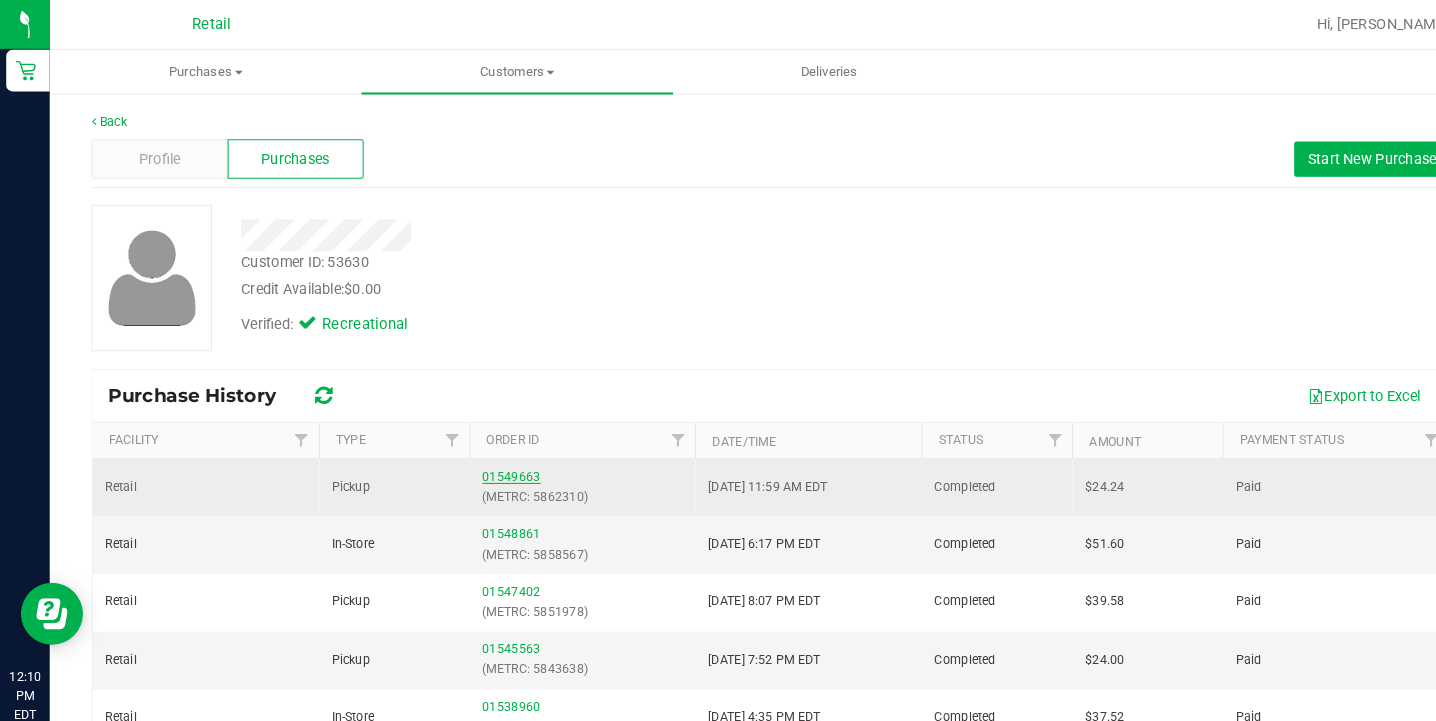 click on "01549663" at bounding box center [492, 459] 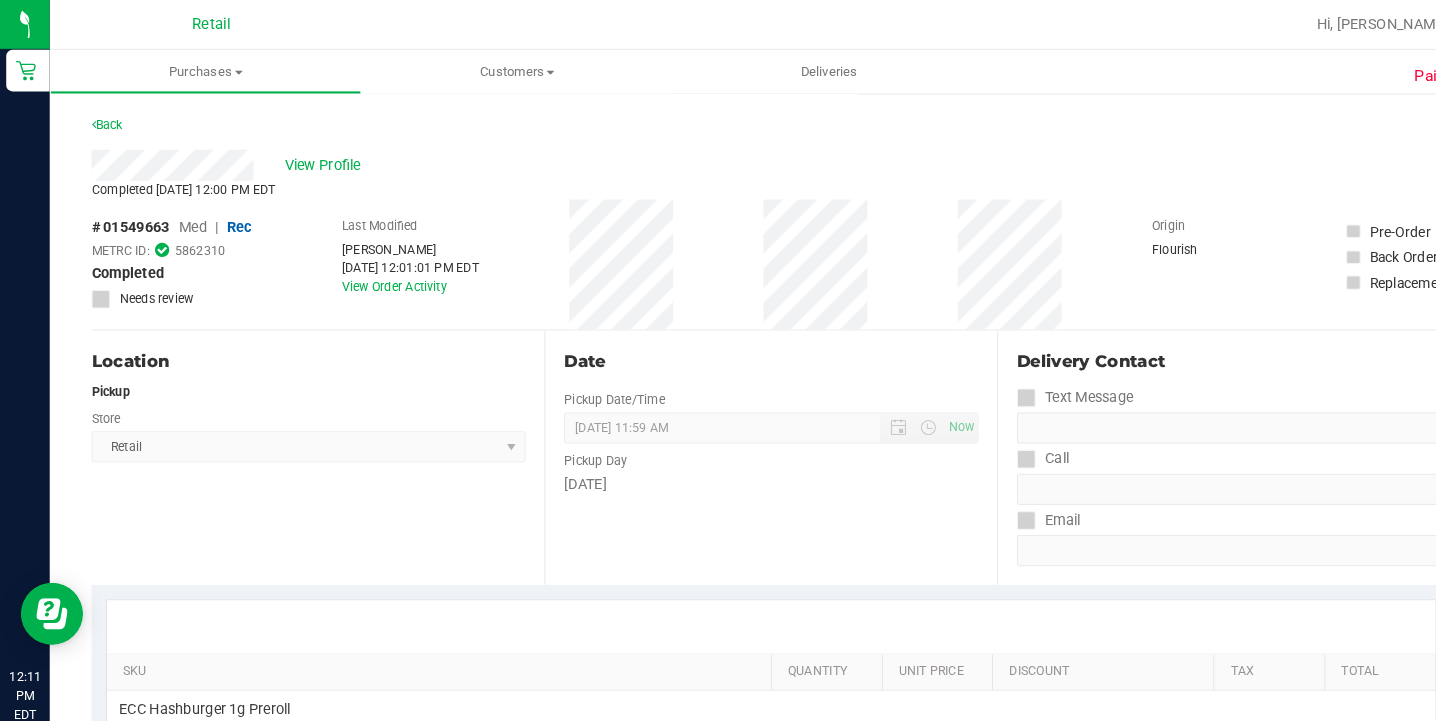 scroll, scrollTop: 0, scrollLeft: 0, axis: both 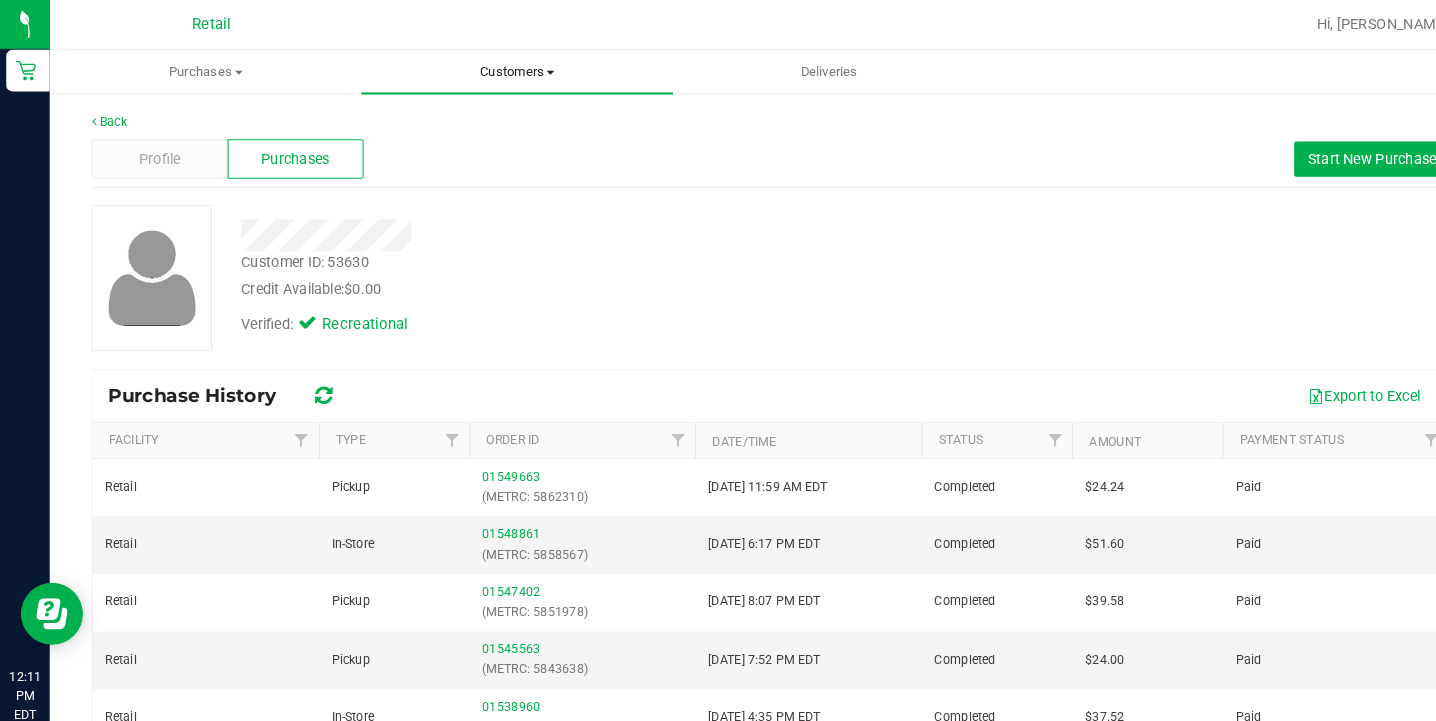 click on "Customers" at bounding box center [498, 69] 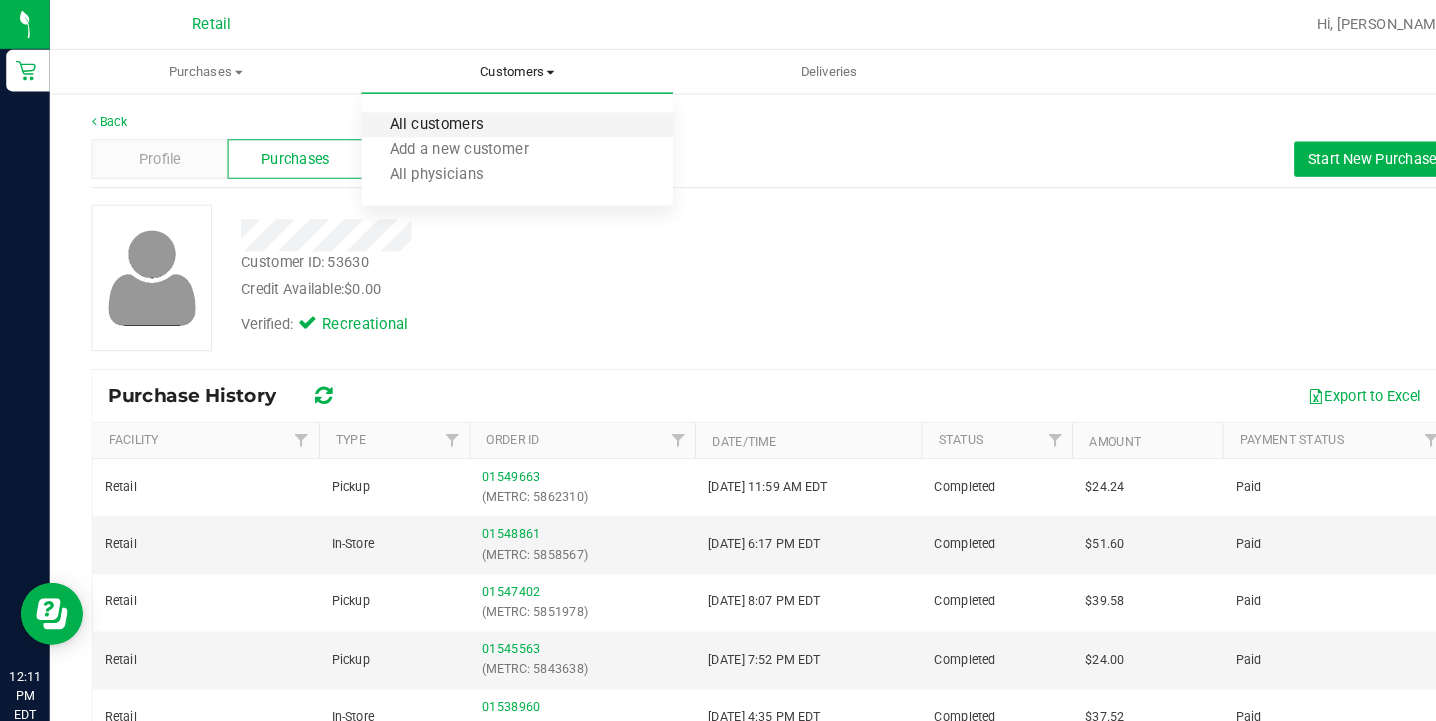 click on "All customers" at bounding box center (420, 120) 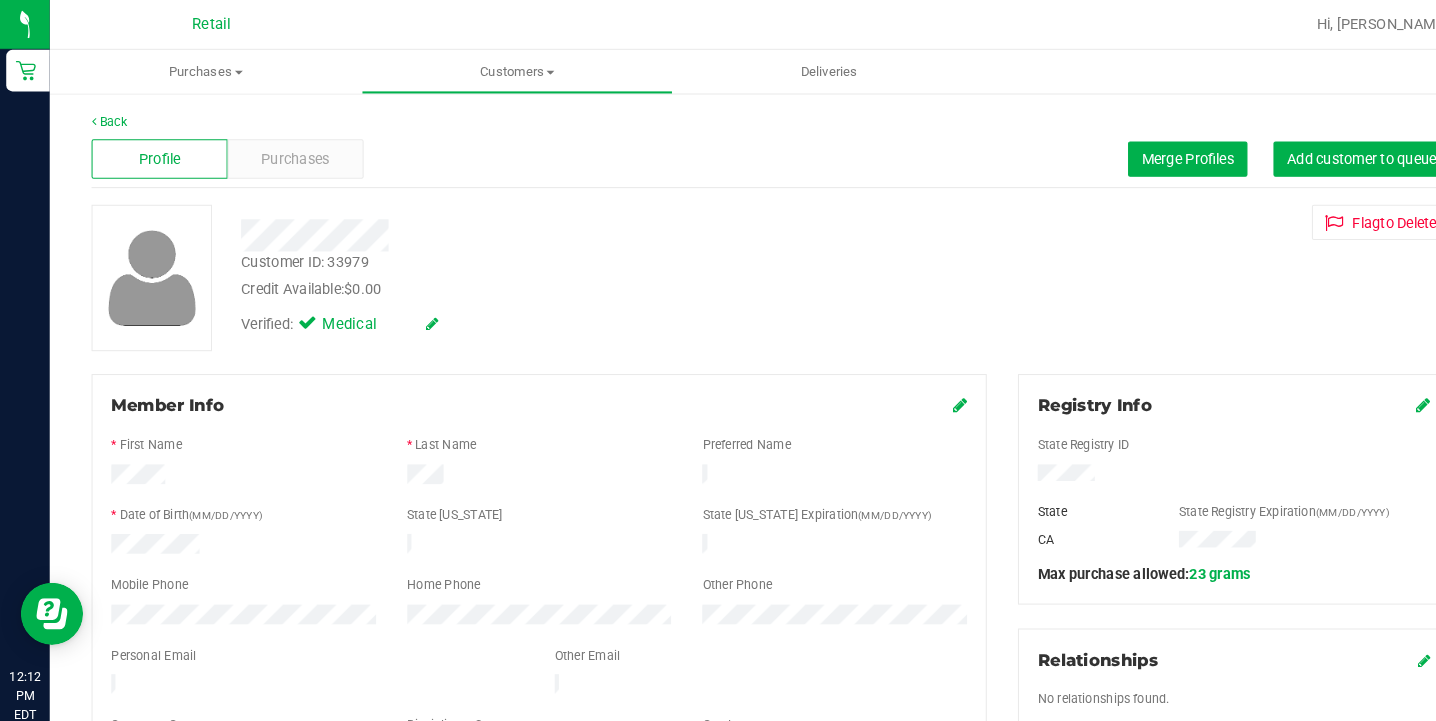 scroll, scrollTop: 819, scrollLeft: 0, axis: vertical 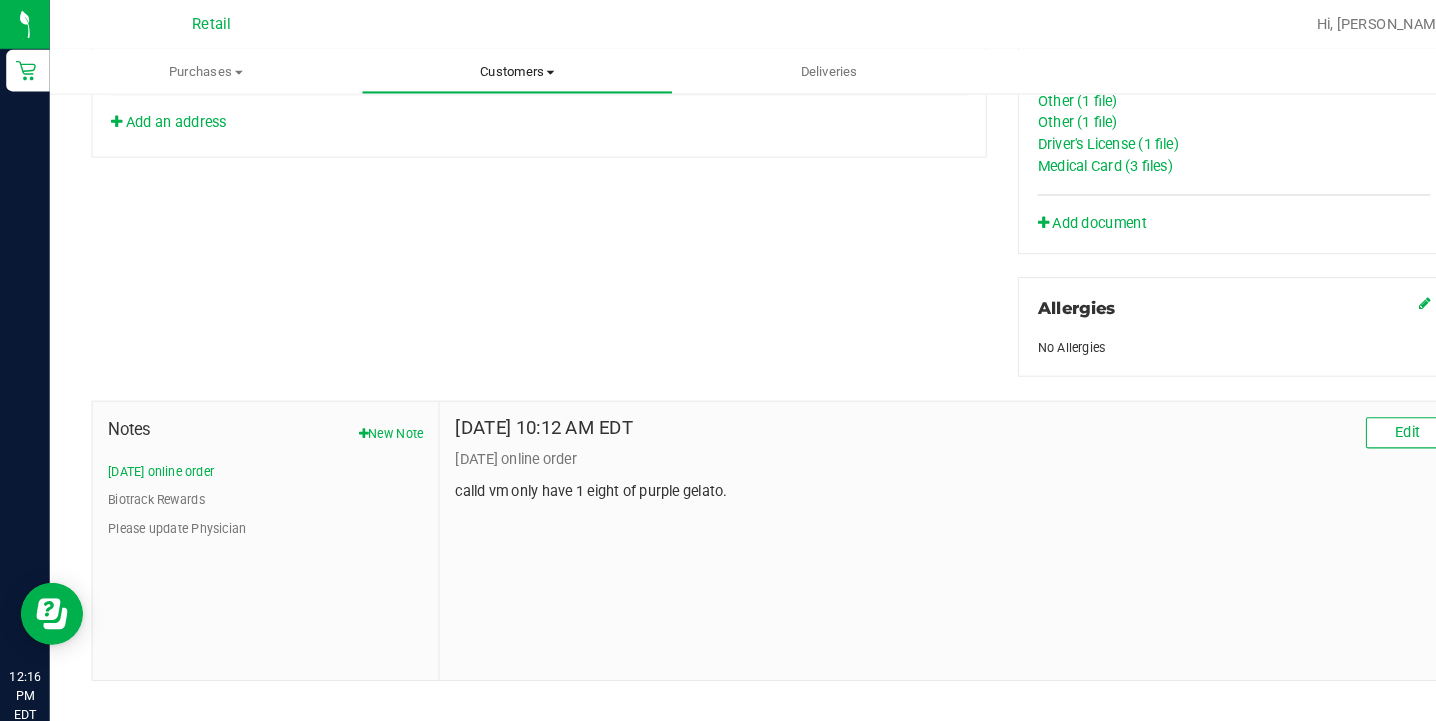 click on "Customers" at bounding box center (498, 69) 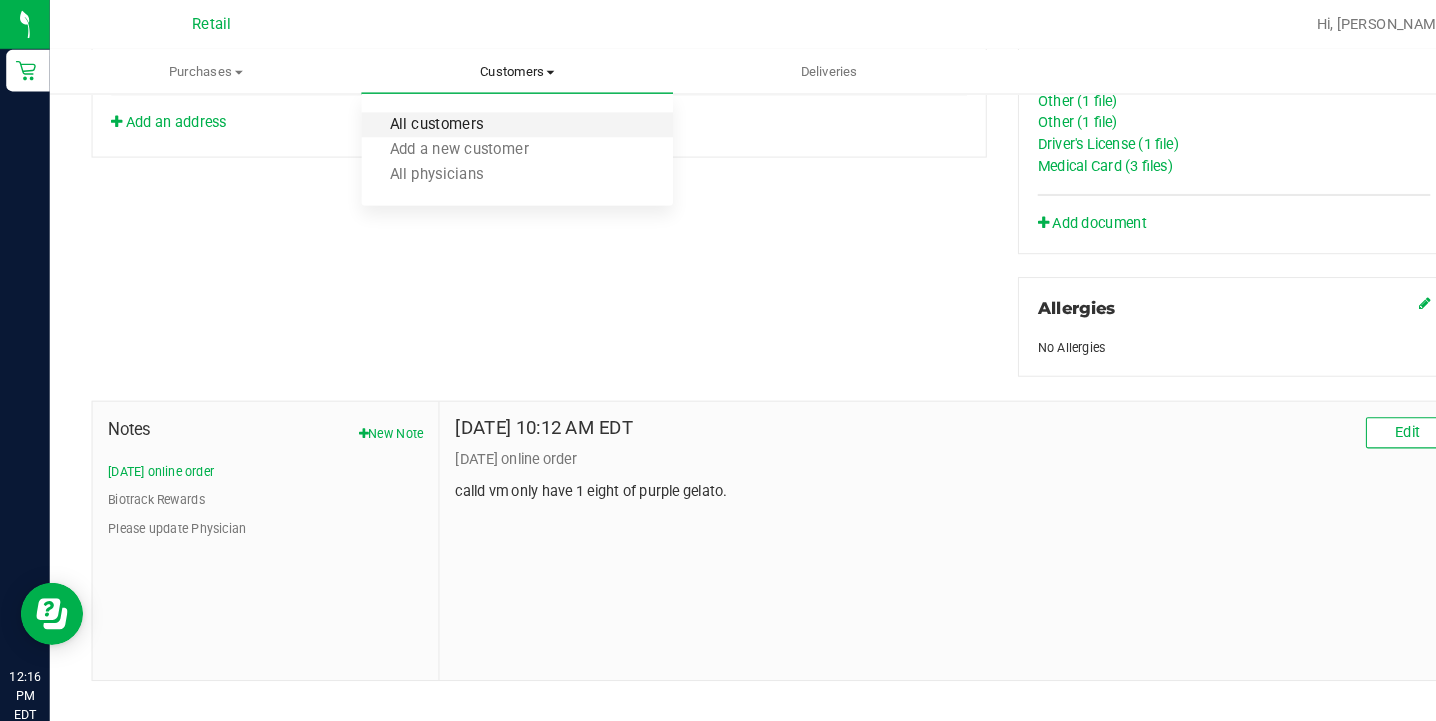 click on "All customers" at bounding box center (420, 120) 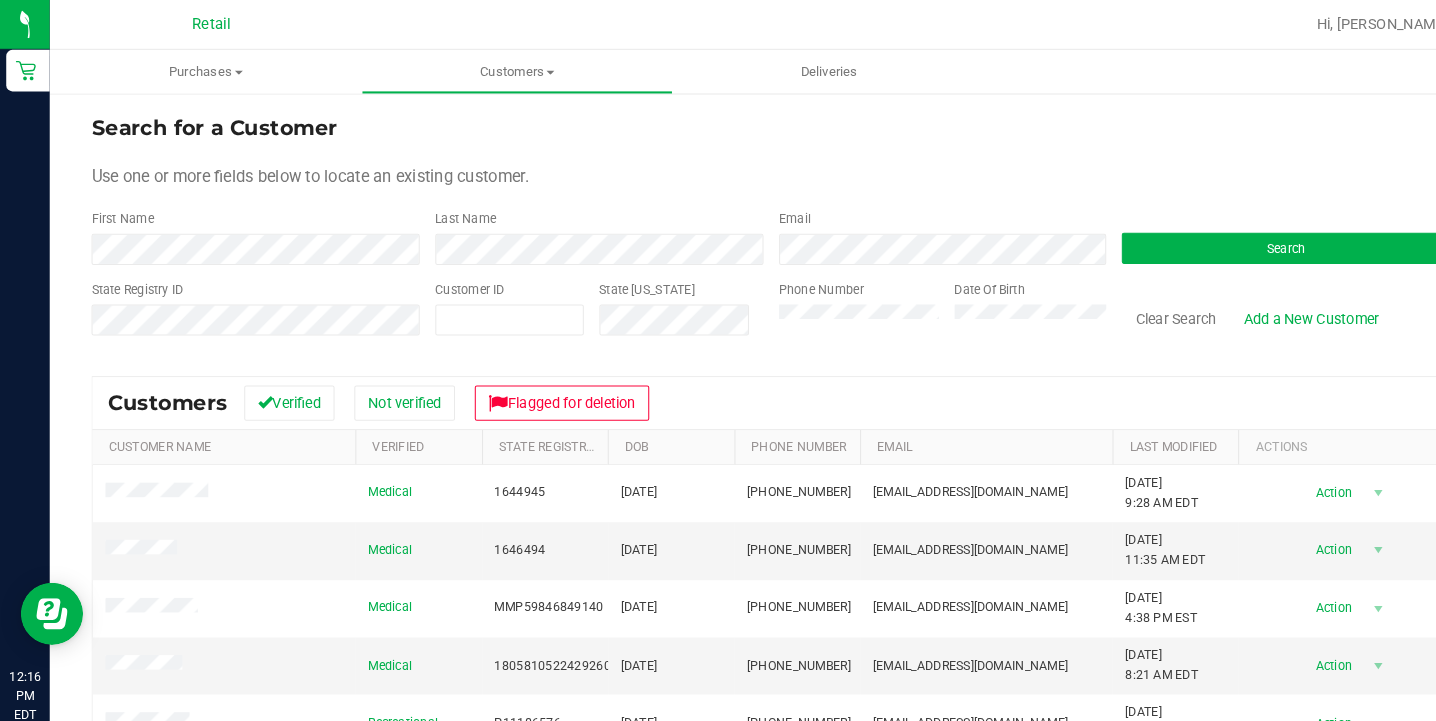 scroll, scrollTop: 0, scrollLeft: 0, axis: both 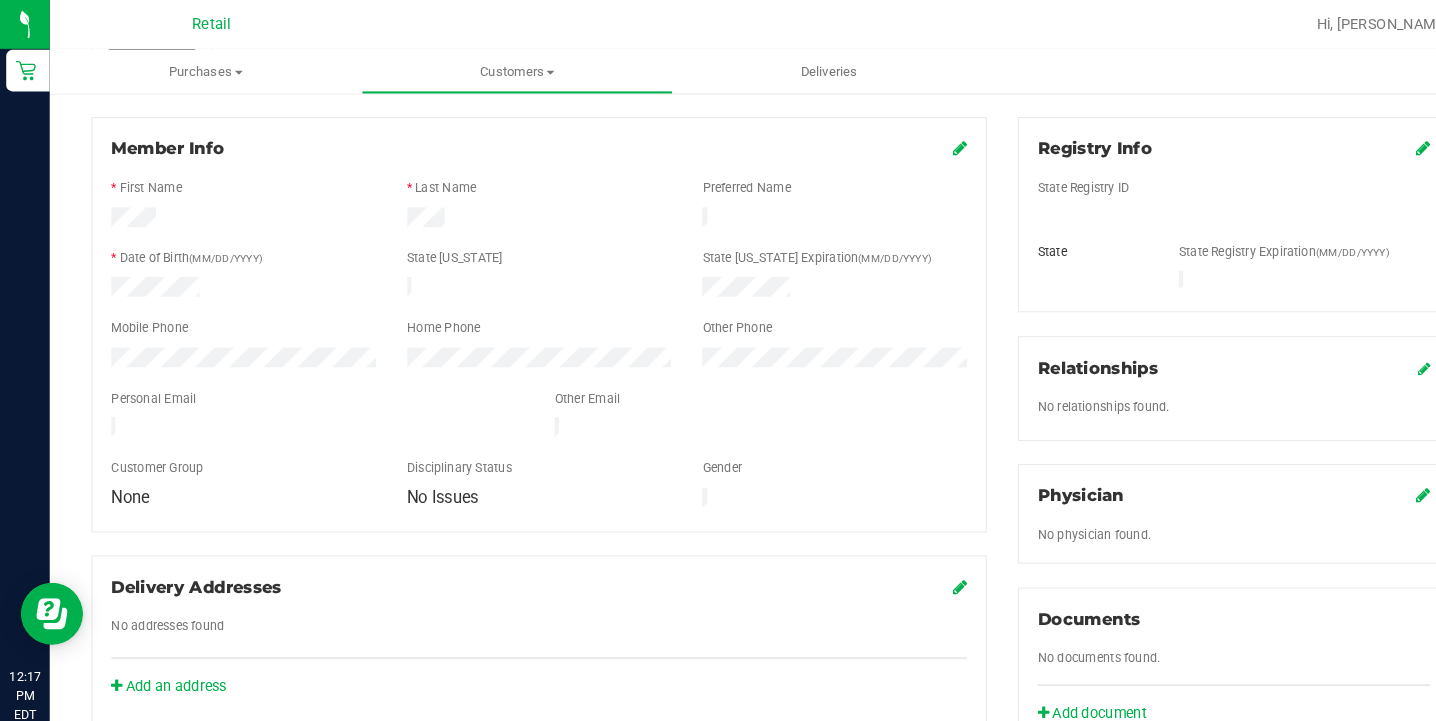 click on "Member Info" at bounding box center (519, 144) 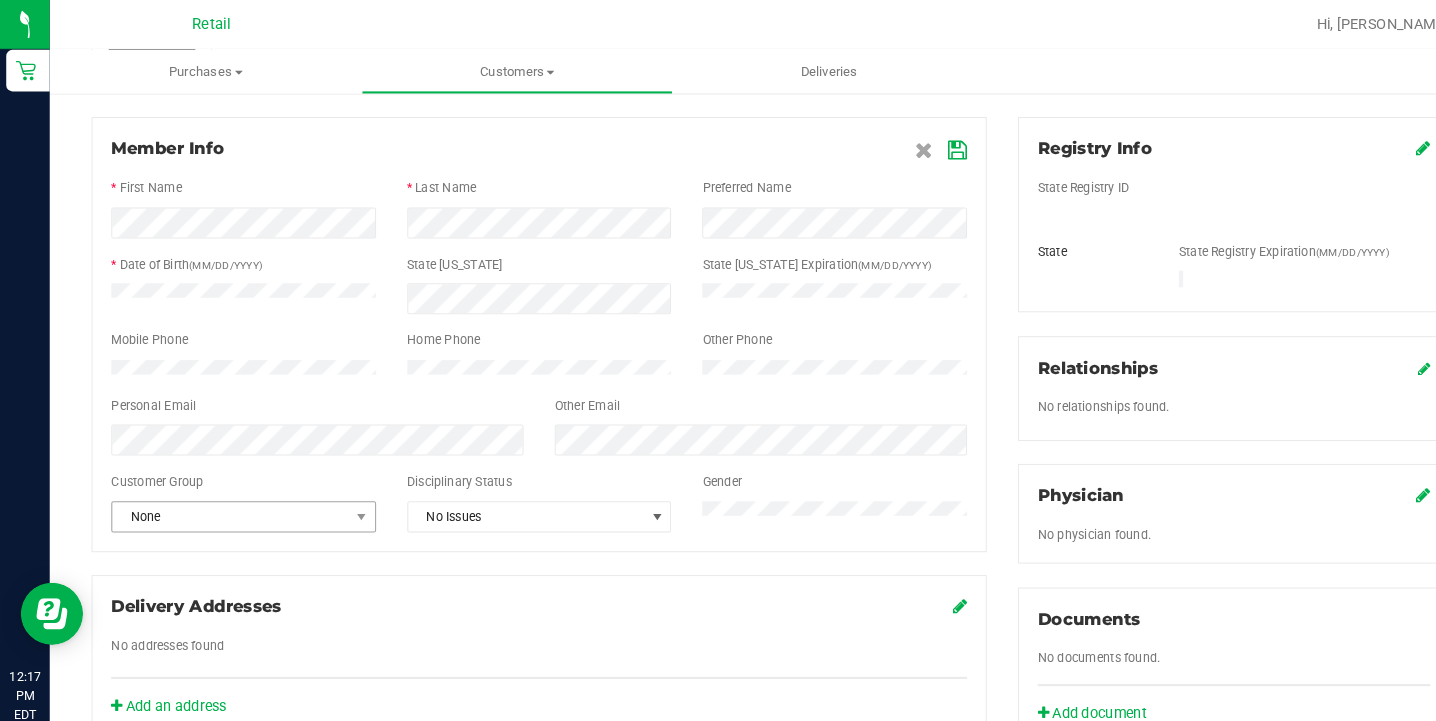 click on "None" at bounding box center (222, 498) 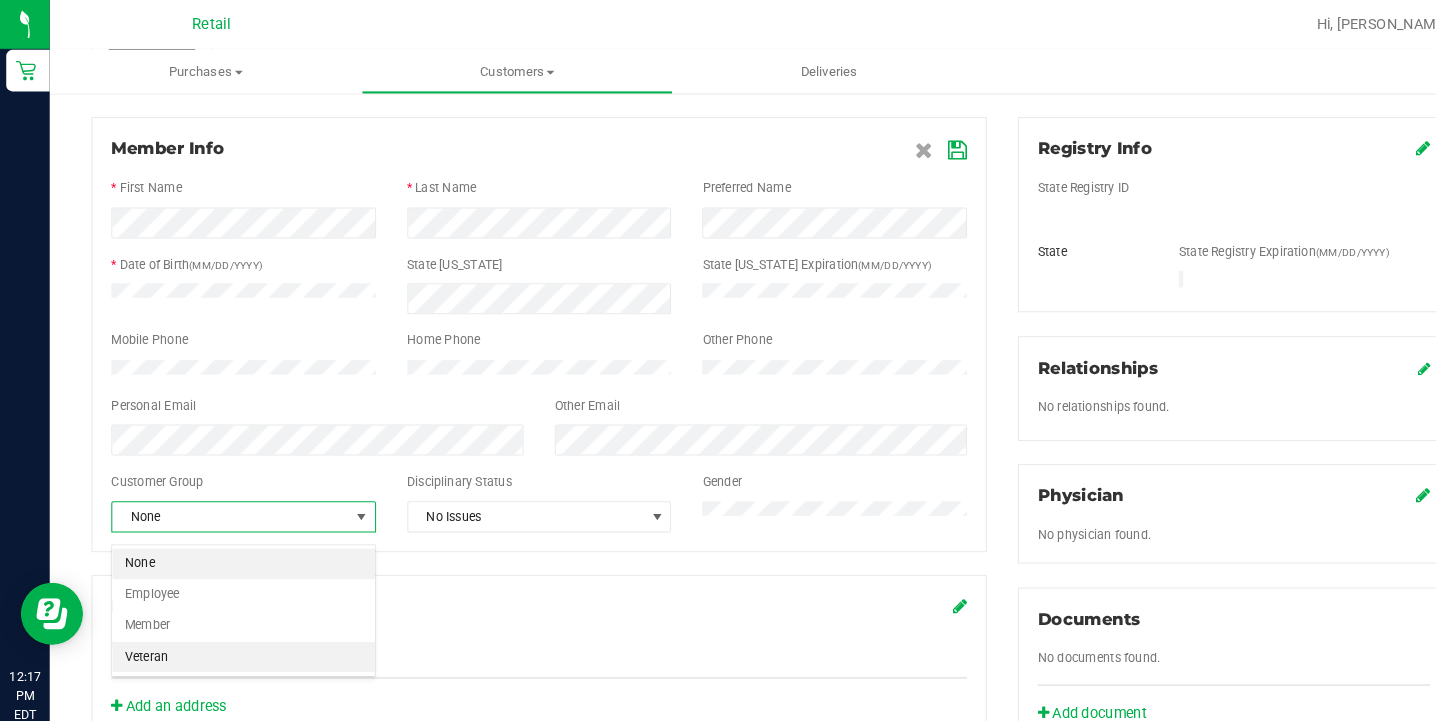 click on "Veteran" at bounding box center [234, 633] 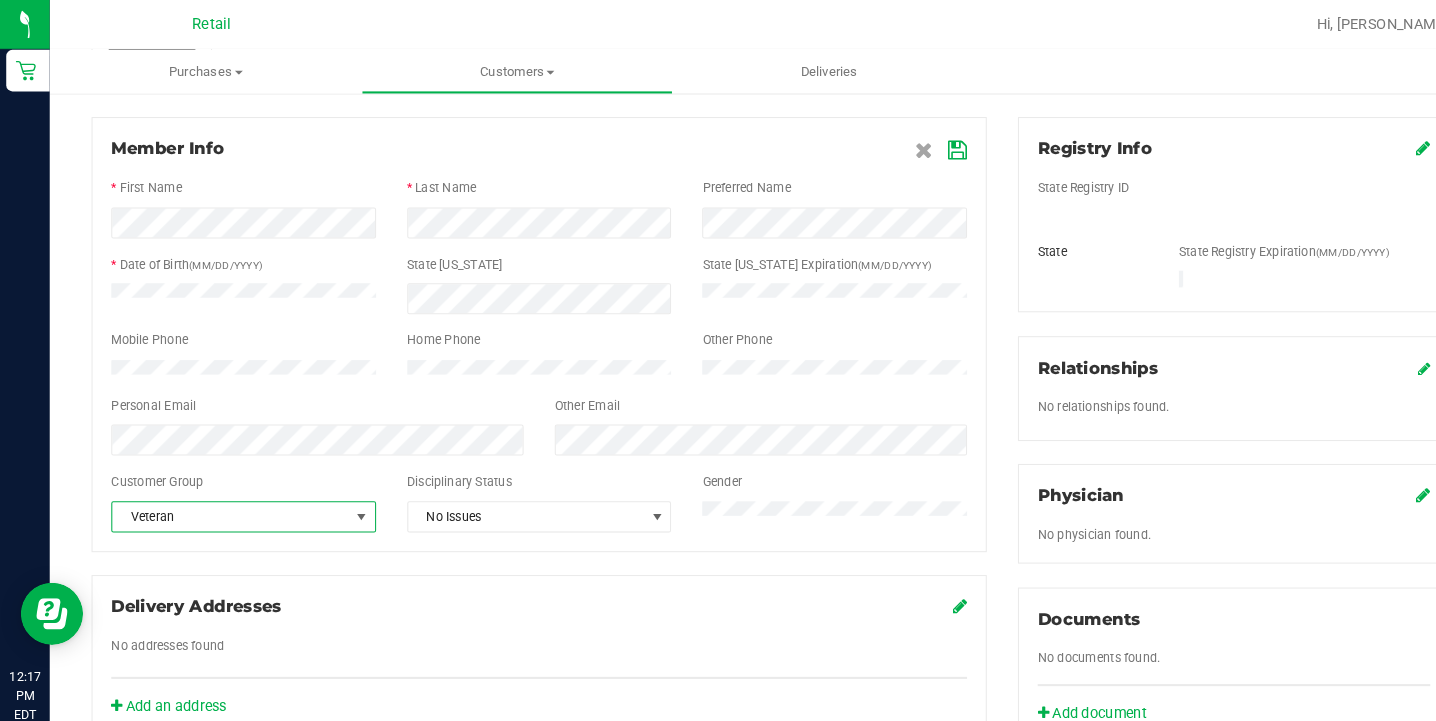 click at bounding box center [922, 145] 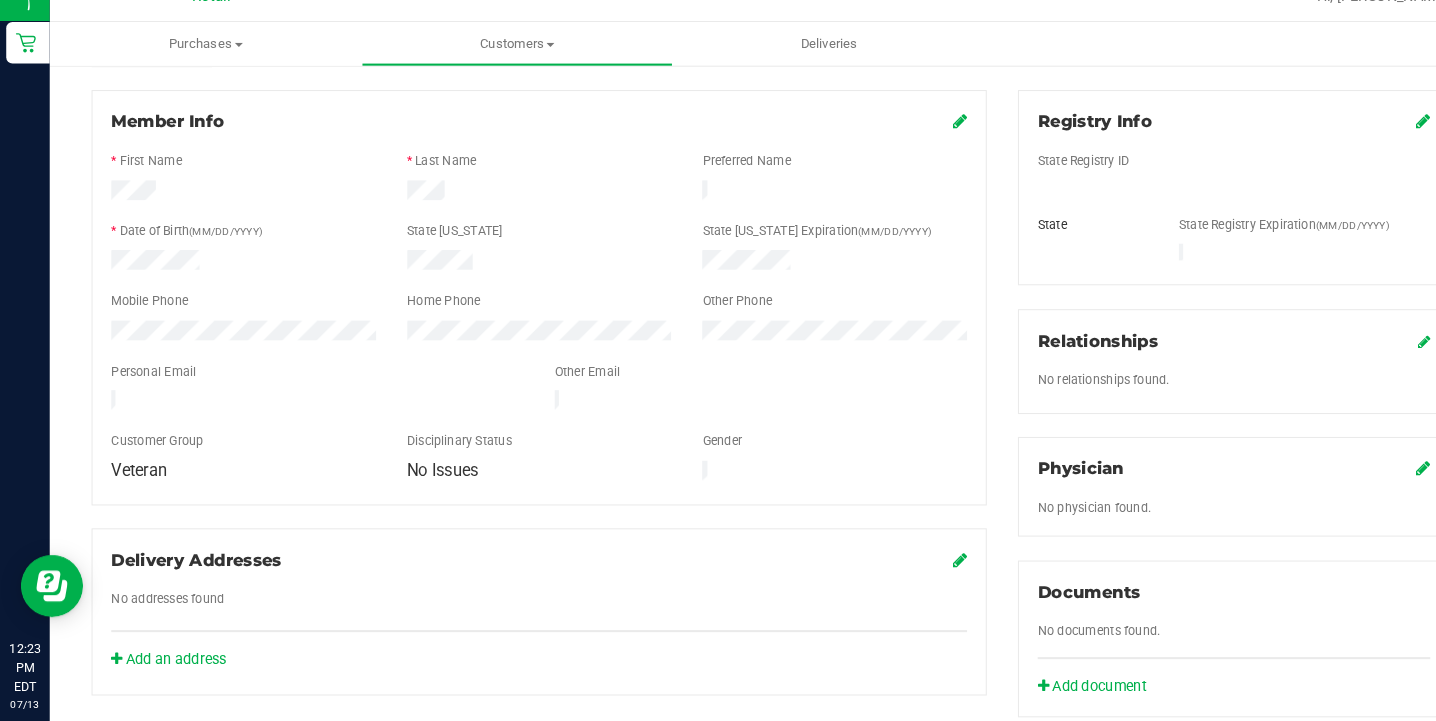 scroll, scrollTop: 0, scrollLeft: 0, axis: both 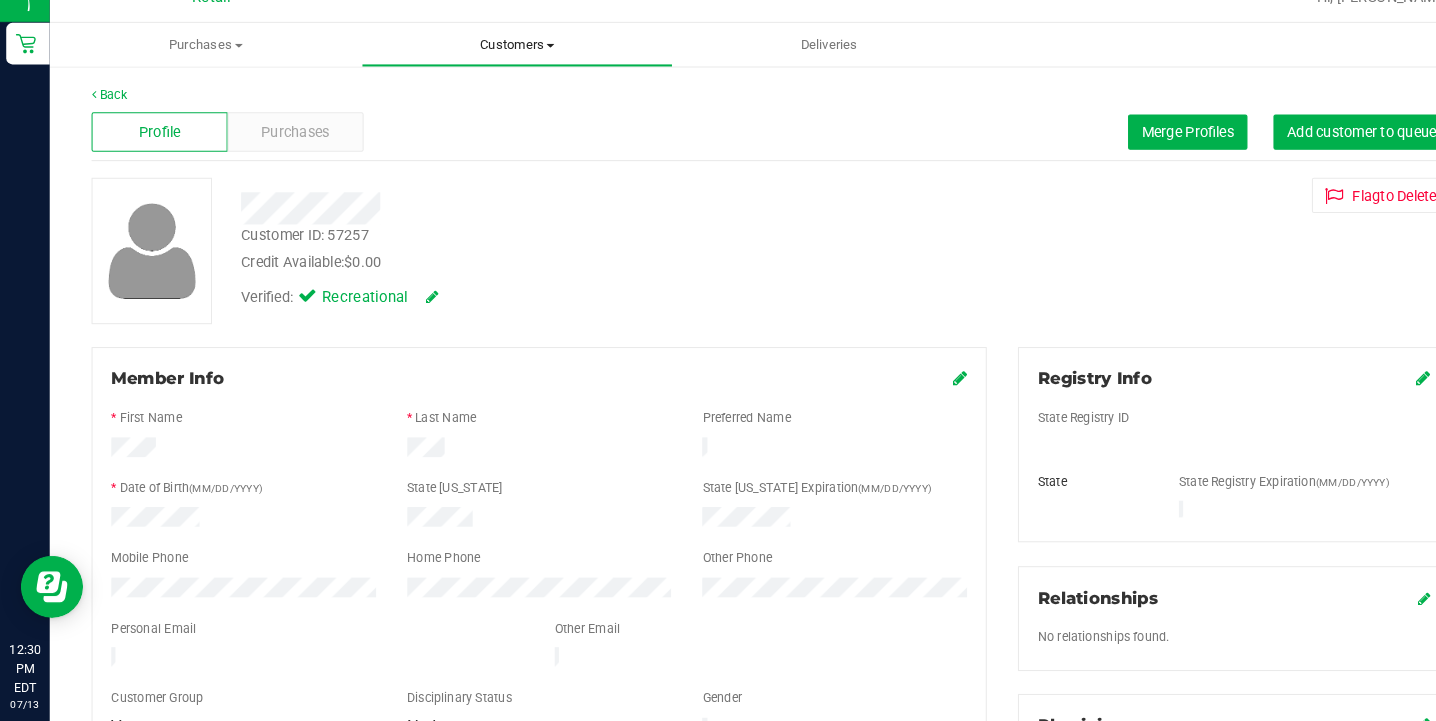 click on "Customers" at bounding box center [498, 69] 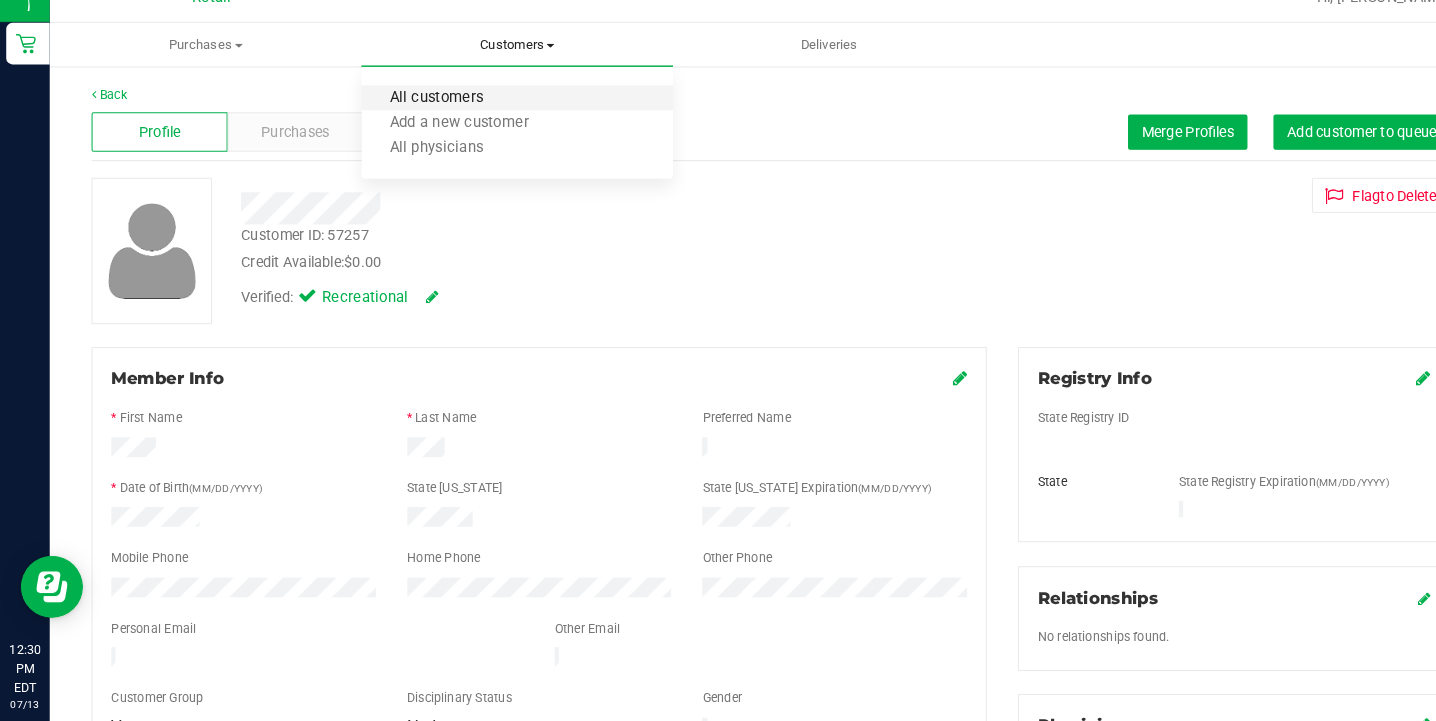 click on "All customers" at bounding box center [420, 120] 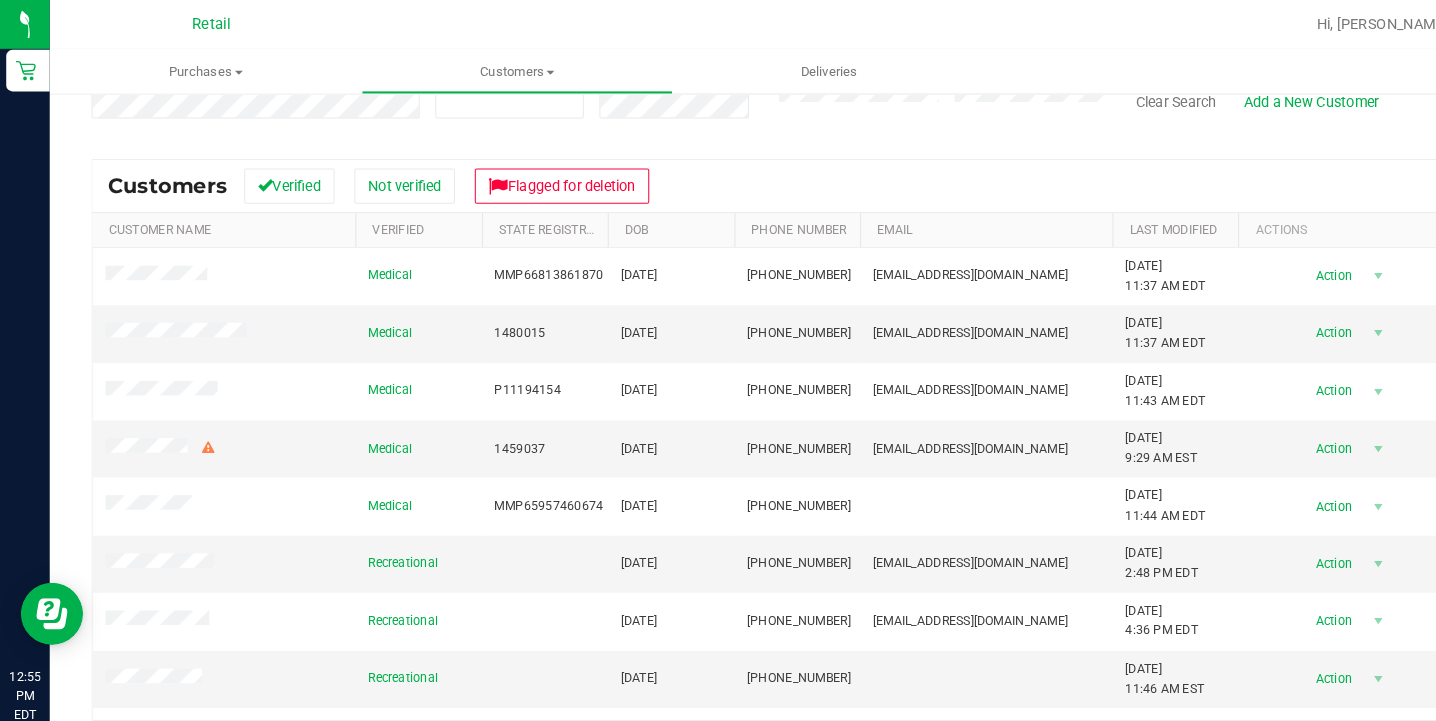 scroll, scrollTop: 209, scrollLeft: 0, axis: vertical 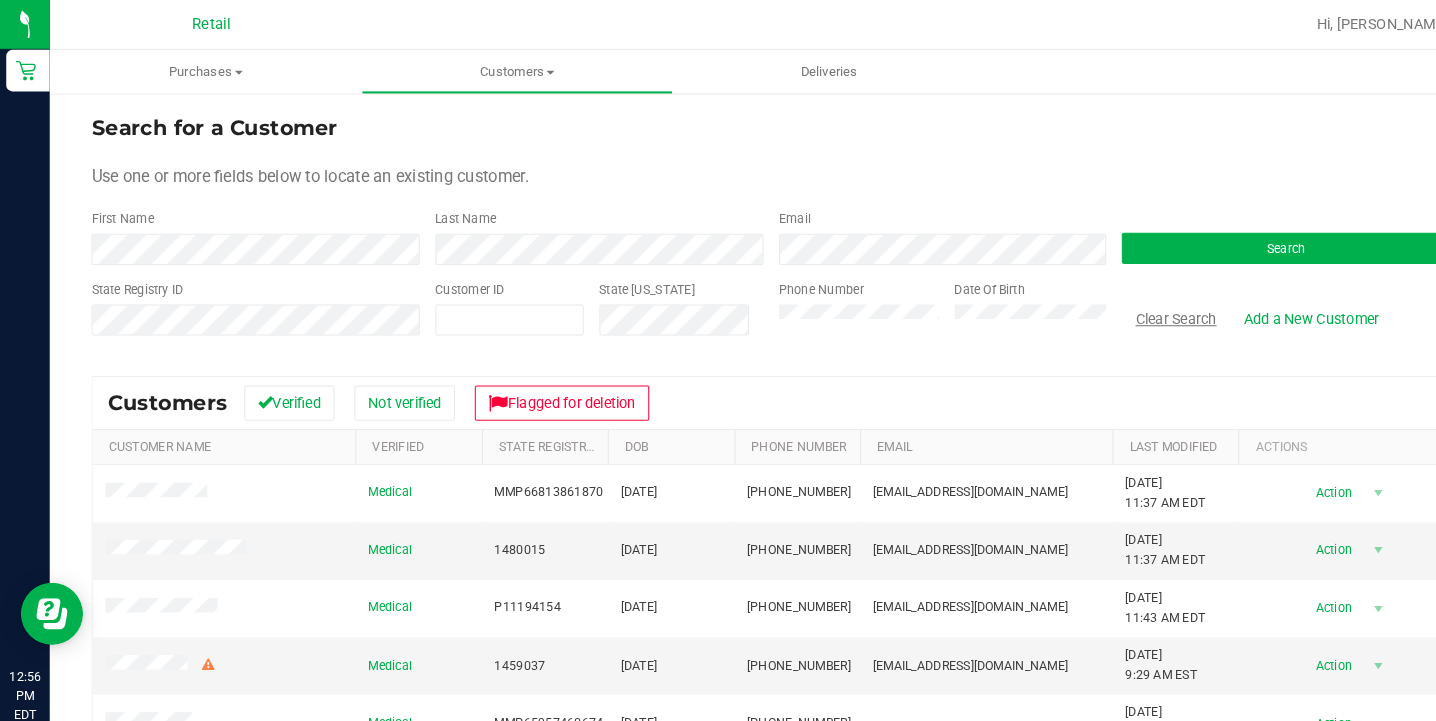 click on "Clear Search" at bounding box center [1132, 307] 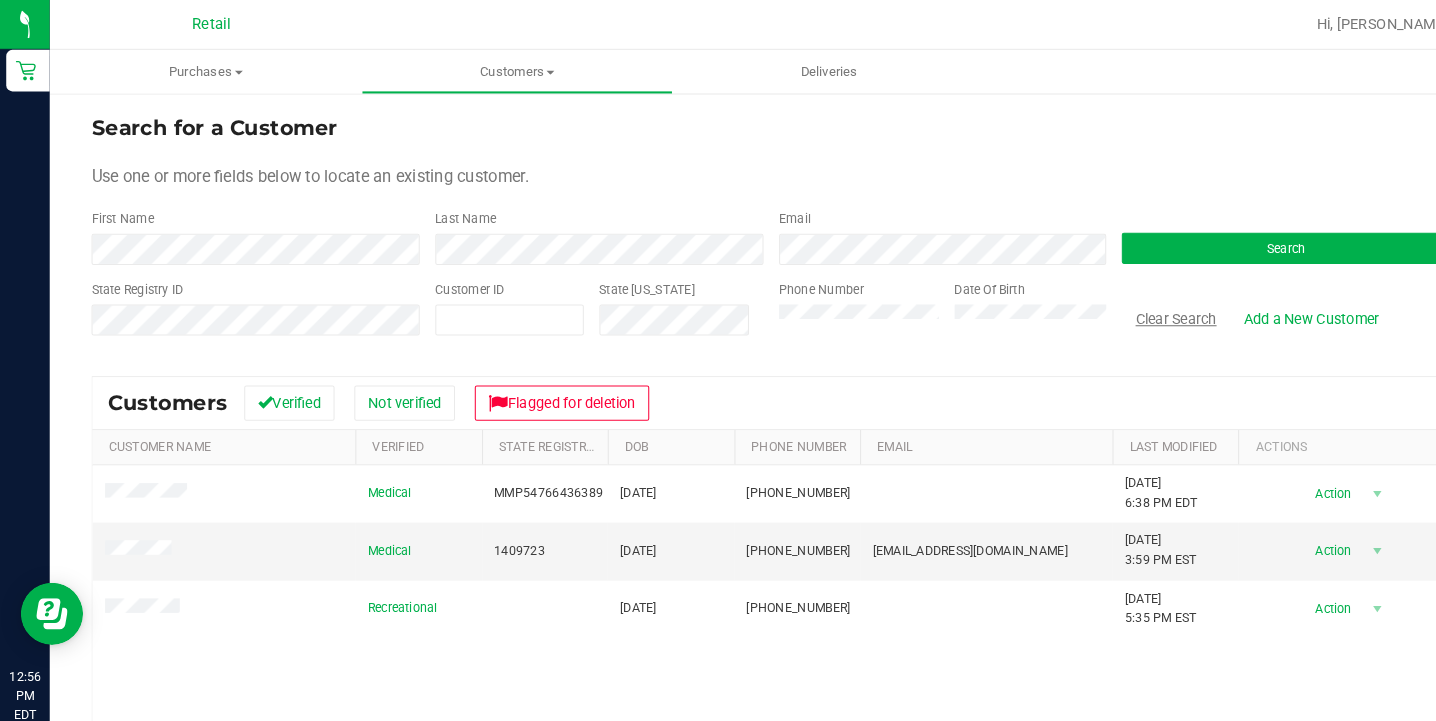 click on "Clear Search" at bounding box center (1132, 307) 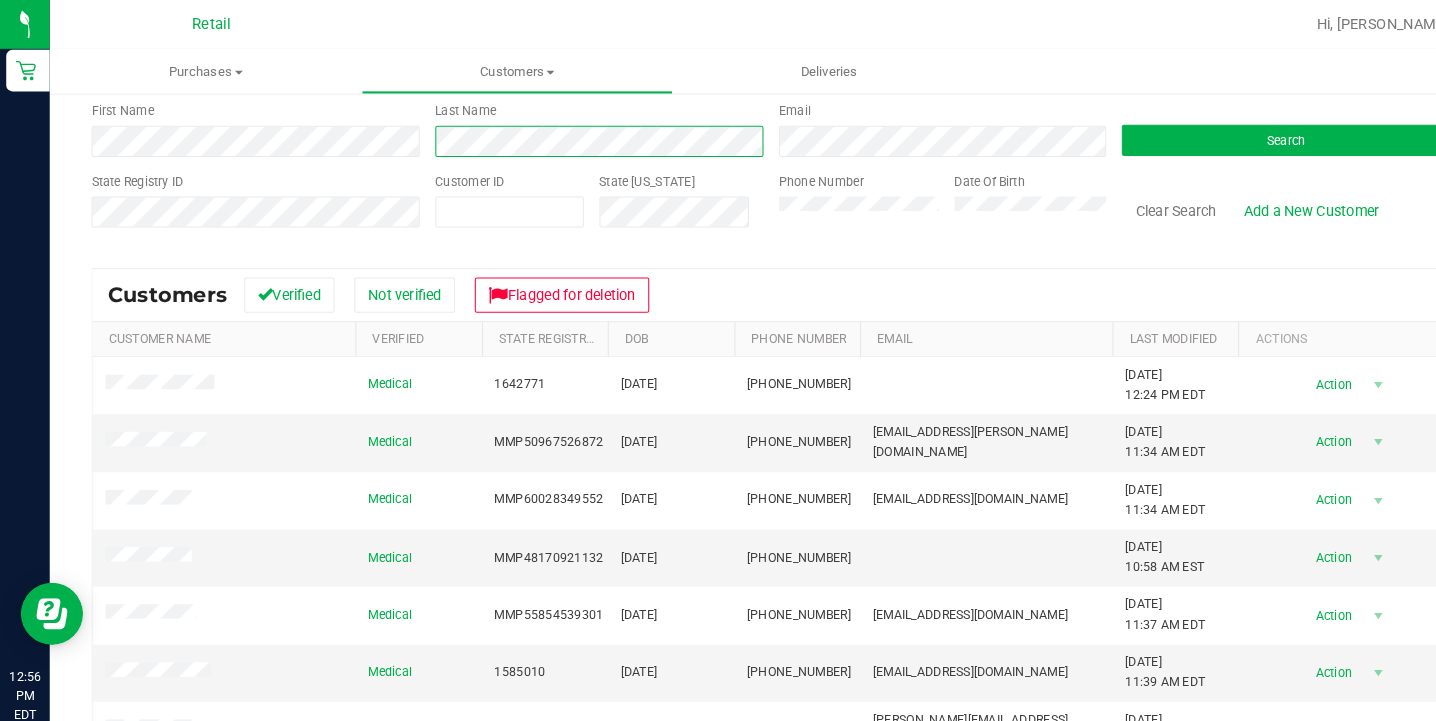 scroll, scrollTop: 109, scrollLeft: 0, axis: vertical 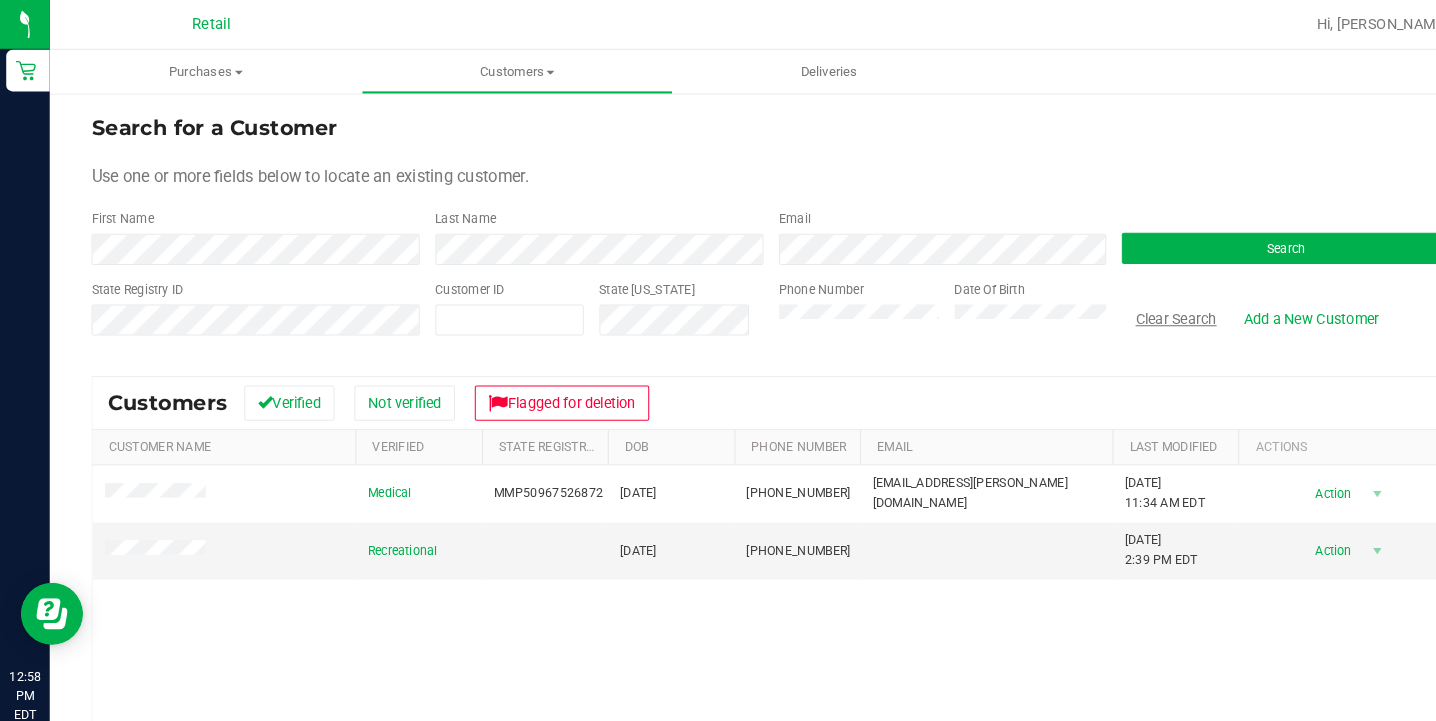 click on "Clear Search" at bounding box center (1132, 307) 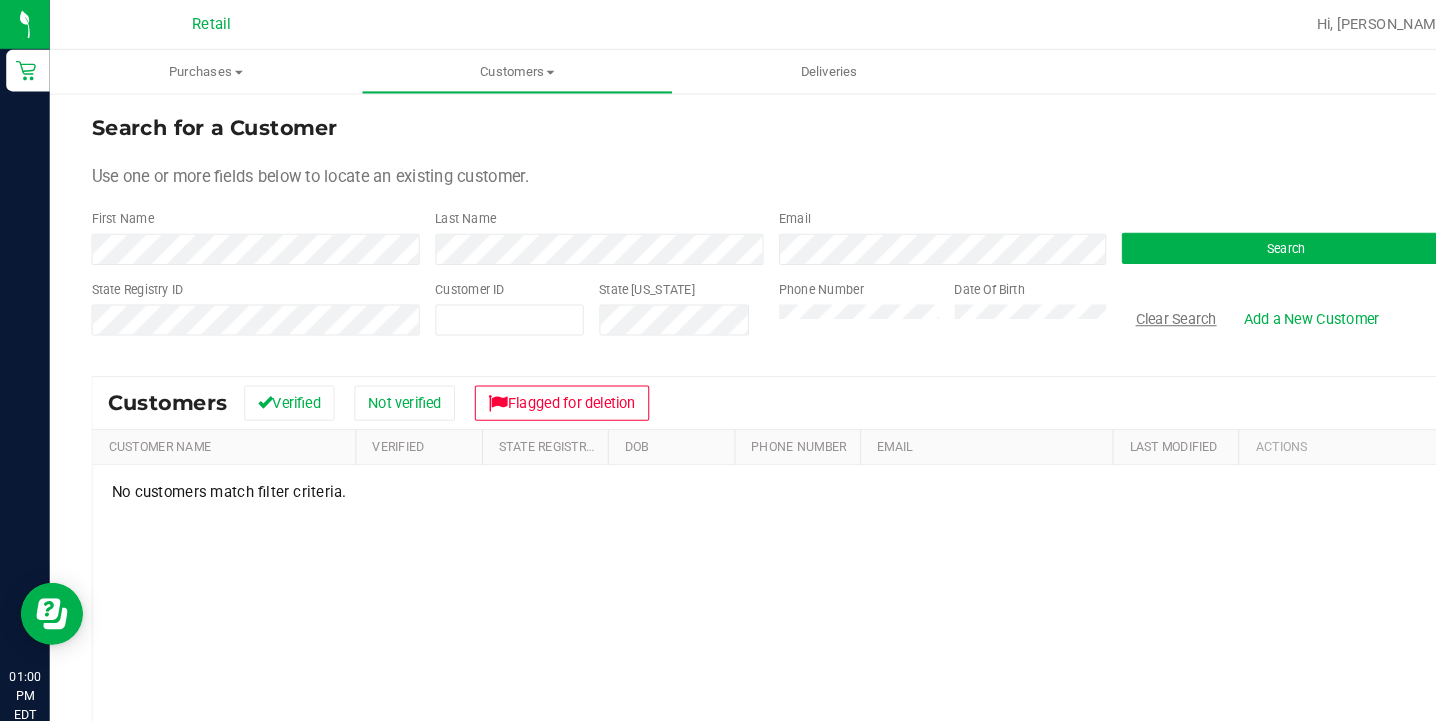 drag, startPoint x: 1121, startPoint y: 310, endPoint x: 1101, endPoint y: 310, distance: 20 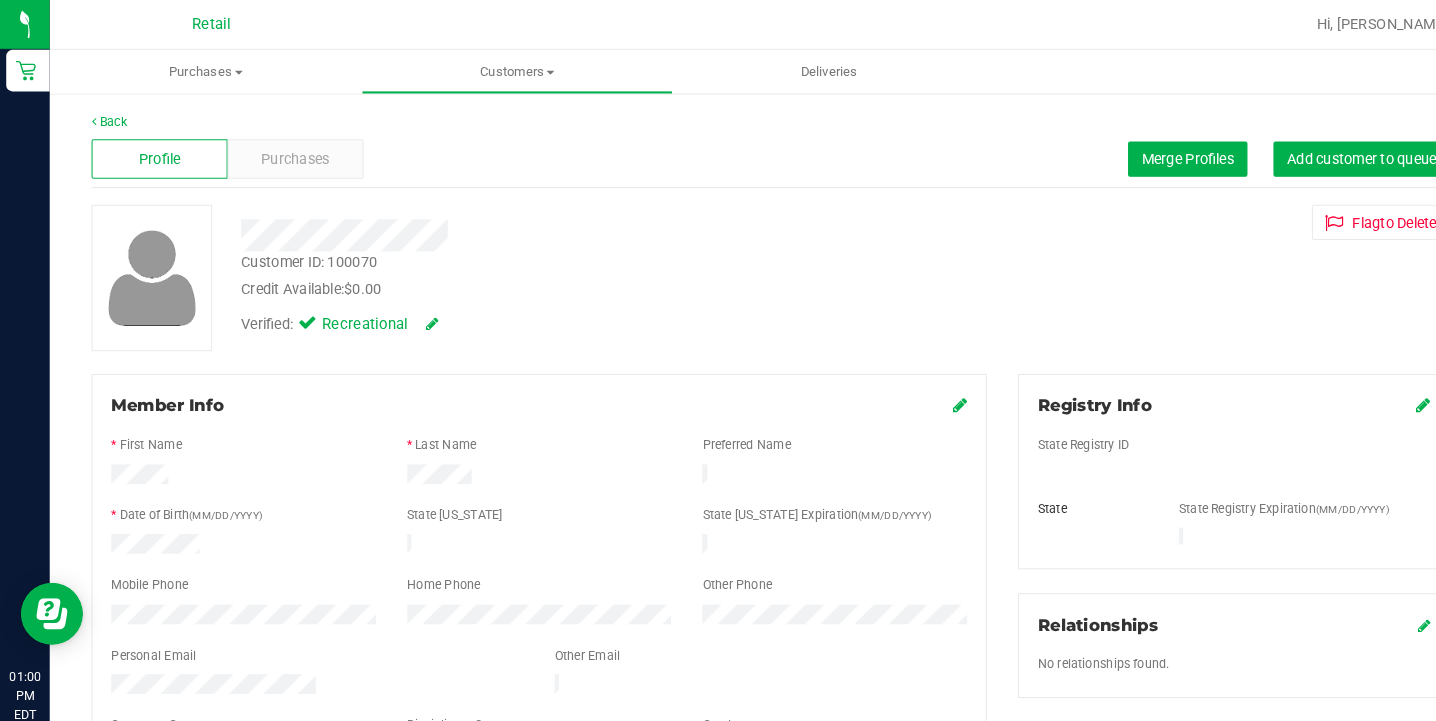 click at bounding box center (924, 390) 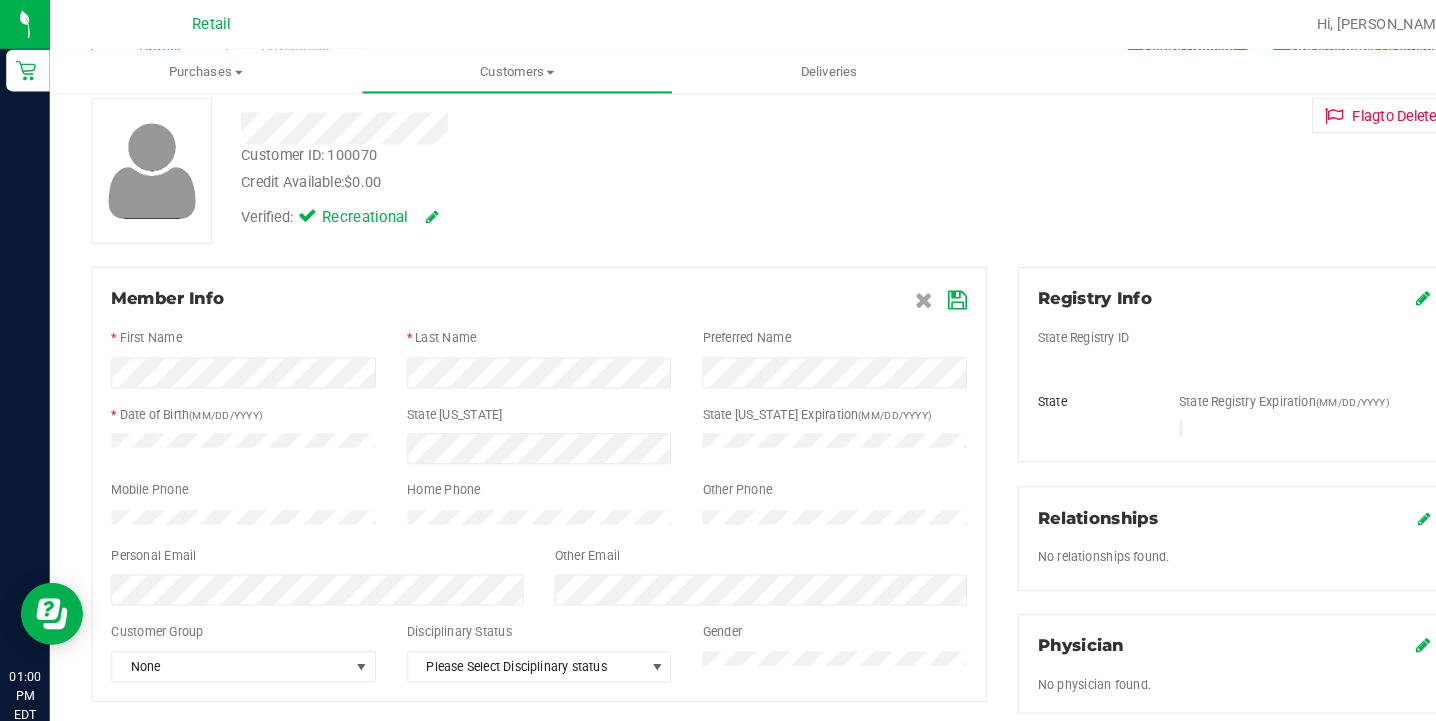 scroll, scrollTop: 104, scrollLeft: 0, axis: vertical 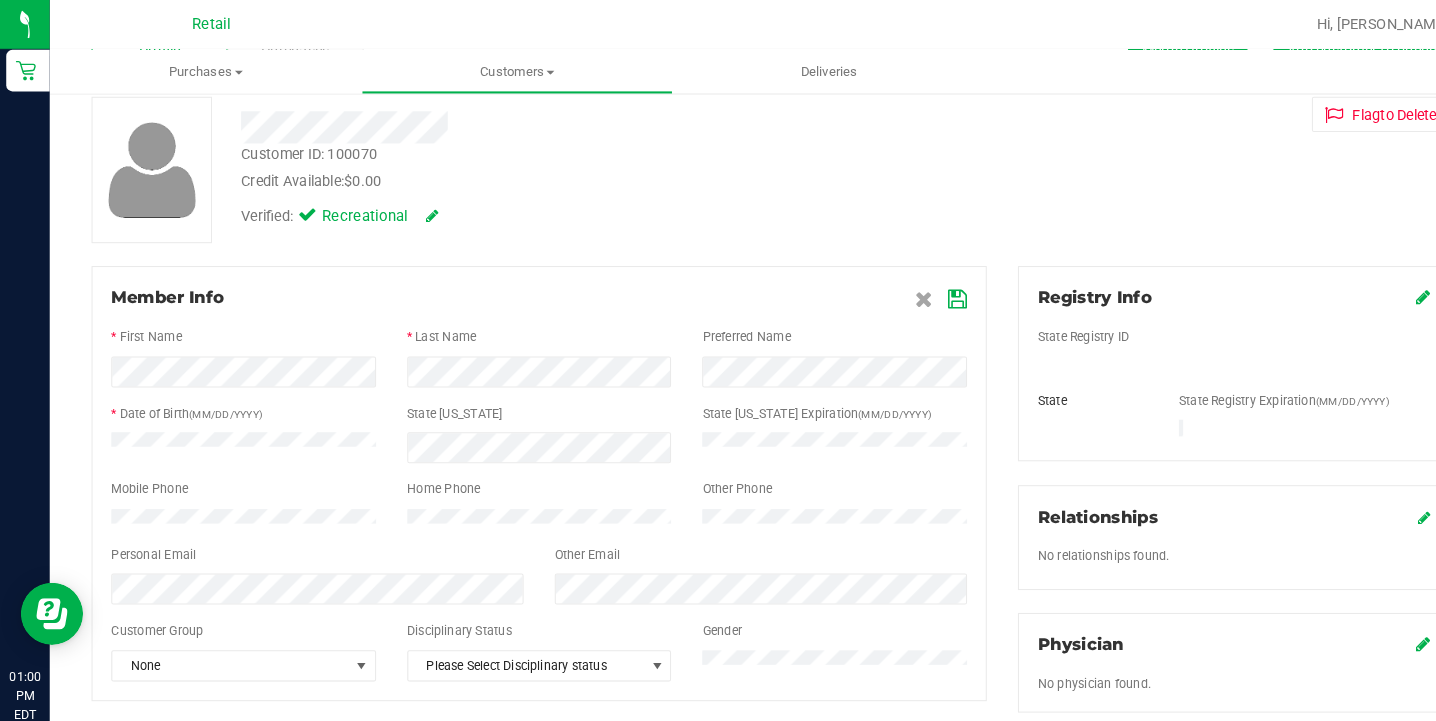 click at bounding box center (922, 288) 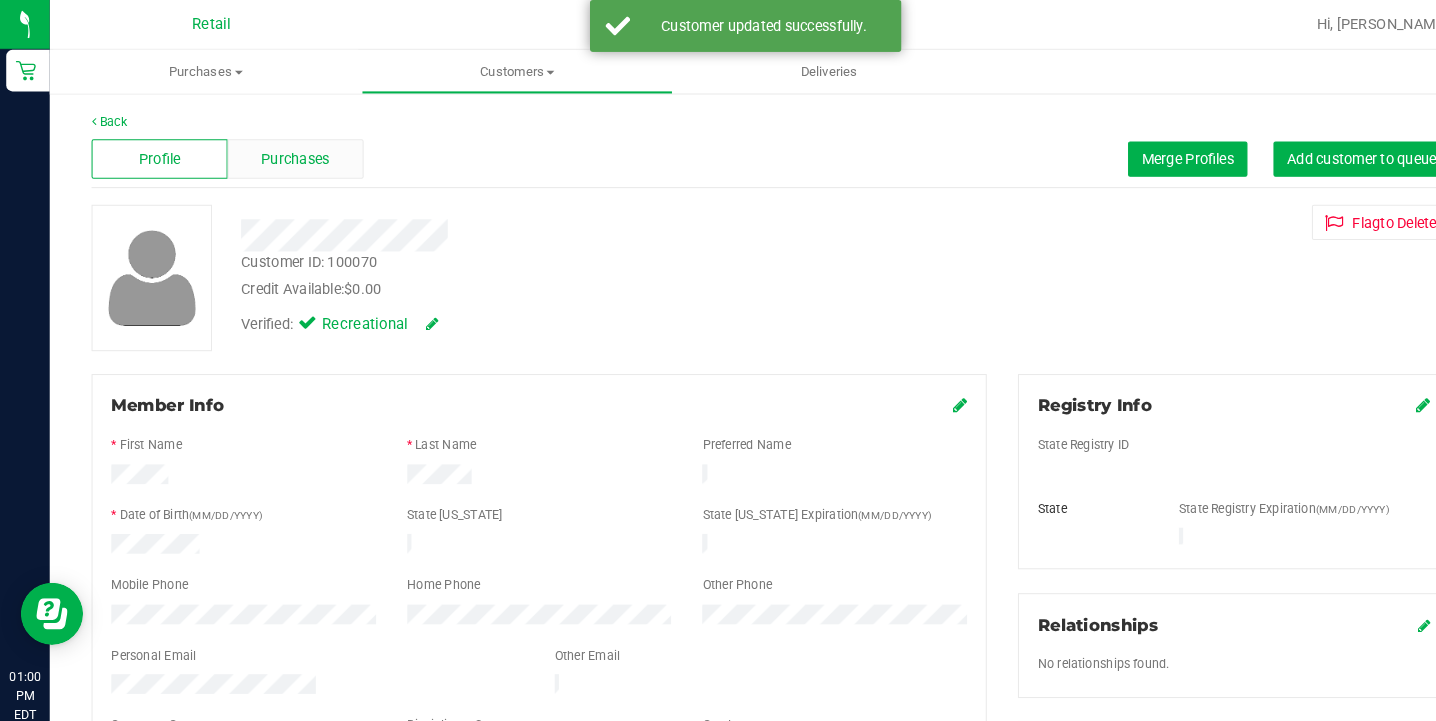 scroll, scrollTop: 0, scrollLeft: 0, axis: both 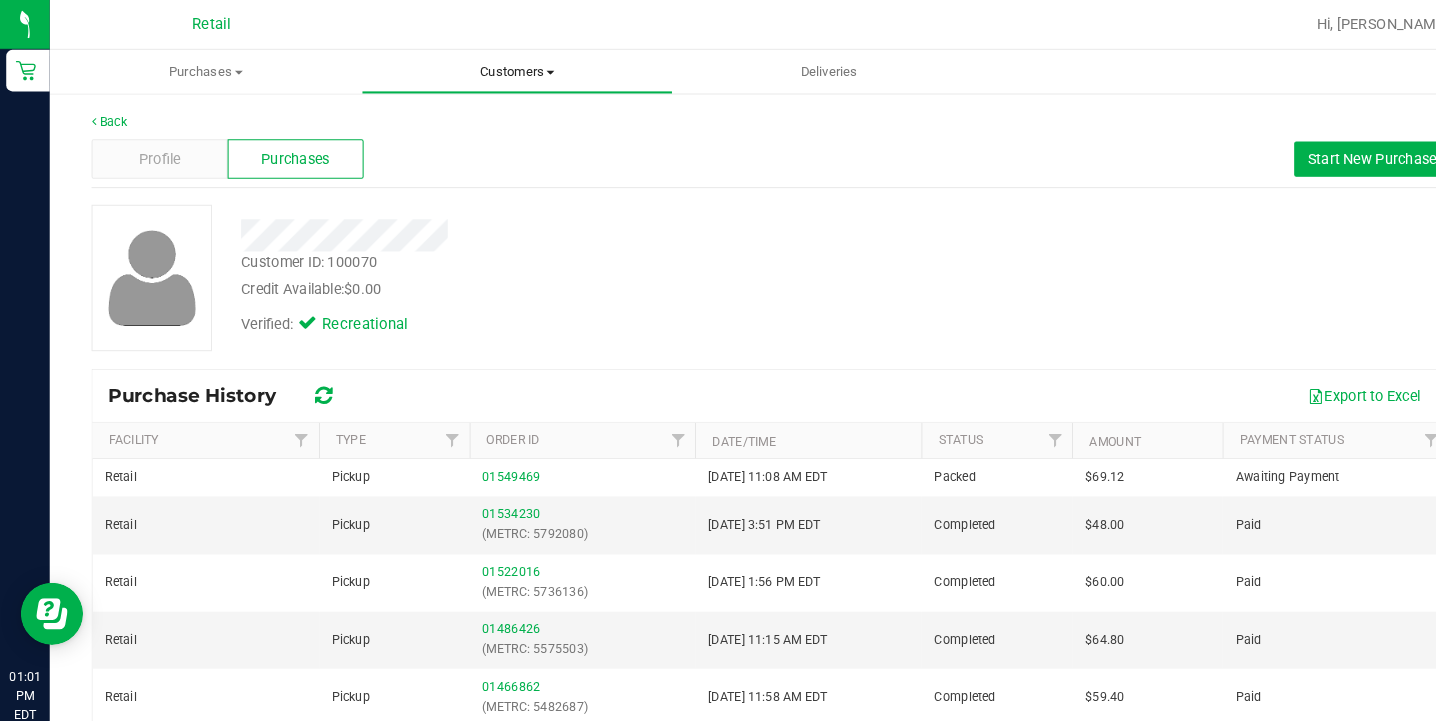 click on "Customers" at bounding box center [498, 69] 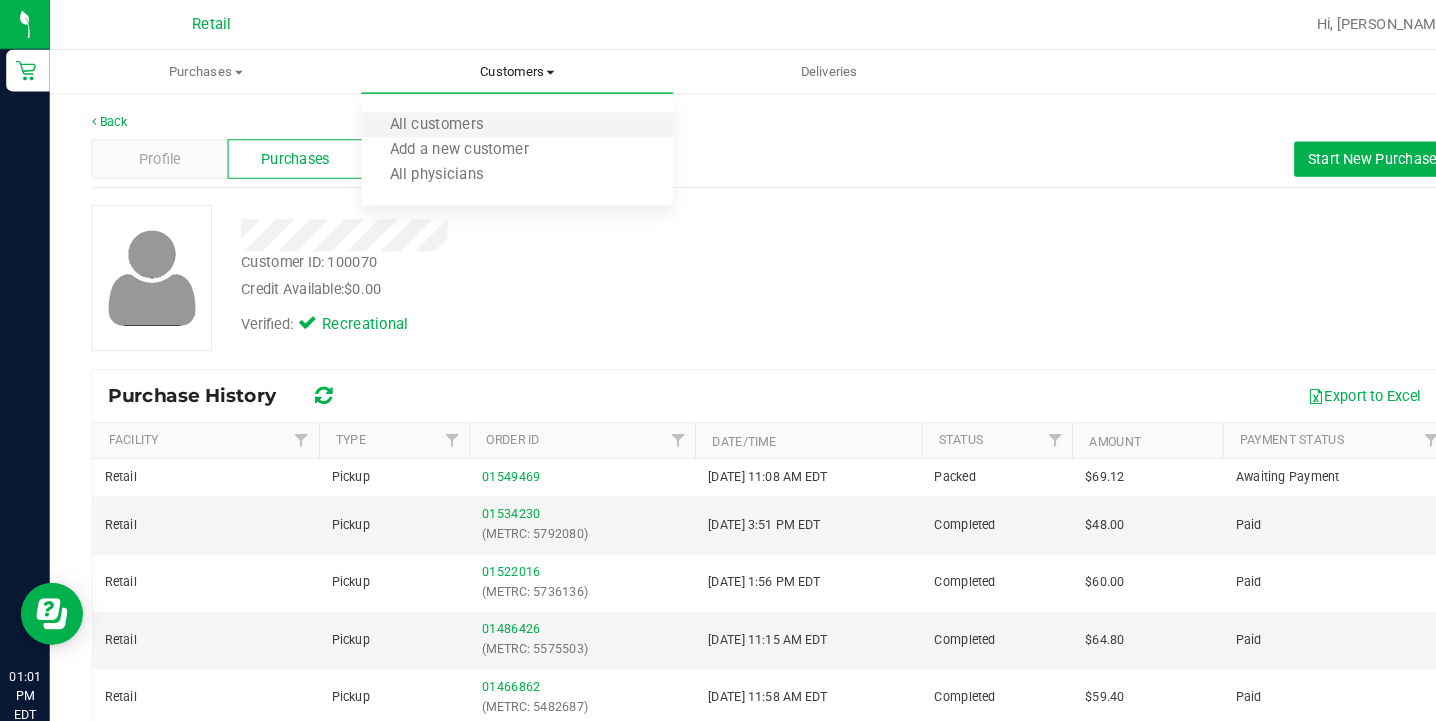 click on "All customers" at bounding box center (498, 121) 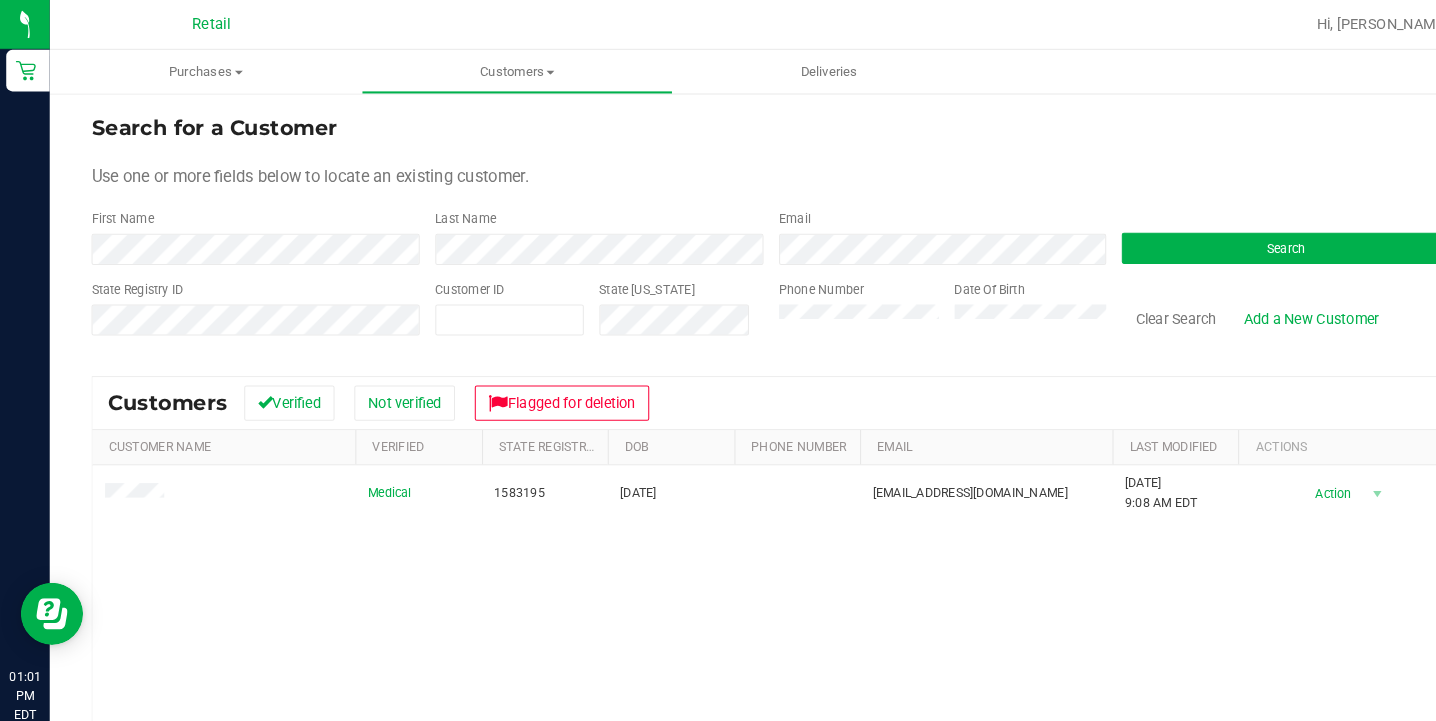 click on "Medical 1583195 [DATE] [EMAIL_ADDRESS][DOMAIN_NAME] [DATE] 9:08 AM EDT
Delete Profile
Action Action Add to queue Create new purchase View profile View purchases" at bounding box center (742, 675) 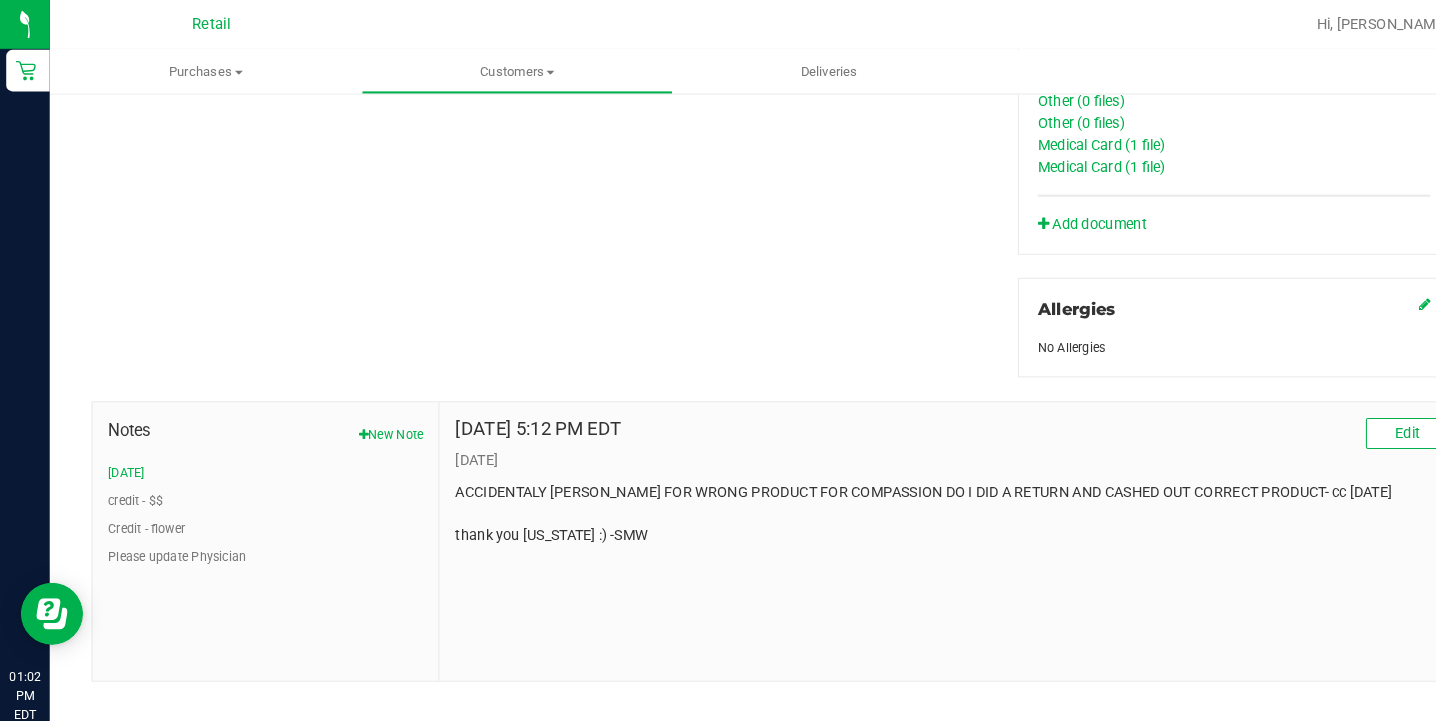 scroll, scrollTop: 966, scrollLeft: 0, axis: vertical 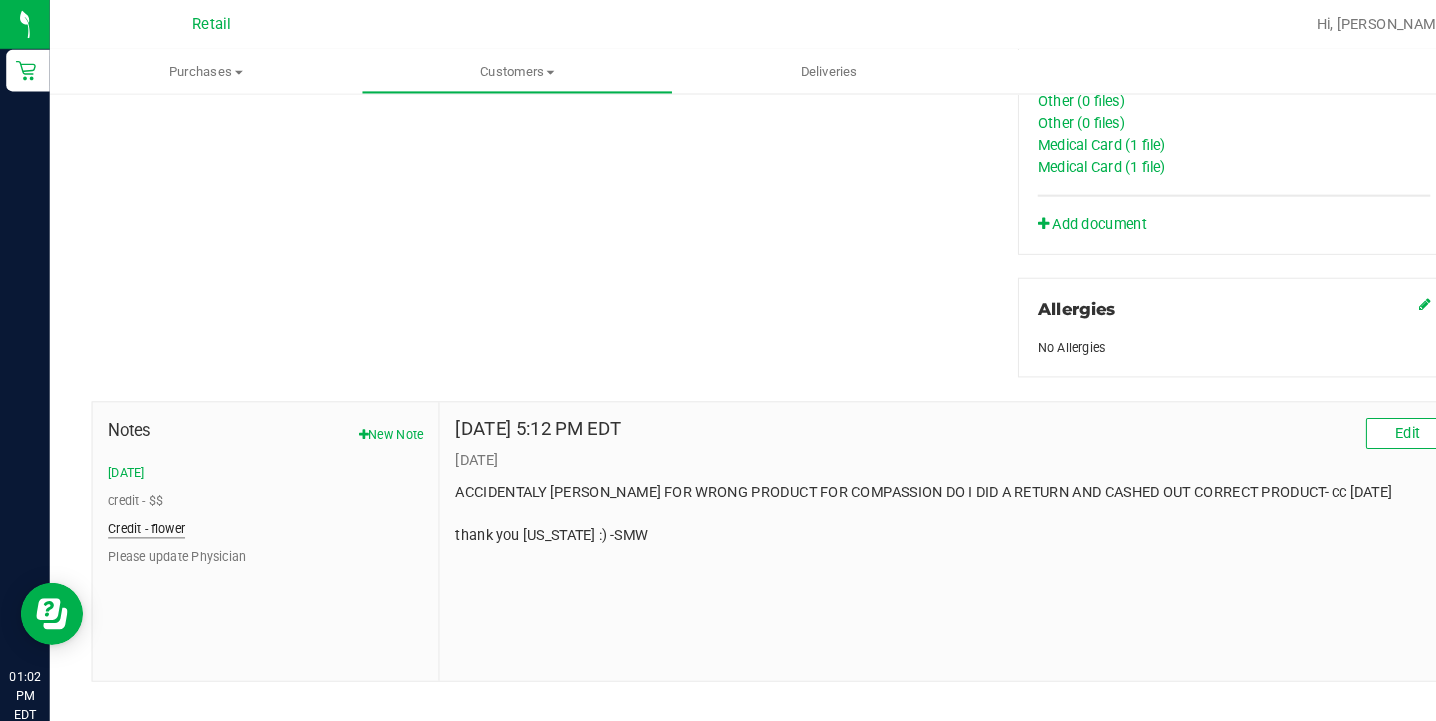 click on "Credit - flower" at bounding box center (141, 509) 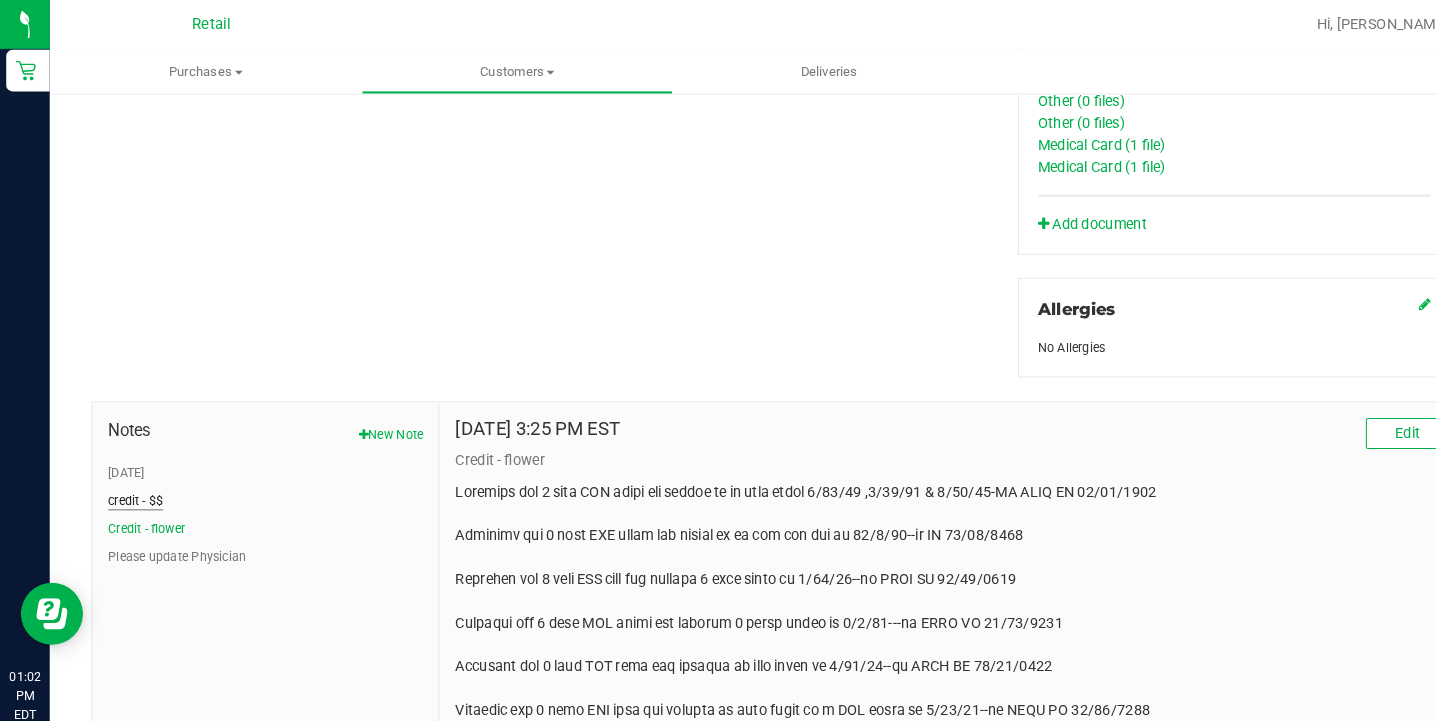 click on "credit - $$" at bounding box center [130, 482] 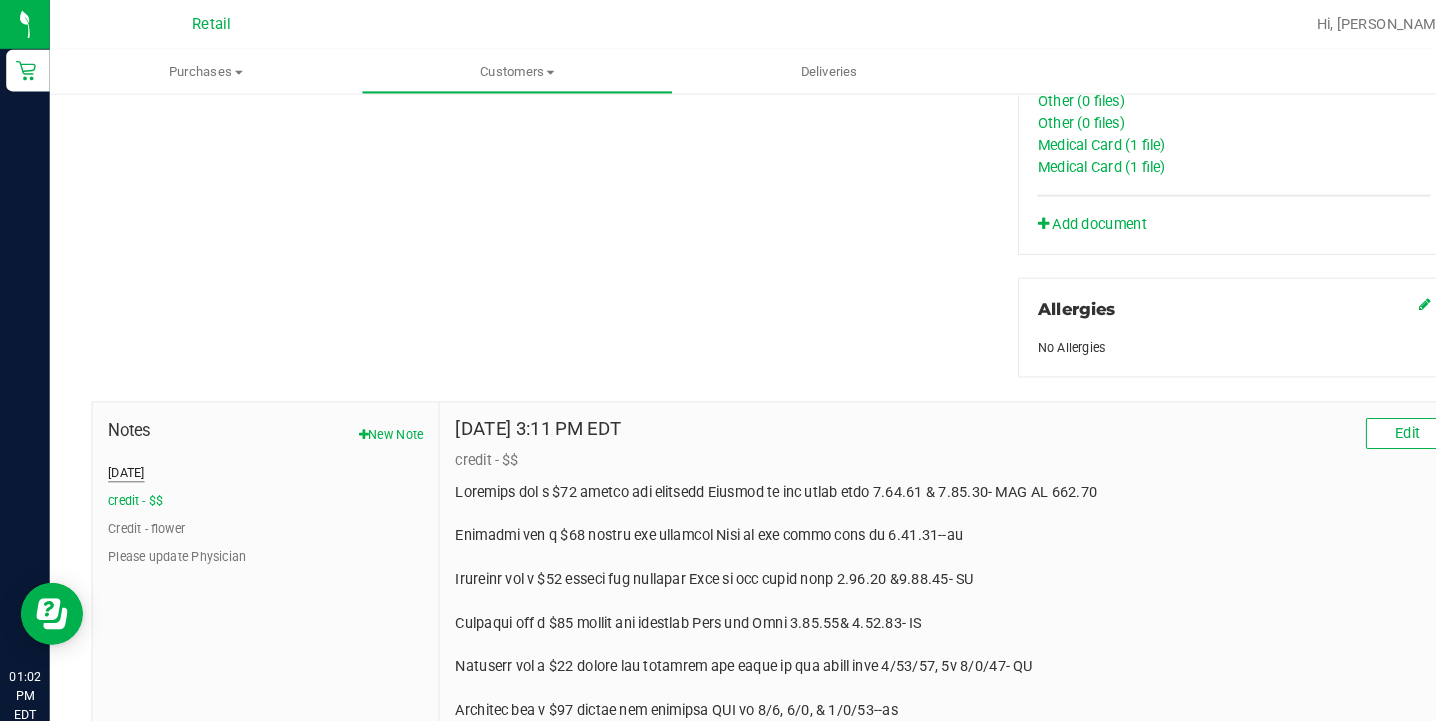 click on "[DATE]" at bounding box center (121, 455) 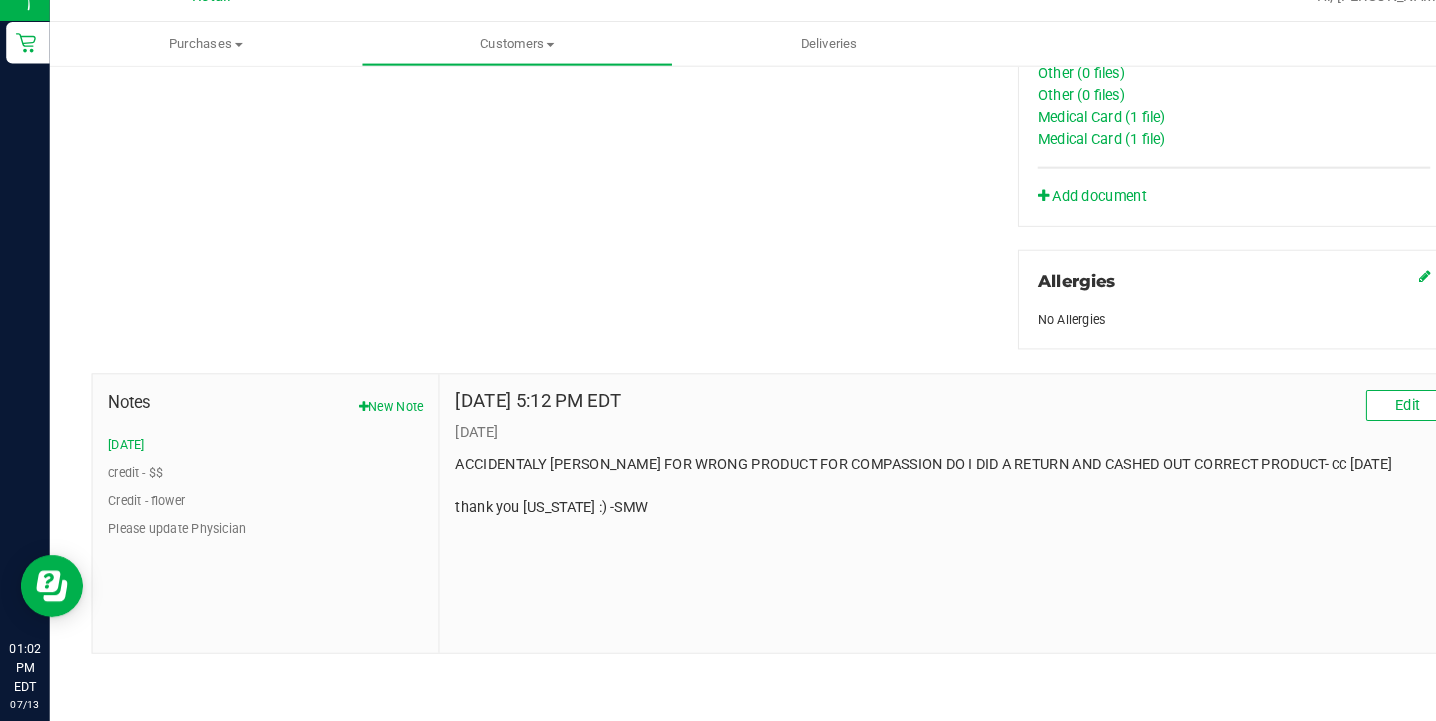 scroll, scrollTop: 0, scrollLeft: 0, axis: both 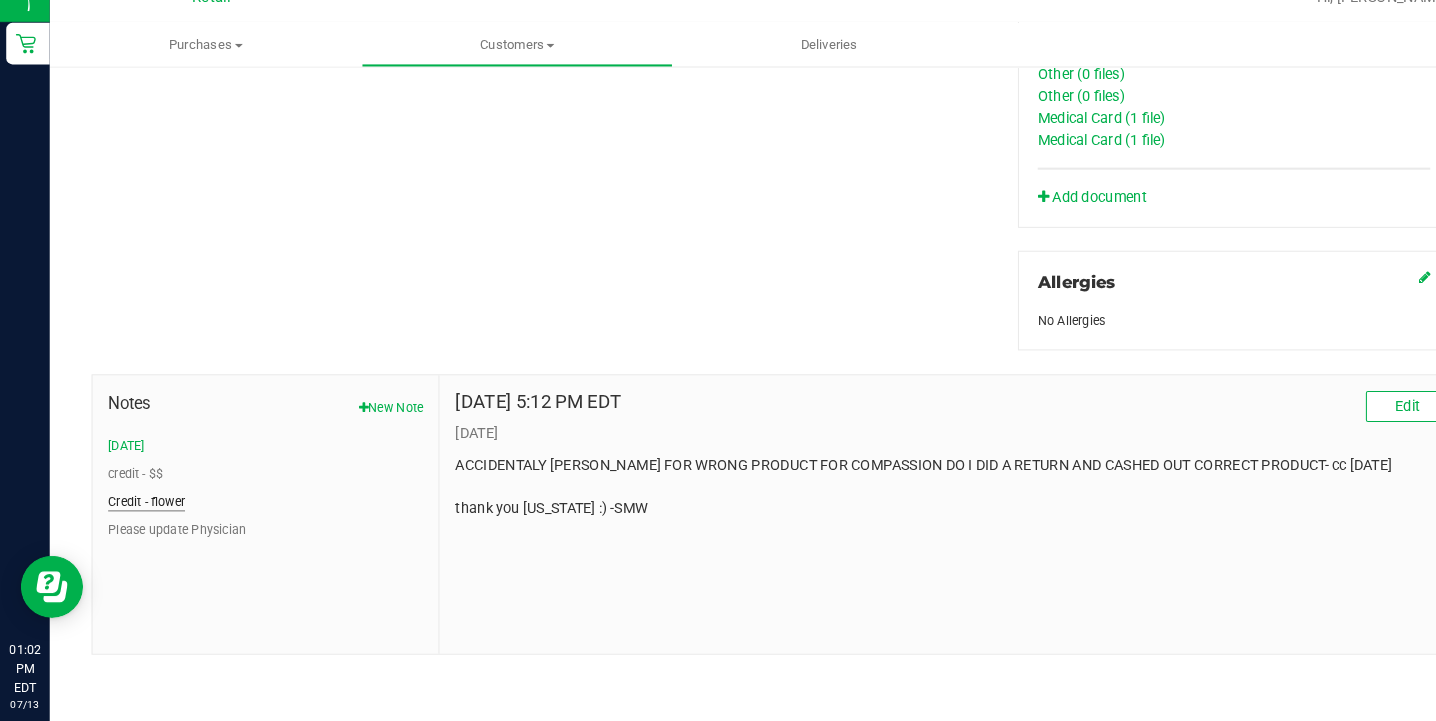 click on "Credit - flower" at bounding box center [141, 509] 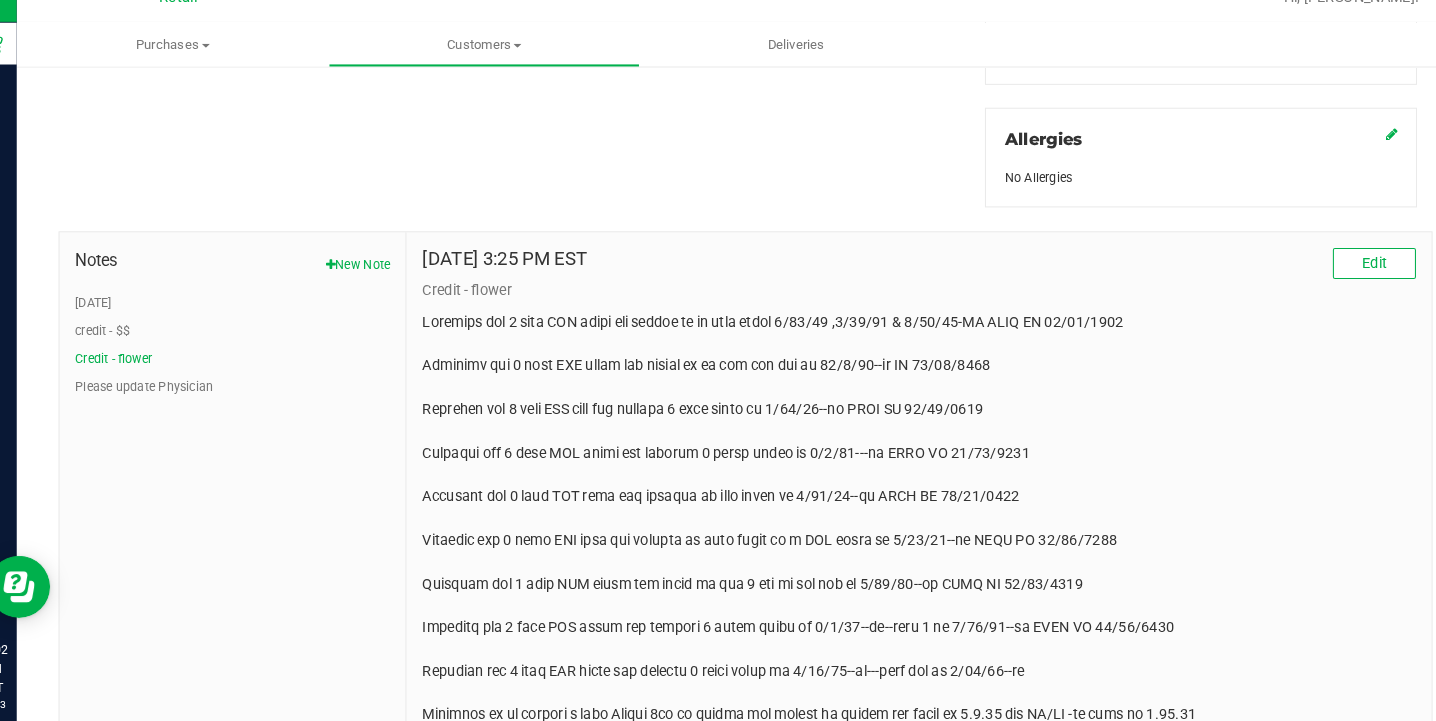 scroll, scrollTop: 1072, scrollLeft: 0, axis: vertical 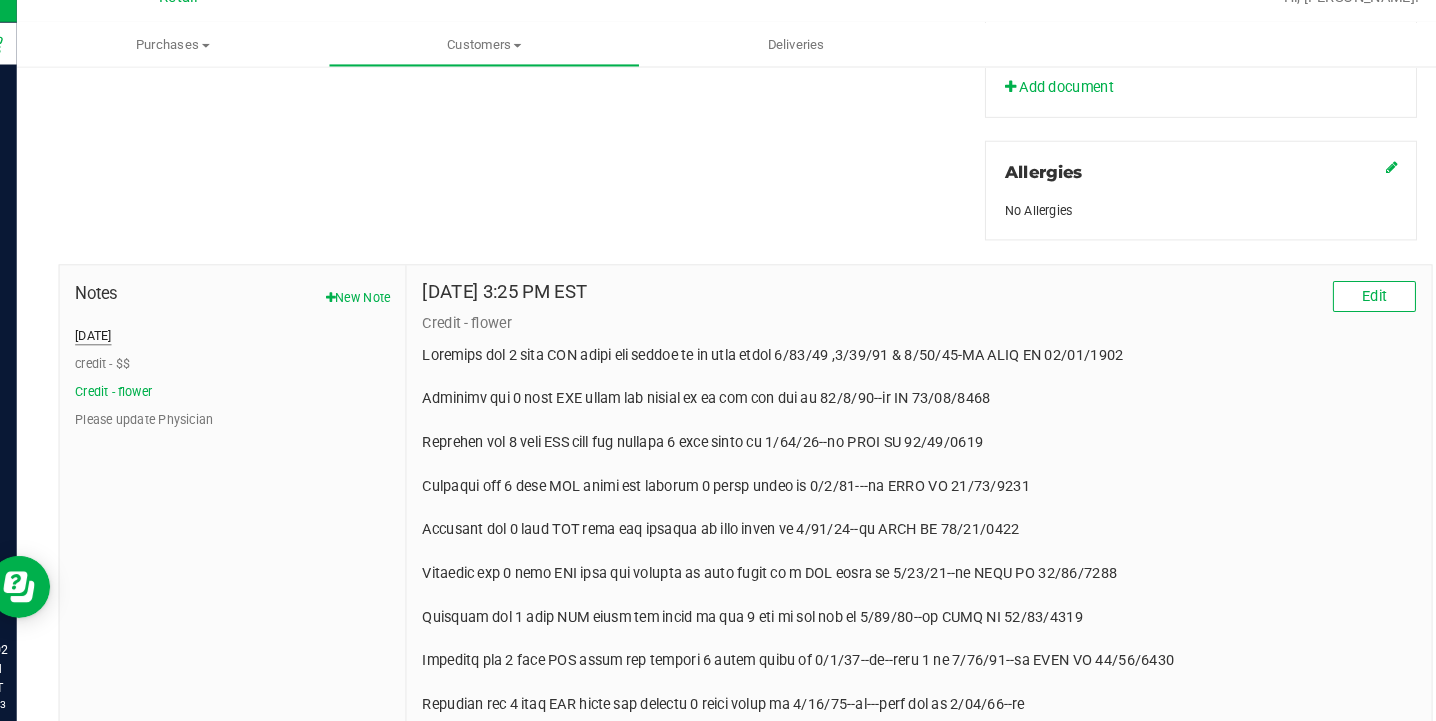 click on "[DATE]" at bounding box center [121, 349] 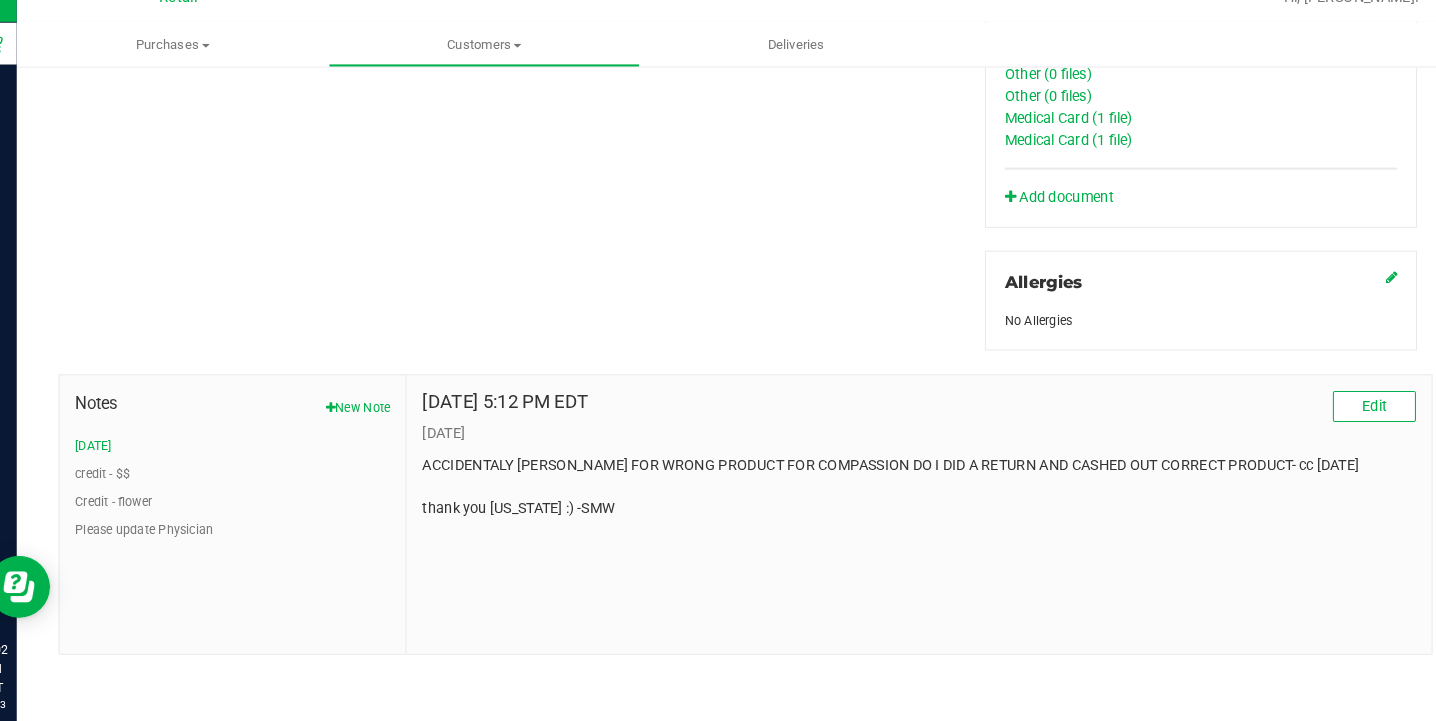 scroll, scrollTop: 966, scrollLeft: 0, axis: vertical 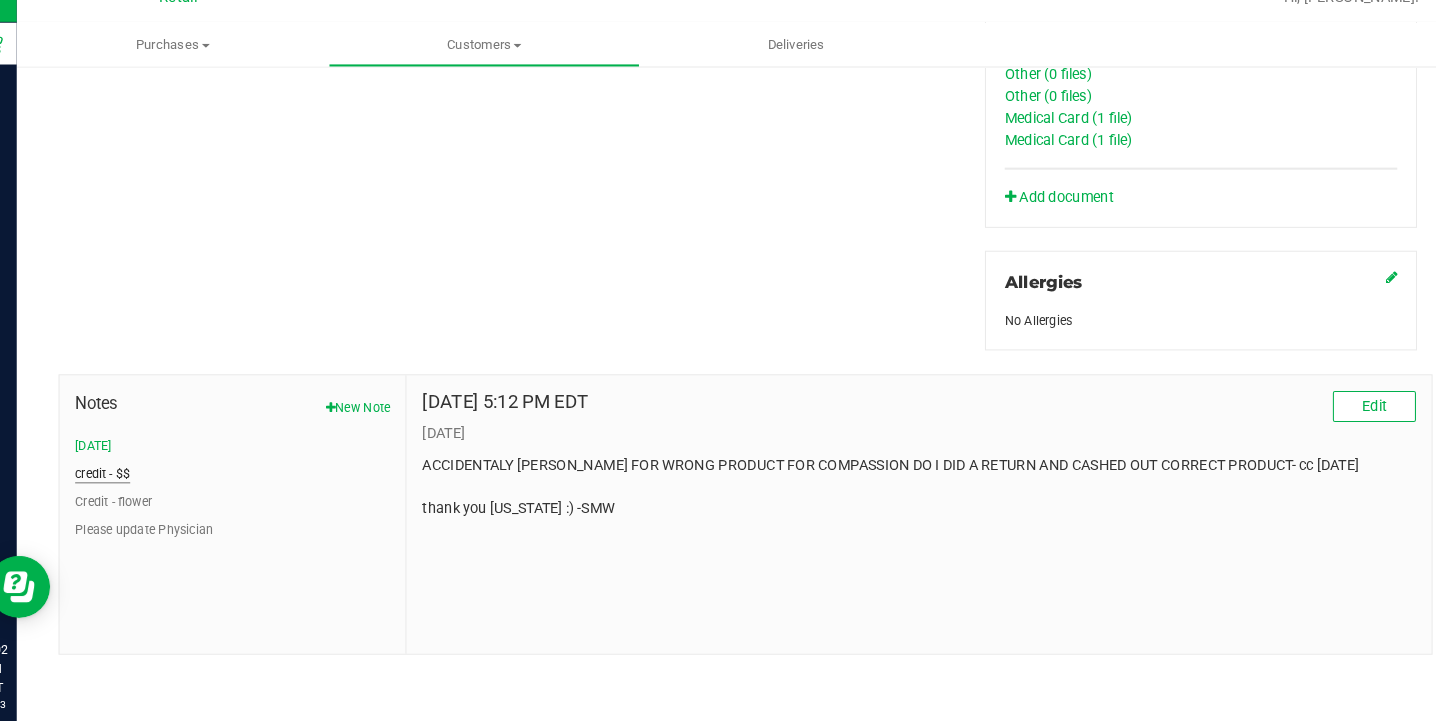 click on "credit - $$" at bounding box center (130, 482) 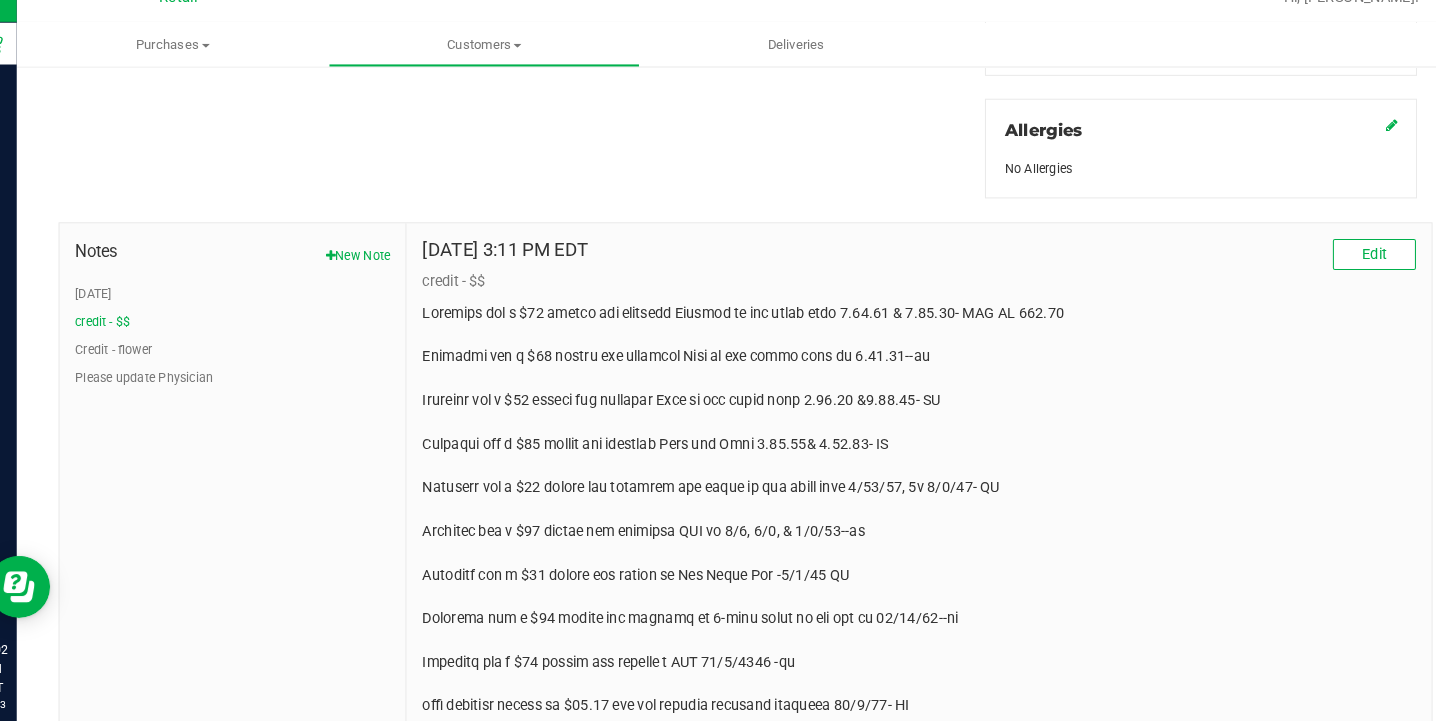 scroll, scrollTop: 1113, scrollLeft: 0, axis: vertical 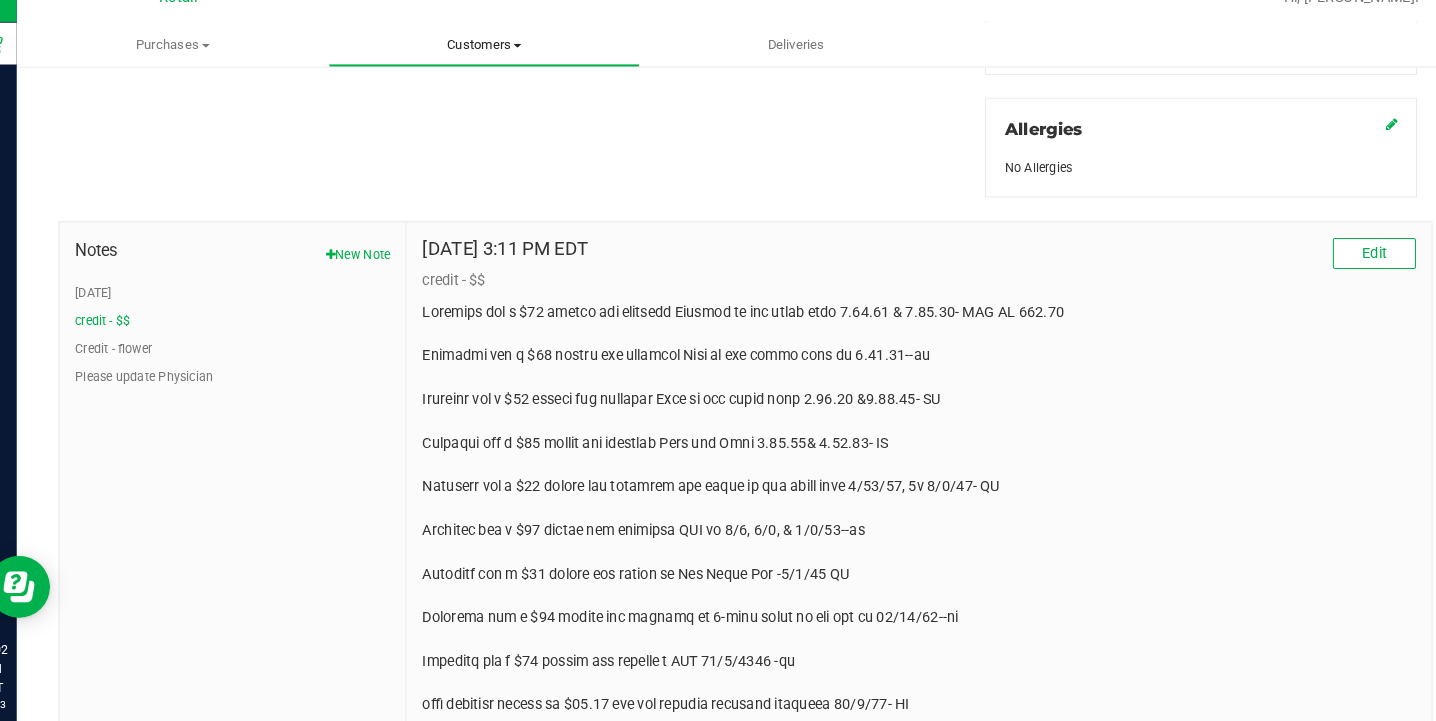 click on "Customers" at bounding box center [498, 69] 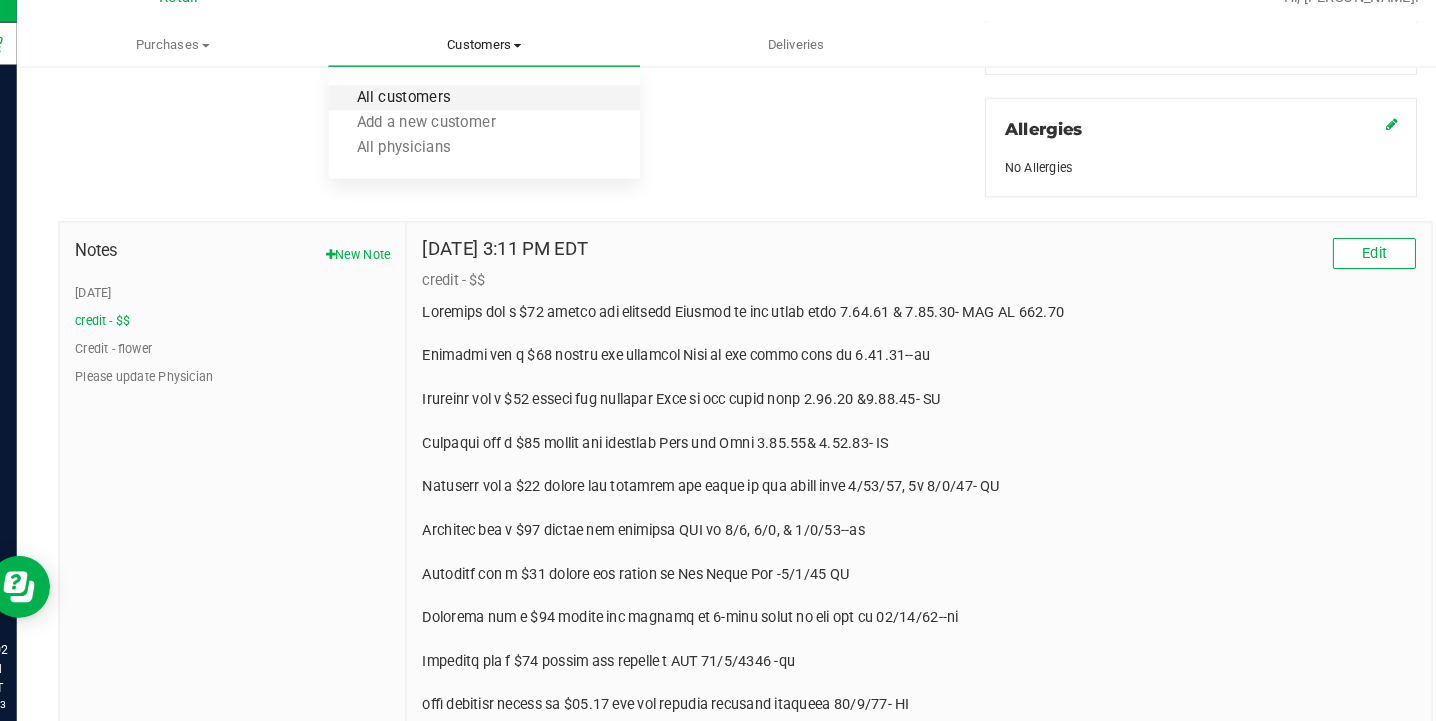 click on "All customers" at bounding box center (420, 120) 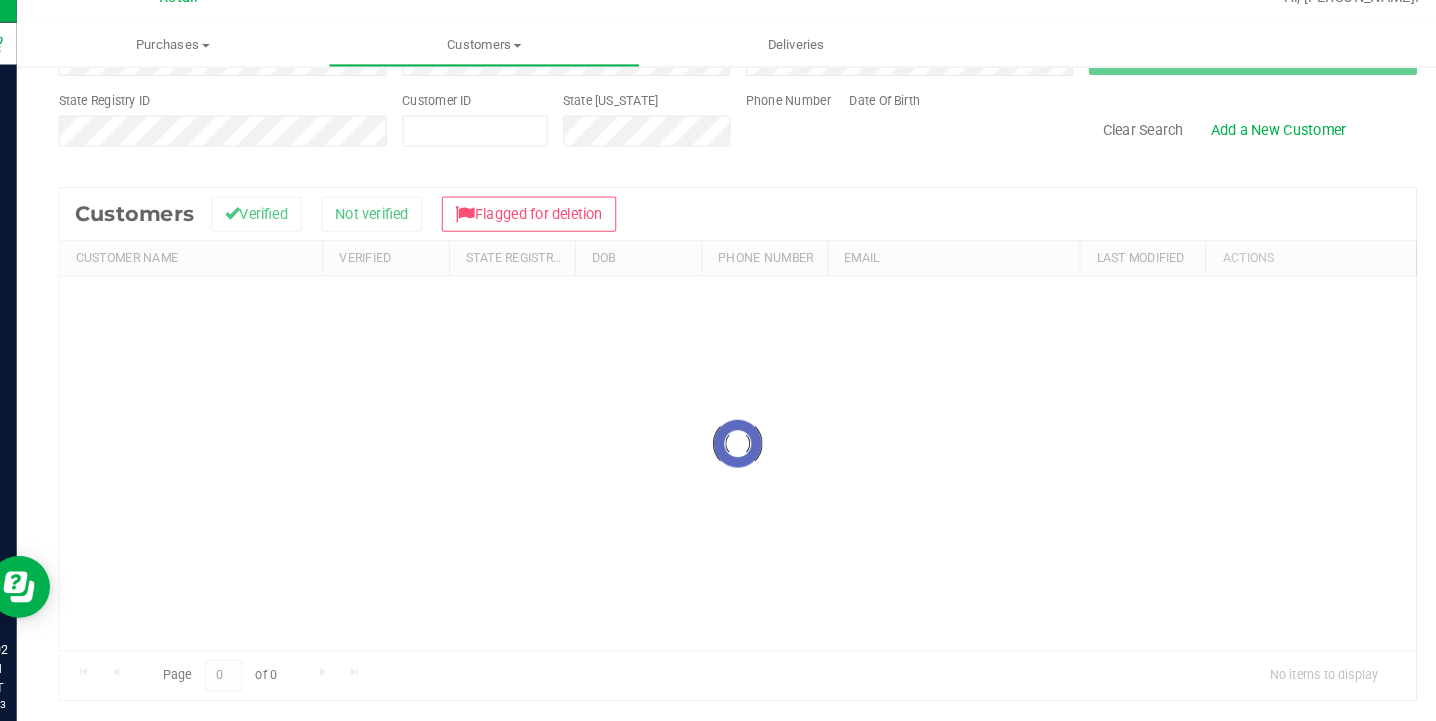 scroll, scrollTop: 0, scrollLeft: 0, axis: both 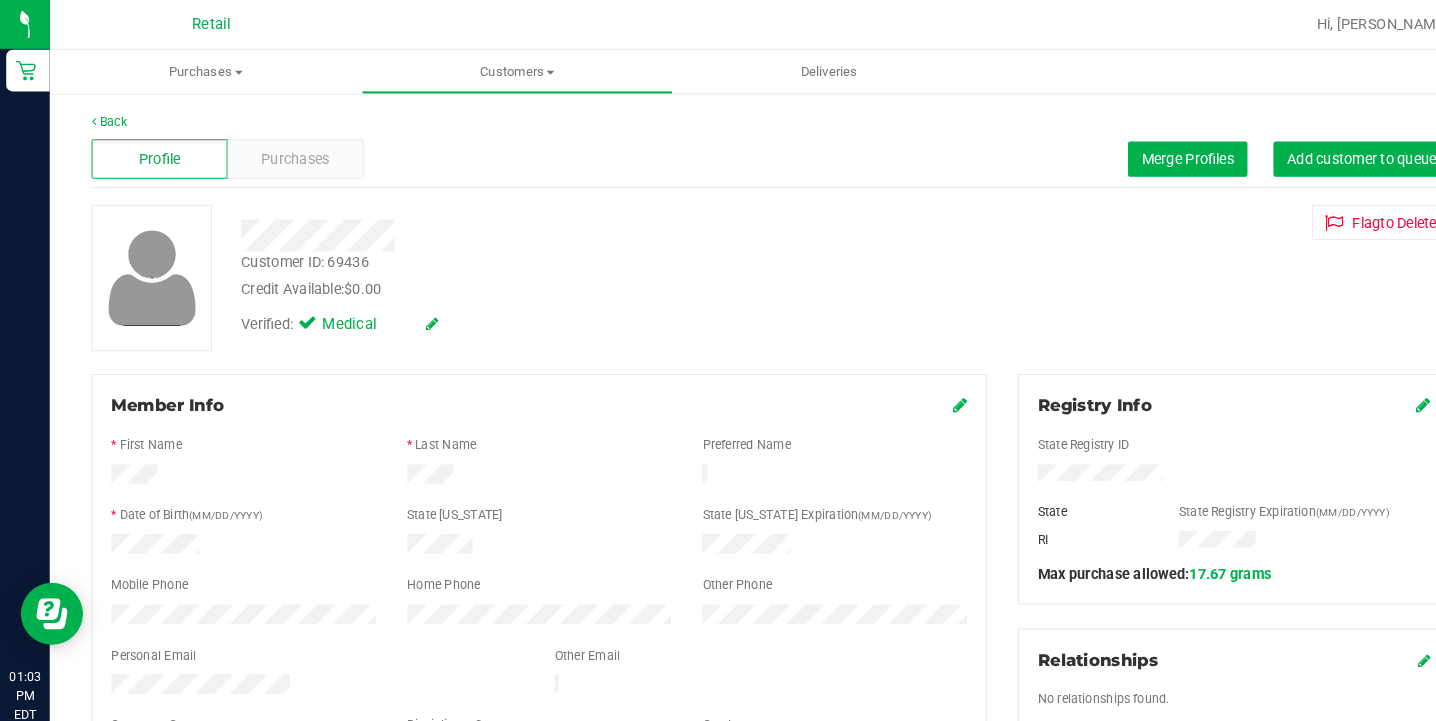 click on "Profile
Purchases
Merge Profiles
Add customer to queue" at bounding box center [742, 153] 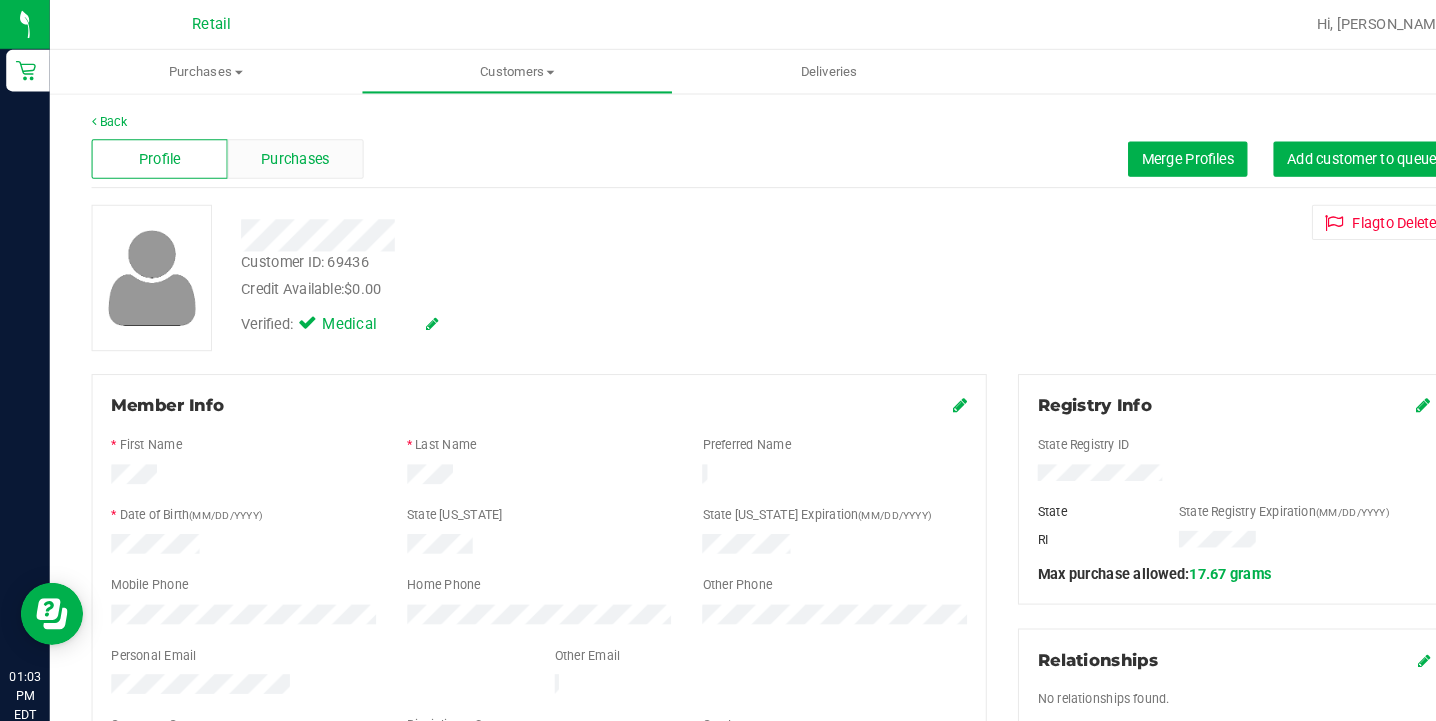 click on "Purchases" at bounding box center [284, 153] 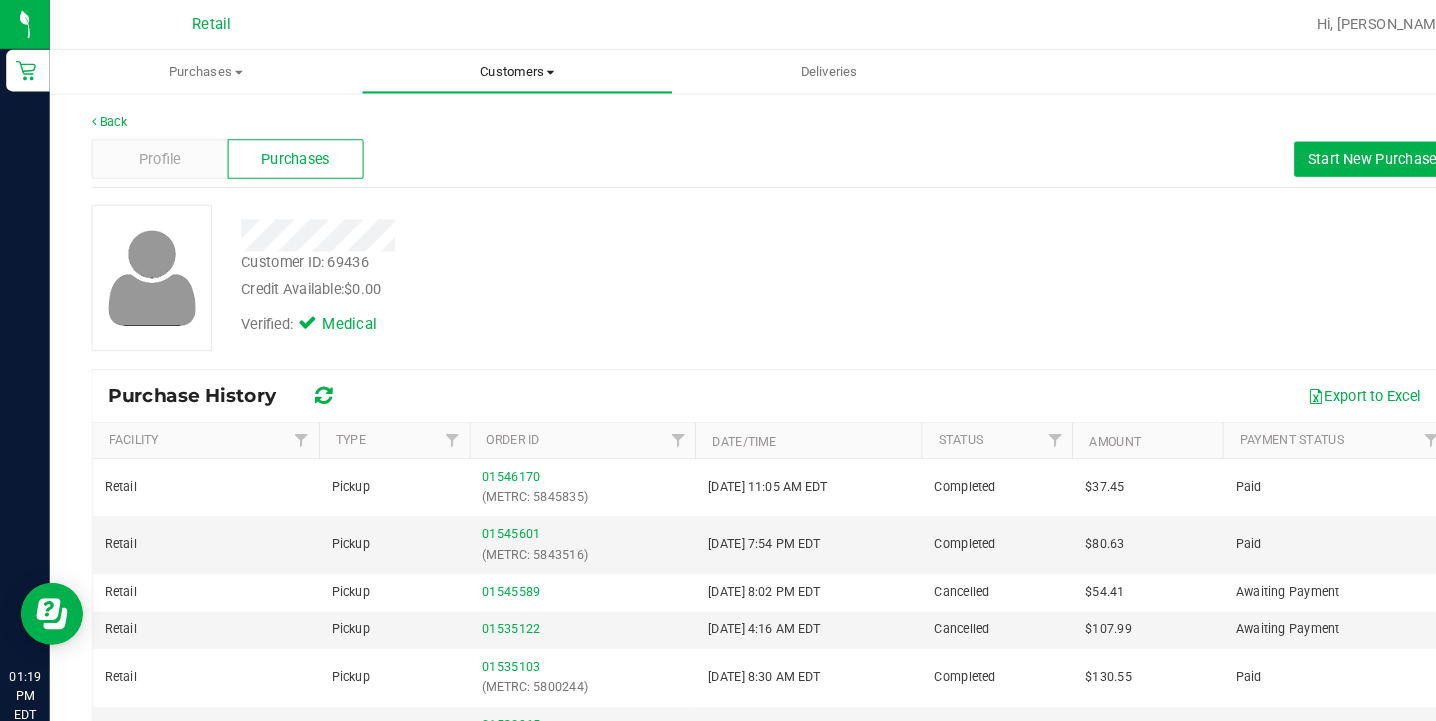 click on "Customers
All customers
Add a new customer
All physicians" at bounding box center [498, 69] 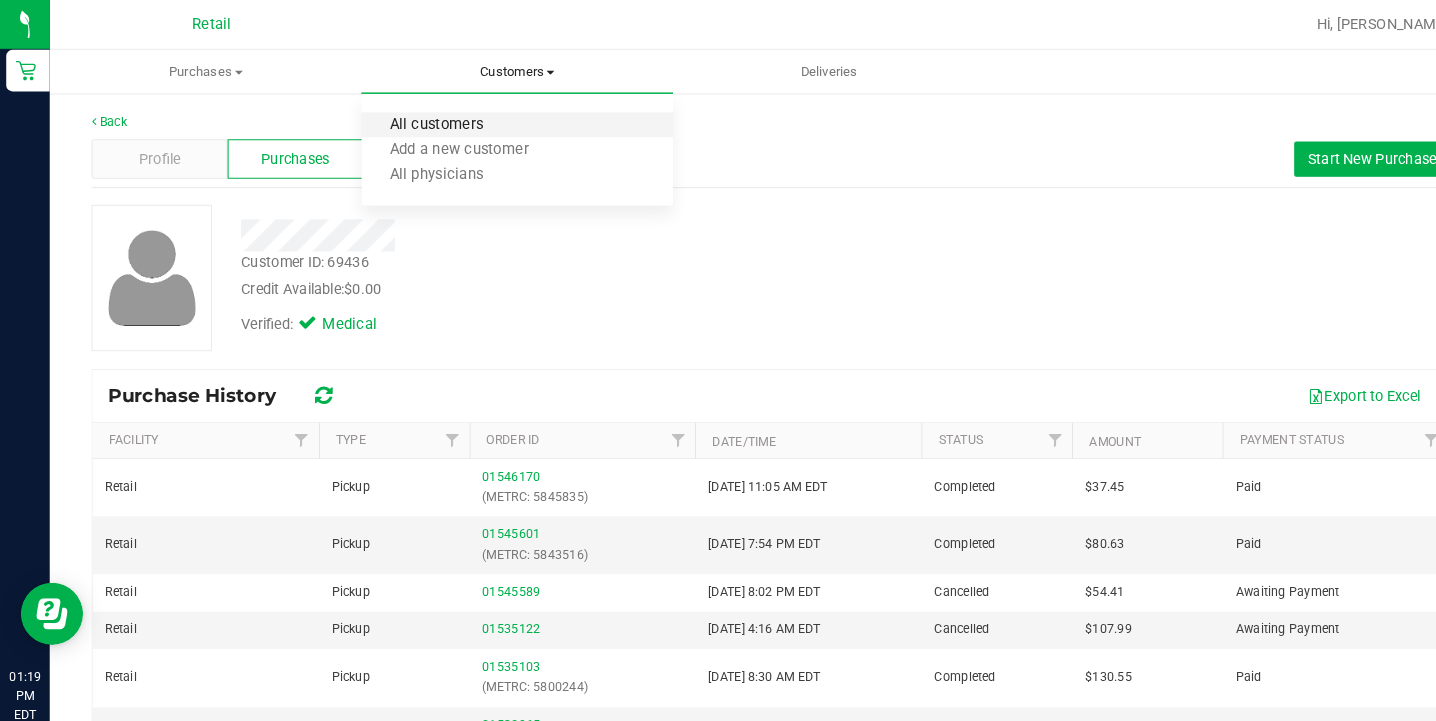 click on "All customers" at bounding box center (420, 120) 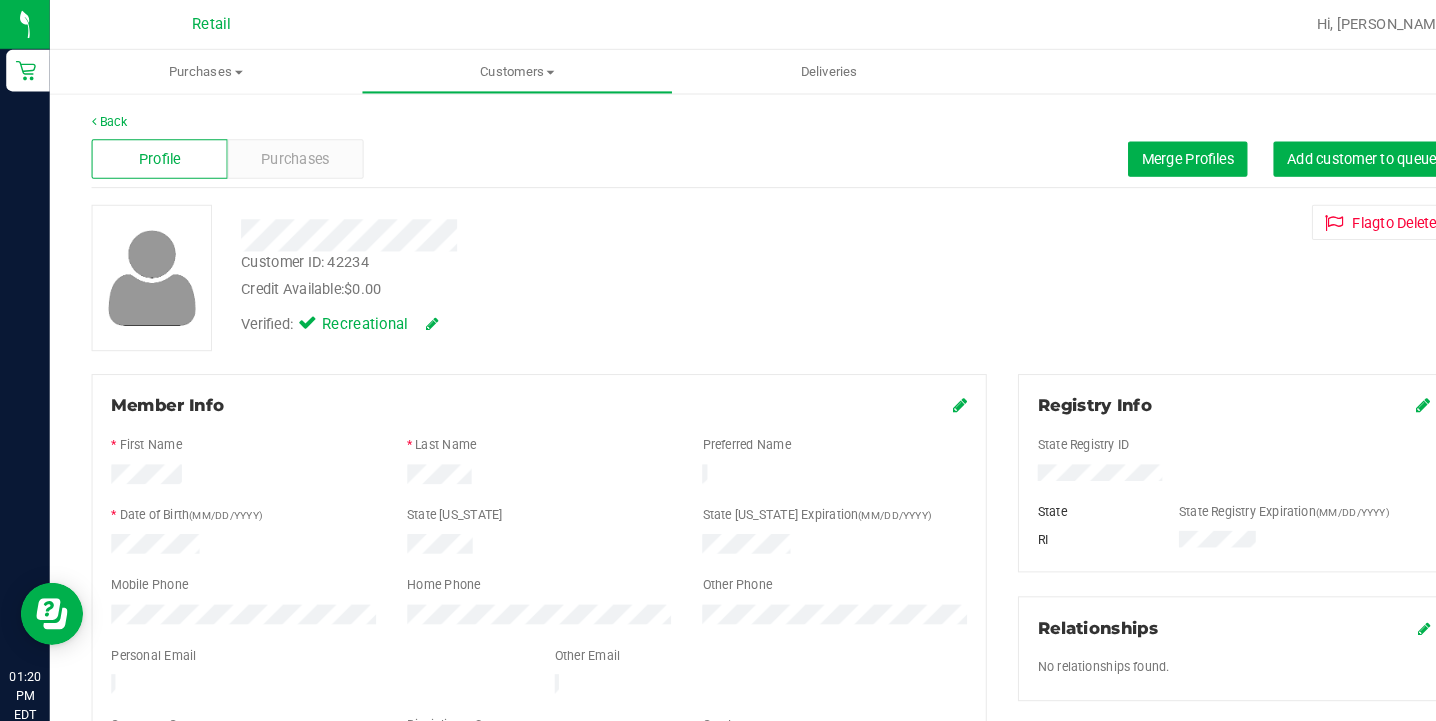 click at bounding box center [924, 390] 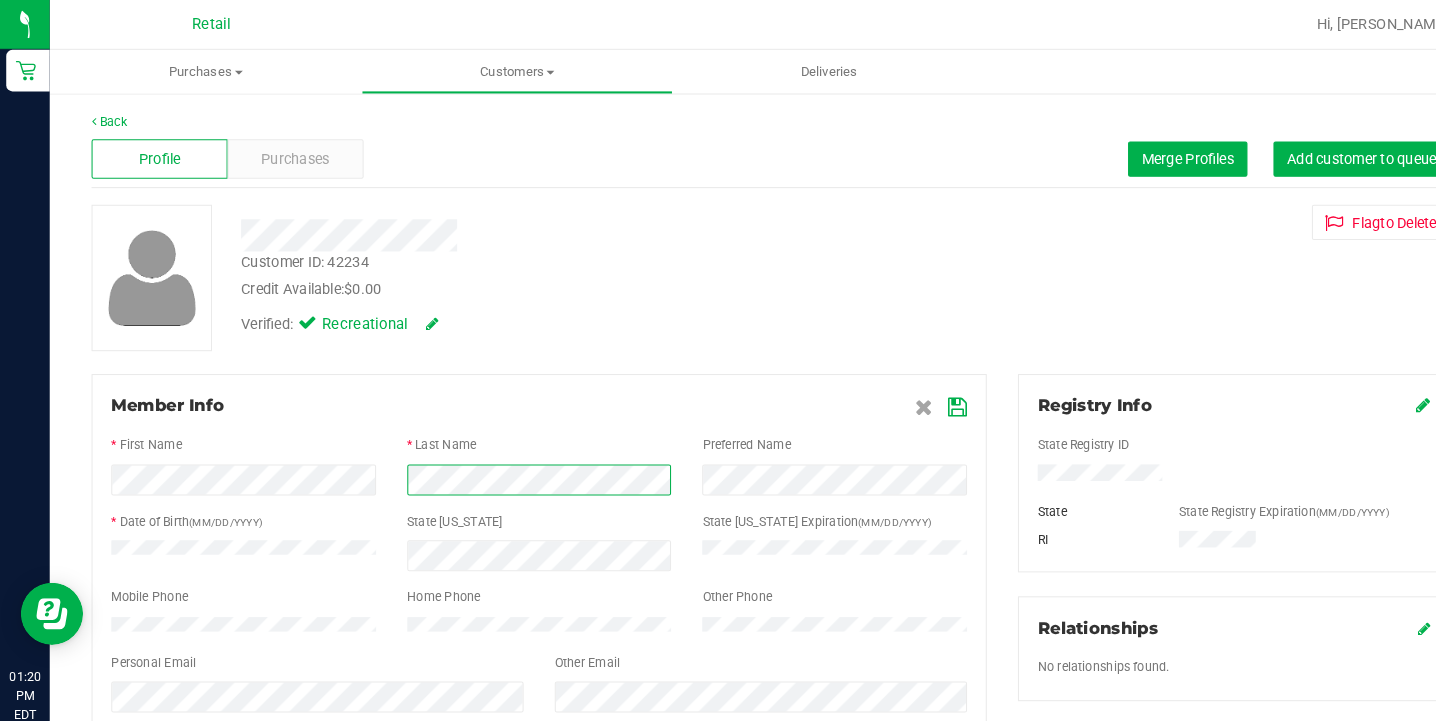 scroll, scrollTop: 197, scrollLeft: 0, axis: vertical 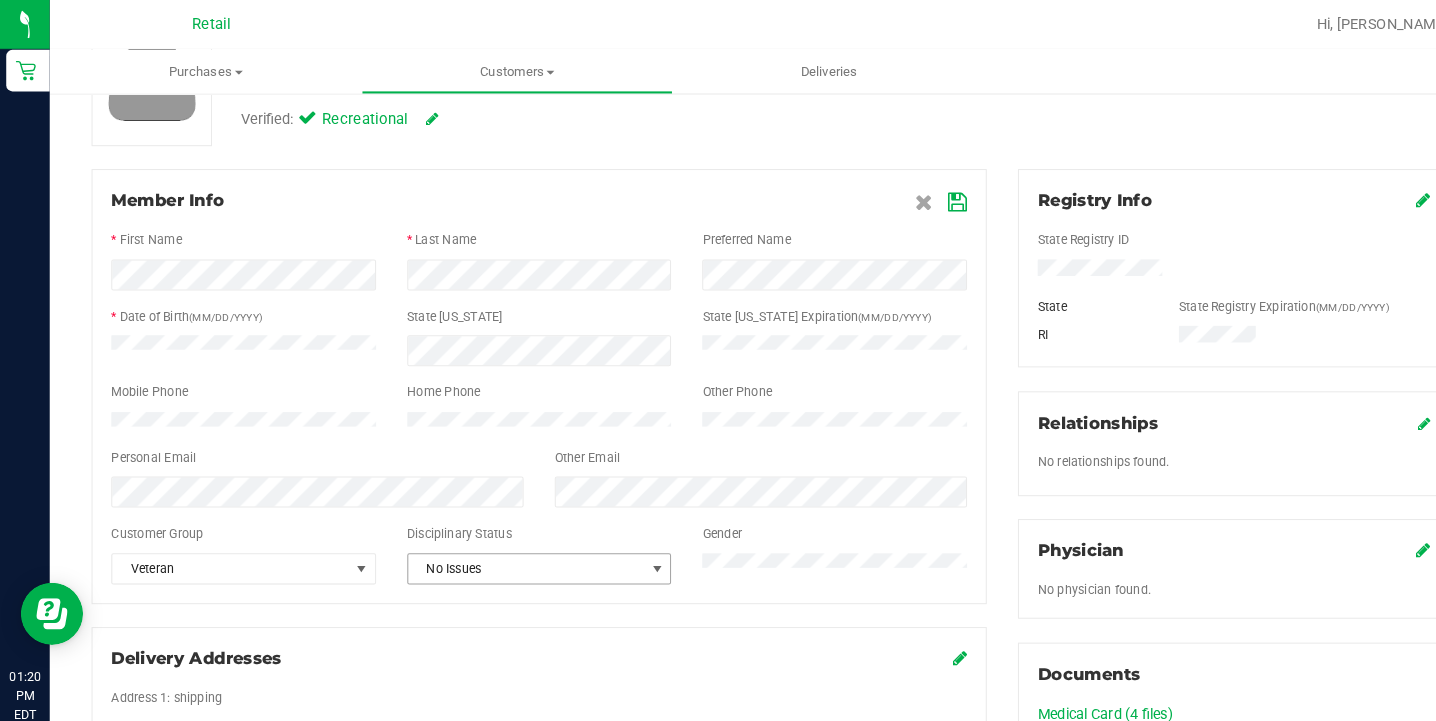 click on "No Issues" at bounding box center (507, 548) 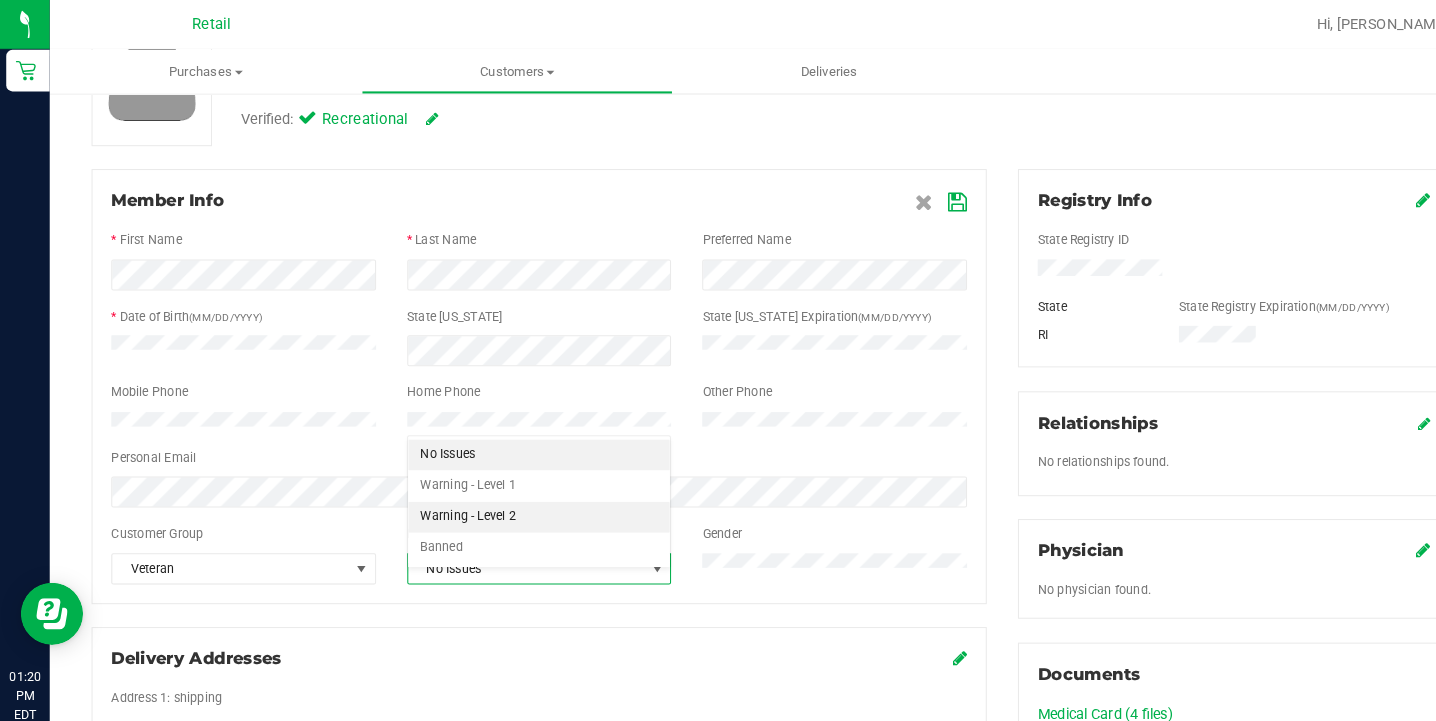 click on "Warning - Level 2" at bounding box center [519, 498] 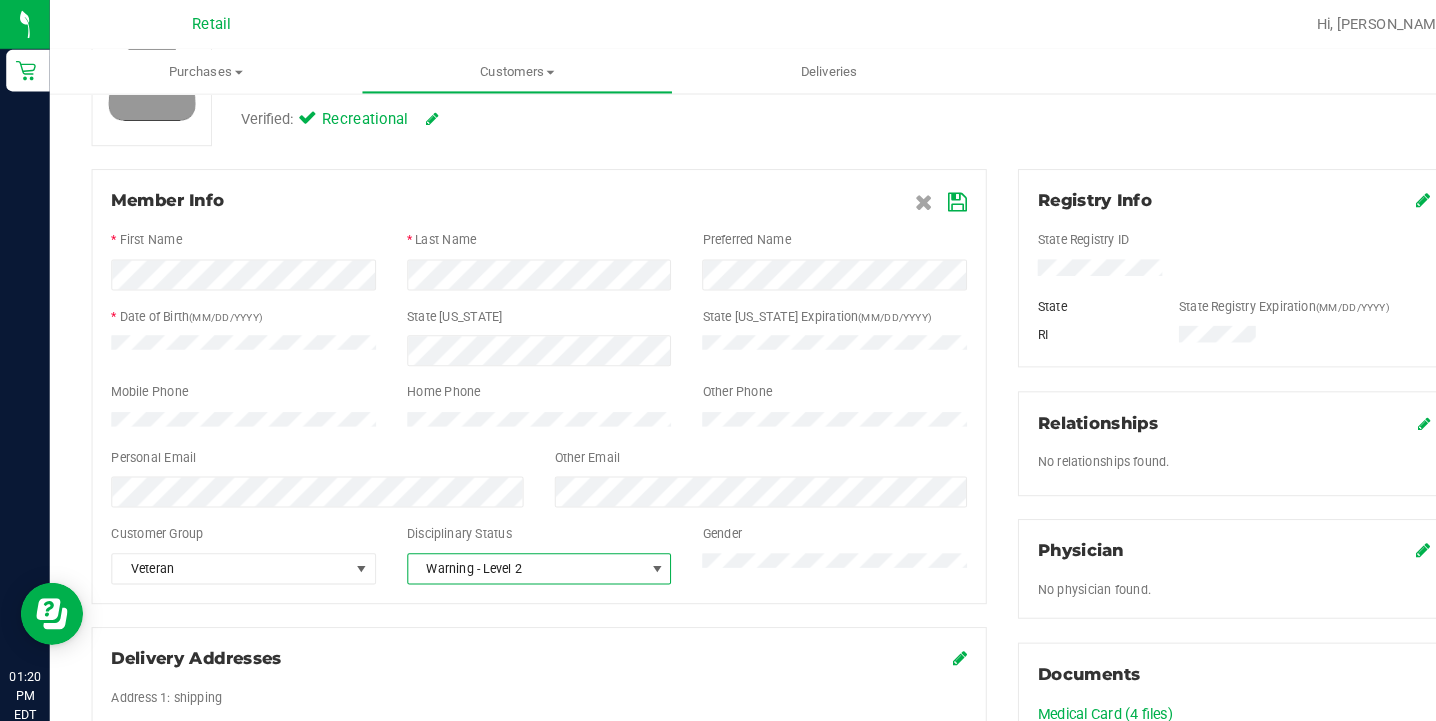 click at bounding box center (922, 195) 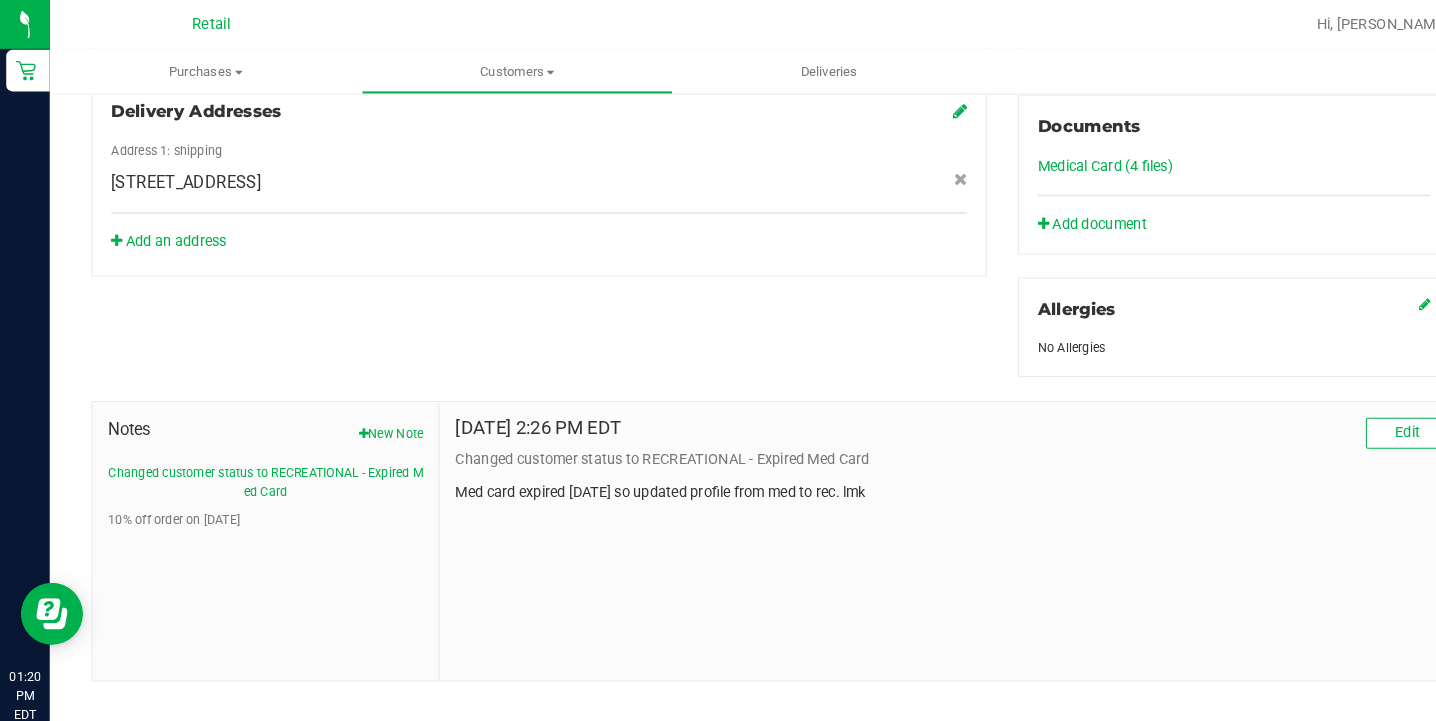 scroll, scrollTop: 750, scrollLeft: 0, axis: vertical 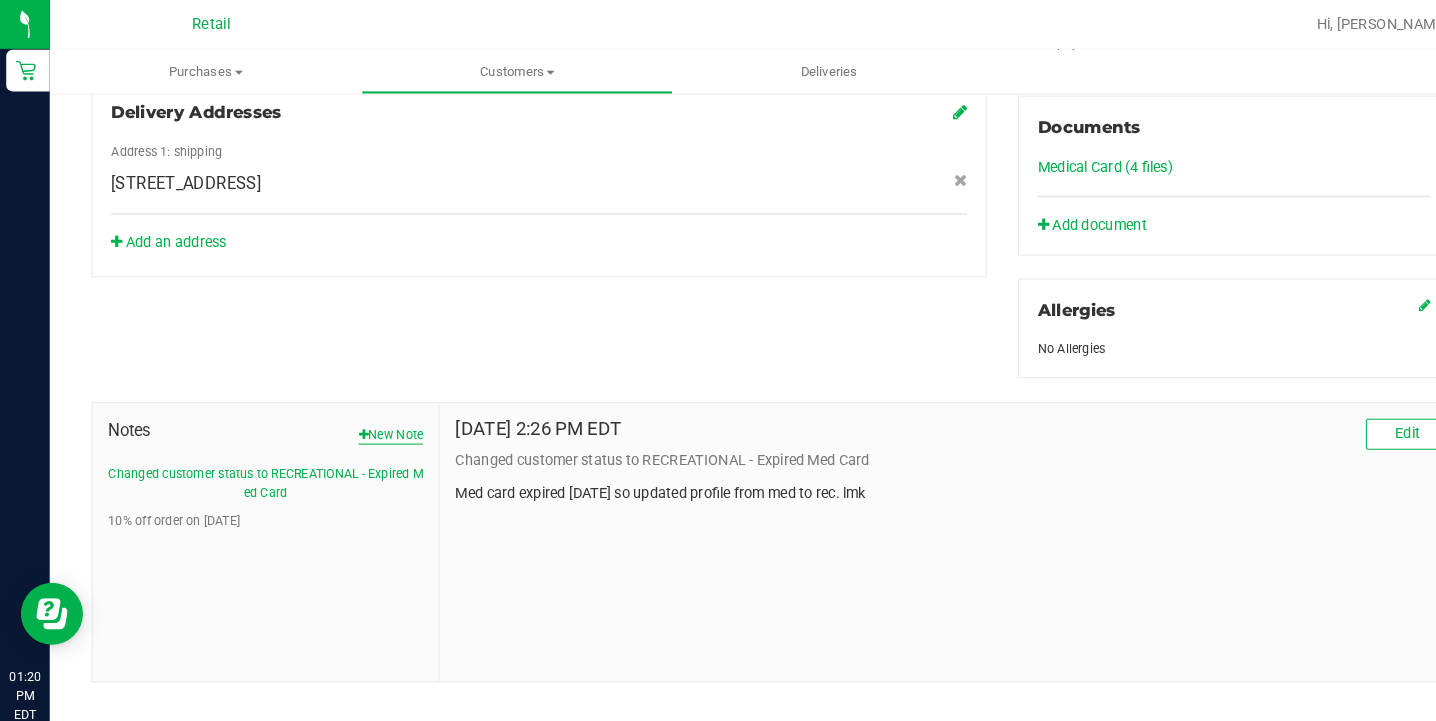 click on "New Note" at bounding box center (376, 419) 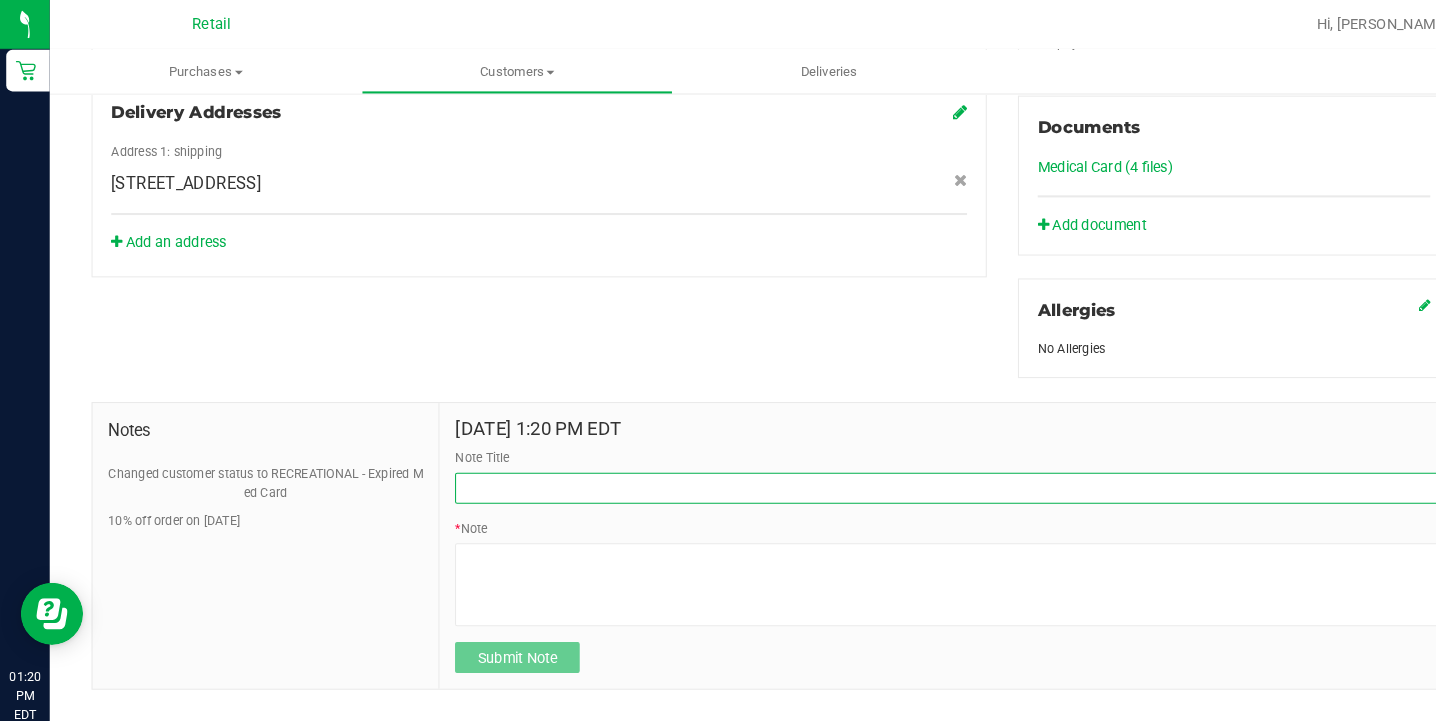 click on "Note Title" at bounding box center [916, 470] 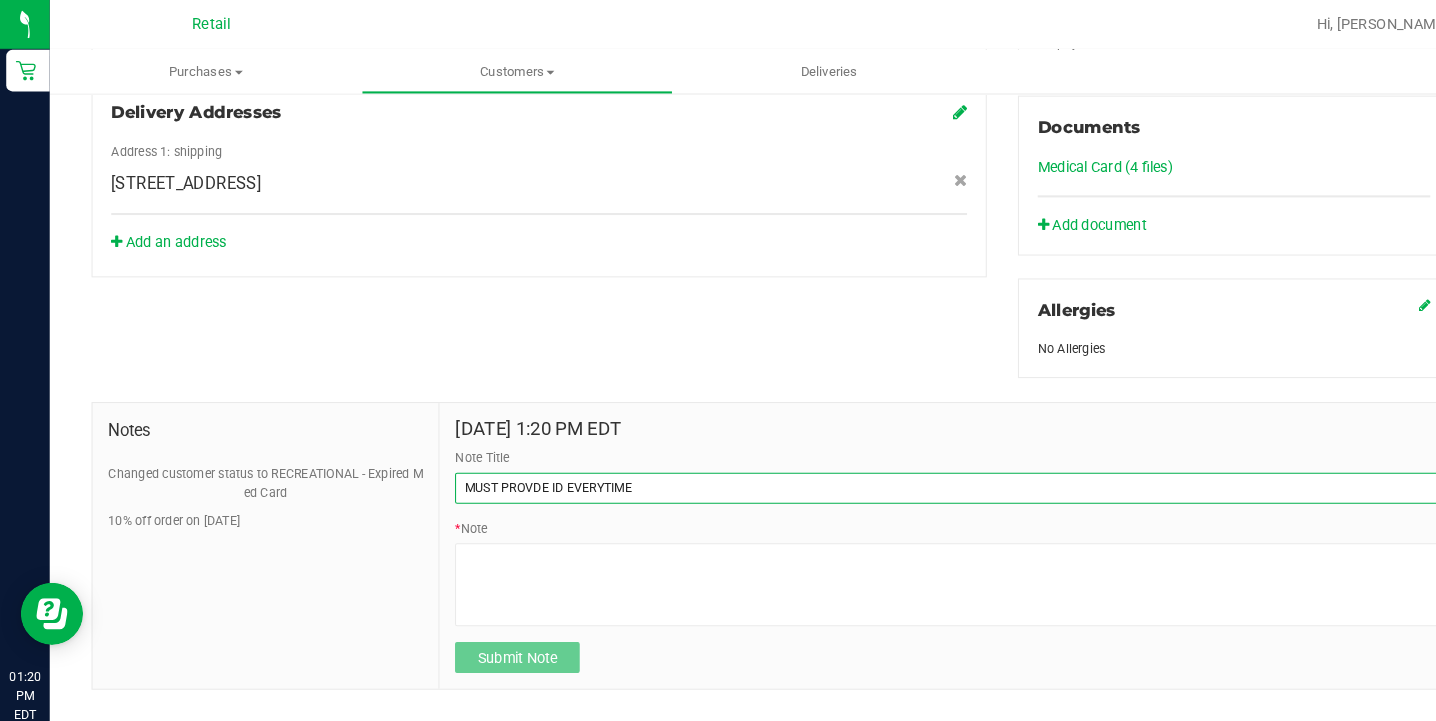 type on "MUST PROVDE ID EVERYTIME" 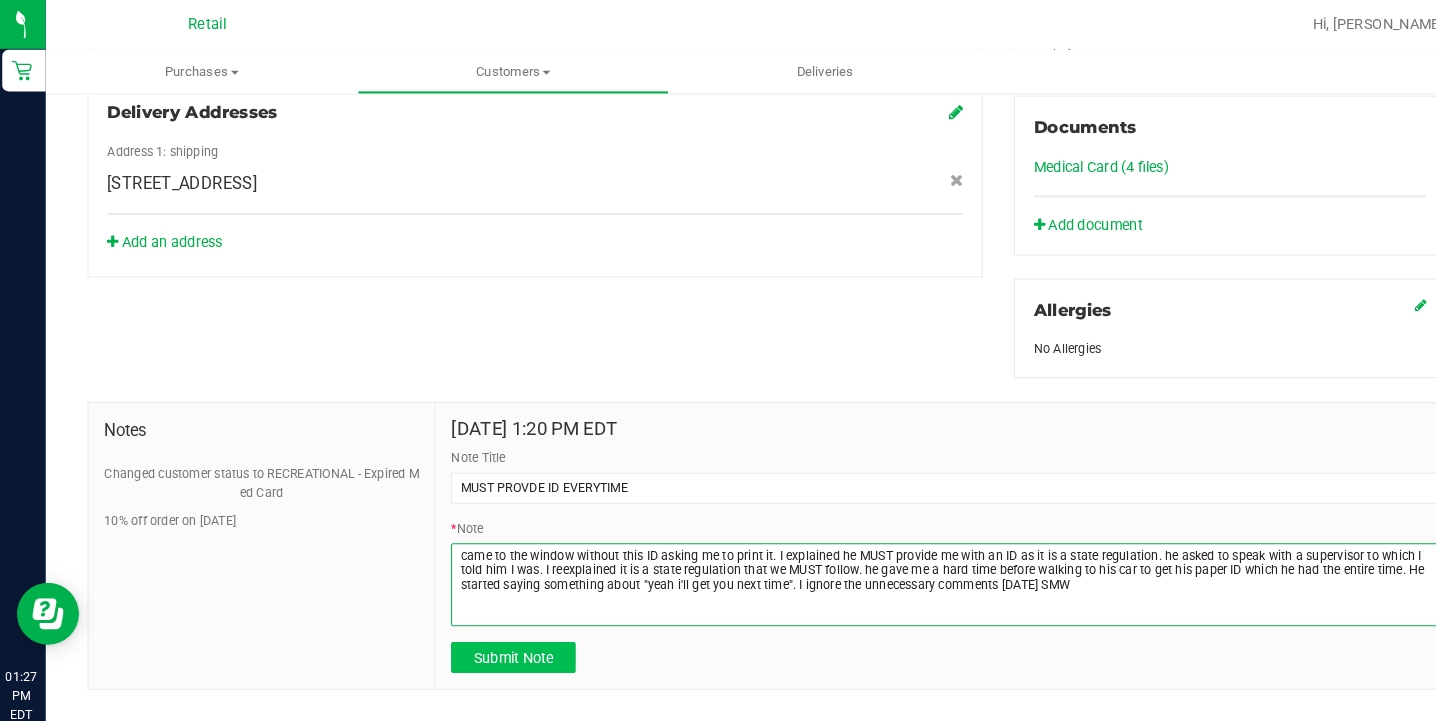 type on "came to the window without this ID asking me to print it. I explained he MUST provide me with an ID as it is a state regulation. he asked to speak with a supervisor to which I told him I was. I reexplained it is a state regulation that we MUST follow. he gave me a hard time before walking to his car to get his paper ID which he had the entire time. He started saying something about "yeah i'll get you next time". I ignore the unnecessary comments [DATE] SMW" 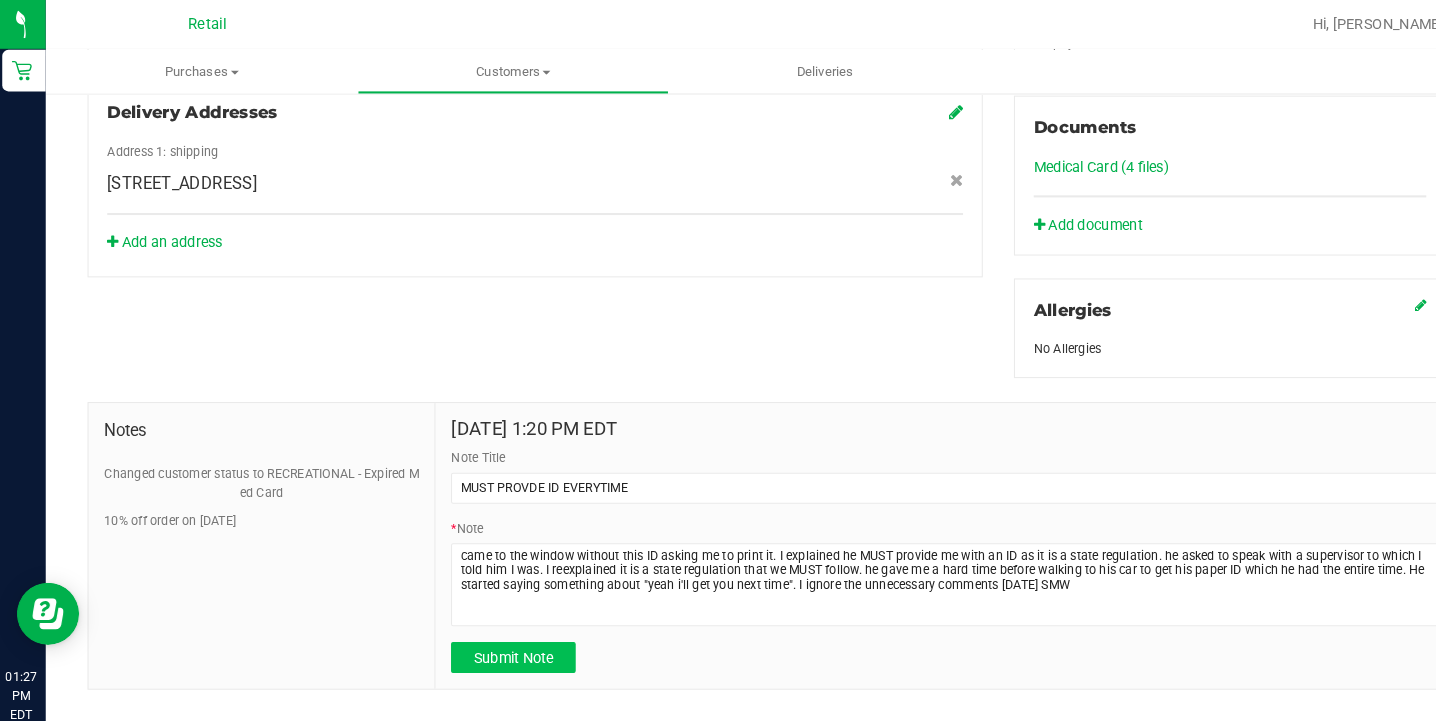 click on "Submit Note" at bounding box center [498, 633] 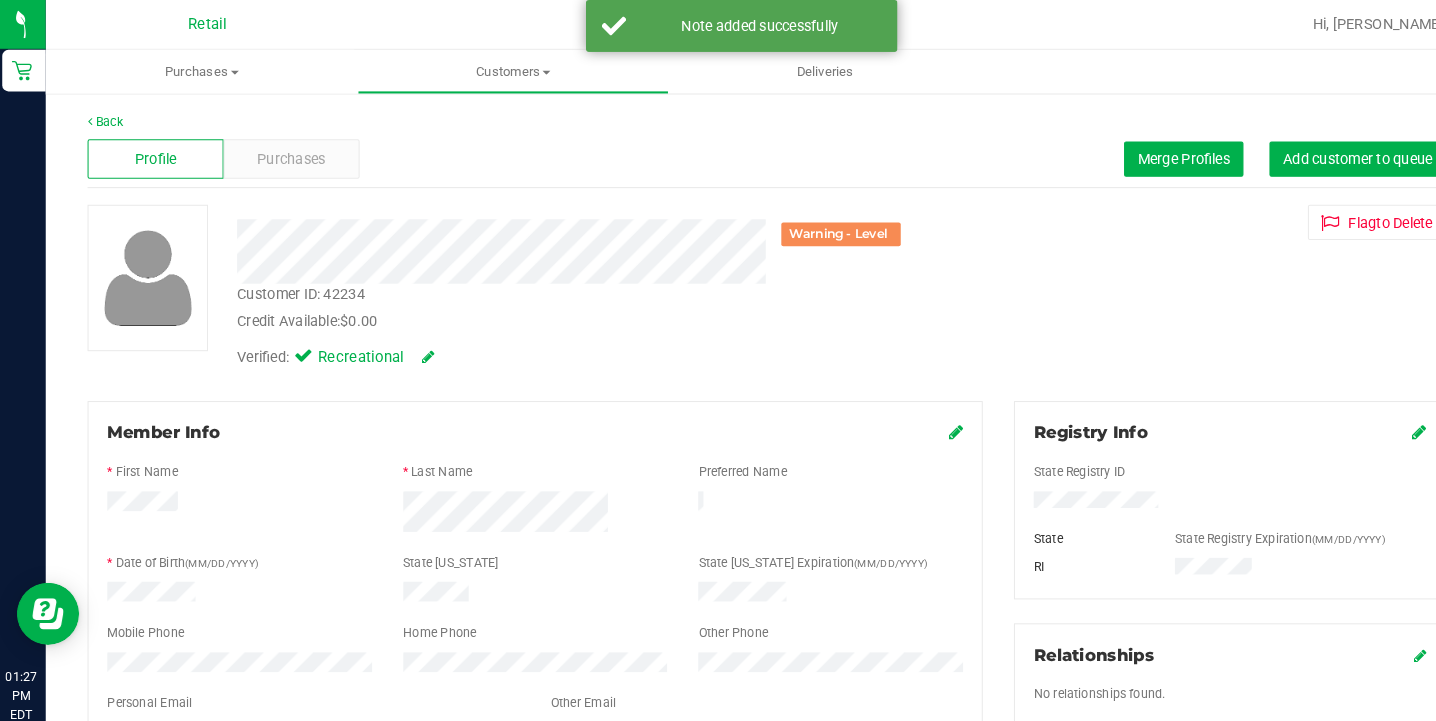 scroll, scrollTop: 2, scrollLeft: 0, axis: vertical 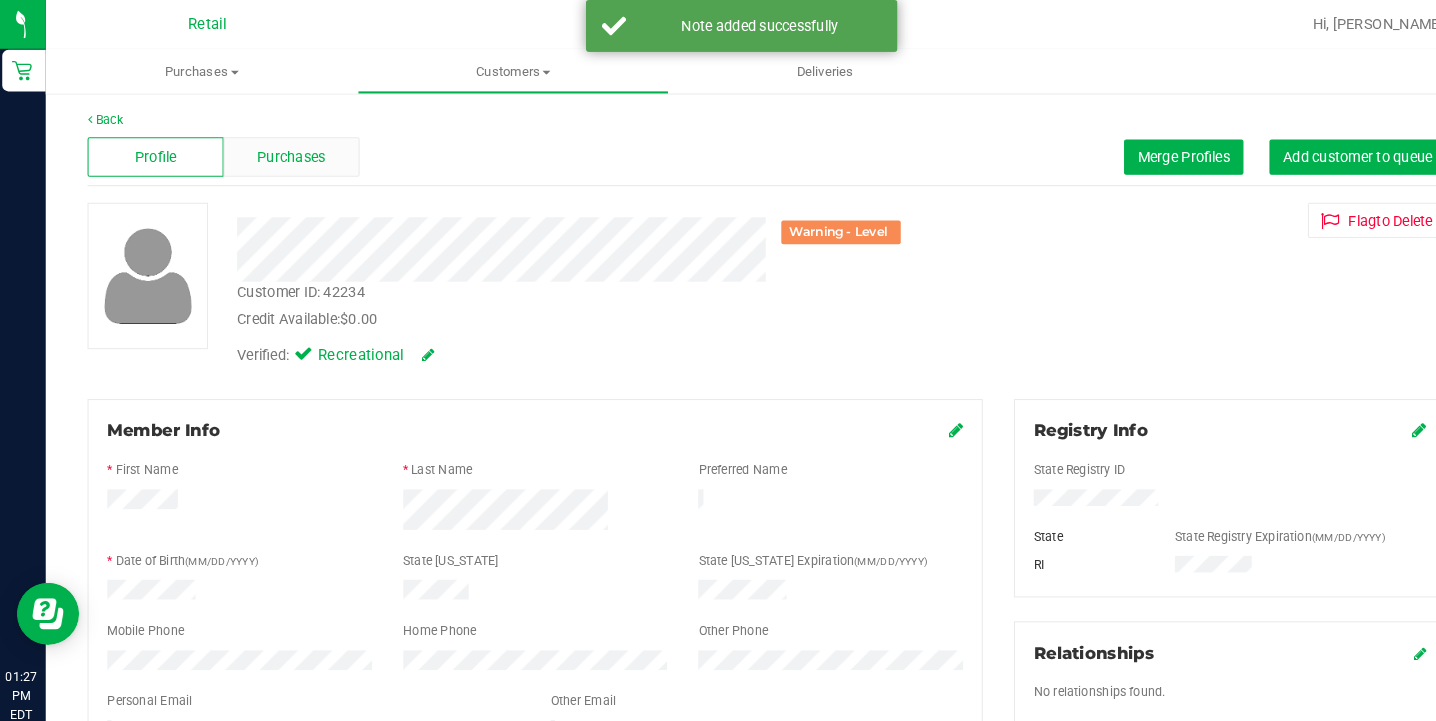 click on "Purchases" at bounding box center [284, 151] 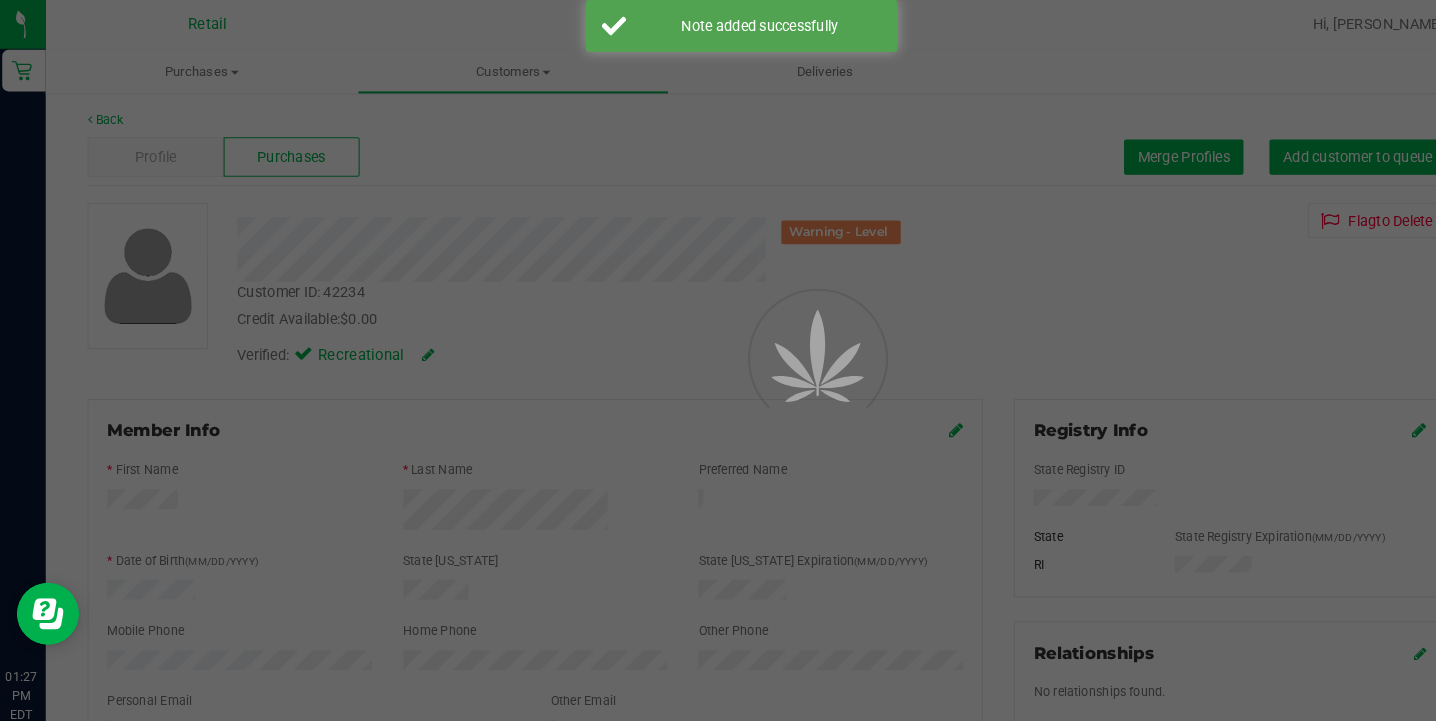 scroll, scrollTop: 0, scrollLeft: 0, axis: both 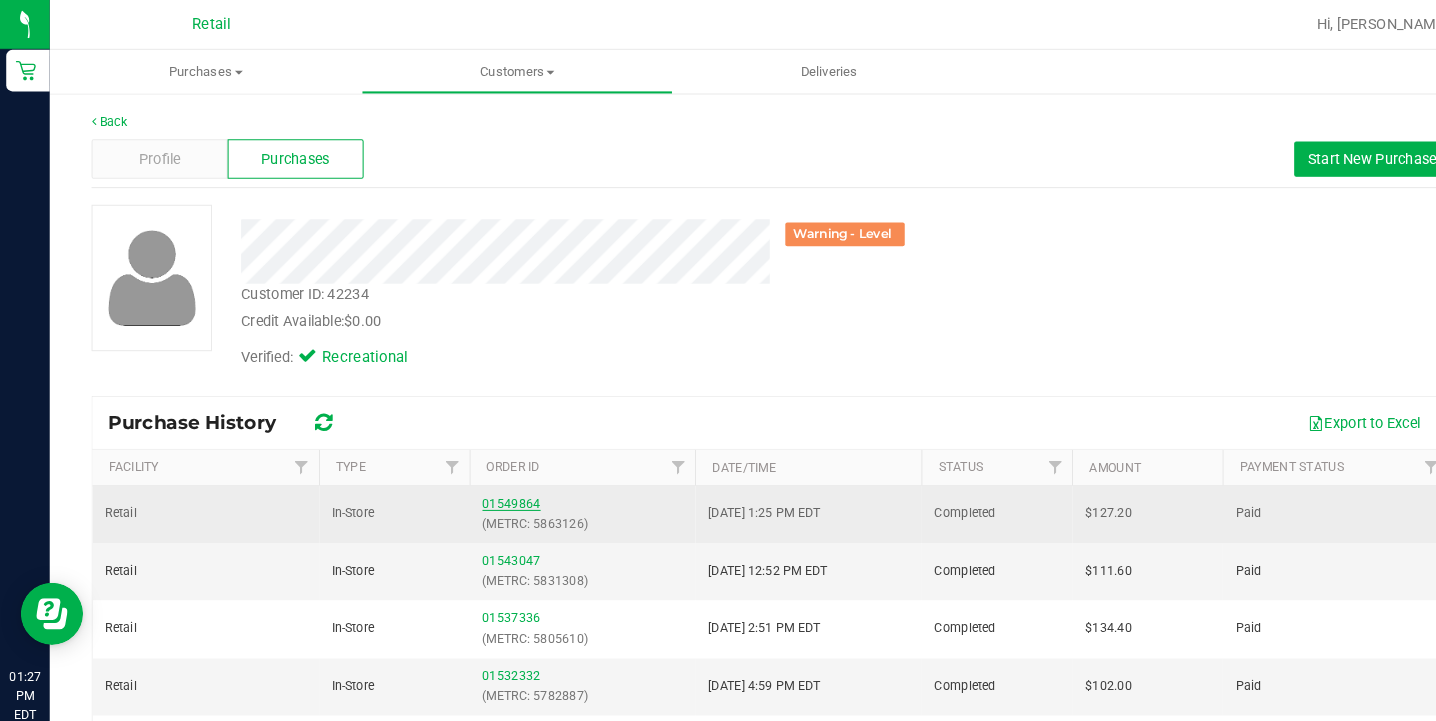 click on "01549864" at bounding box center [492, 485] 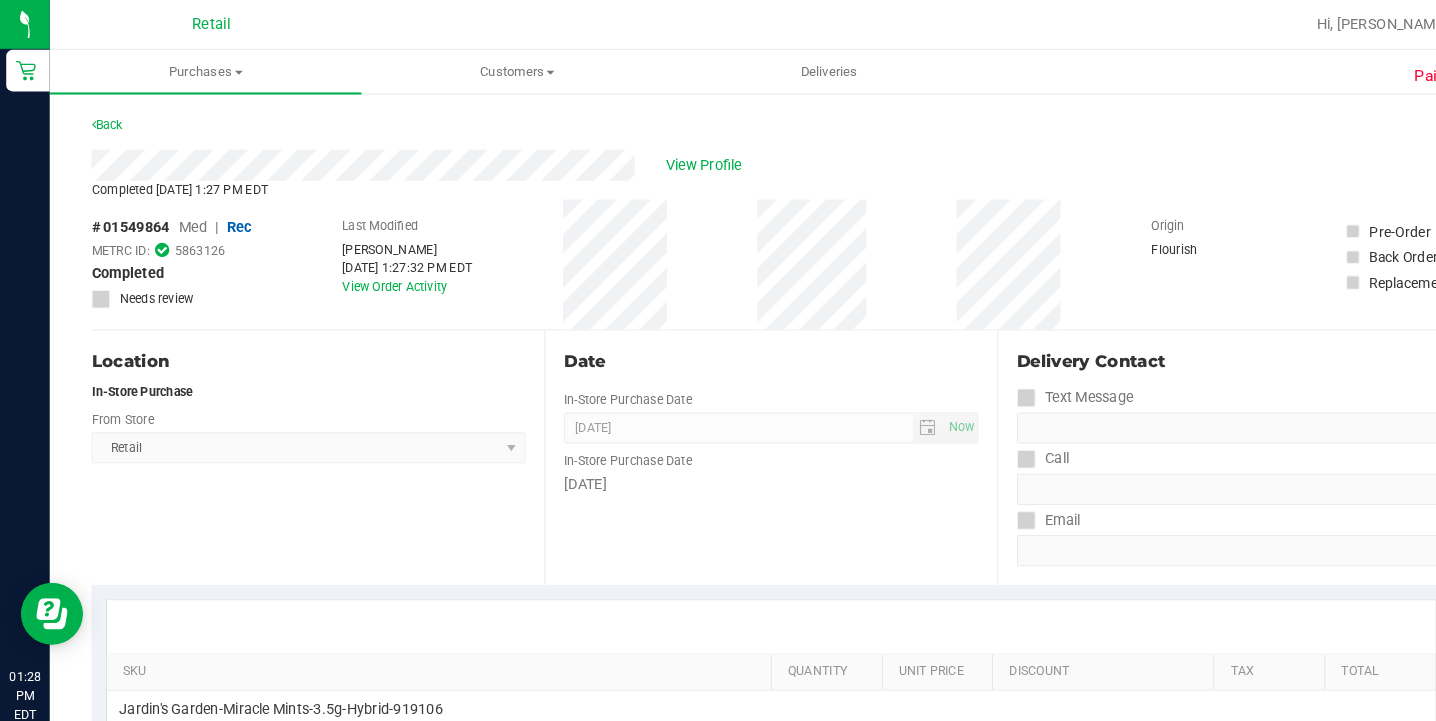 scroll, scrollTop: 0, scrollLeft: 0, axis: both 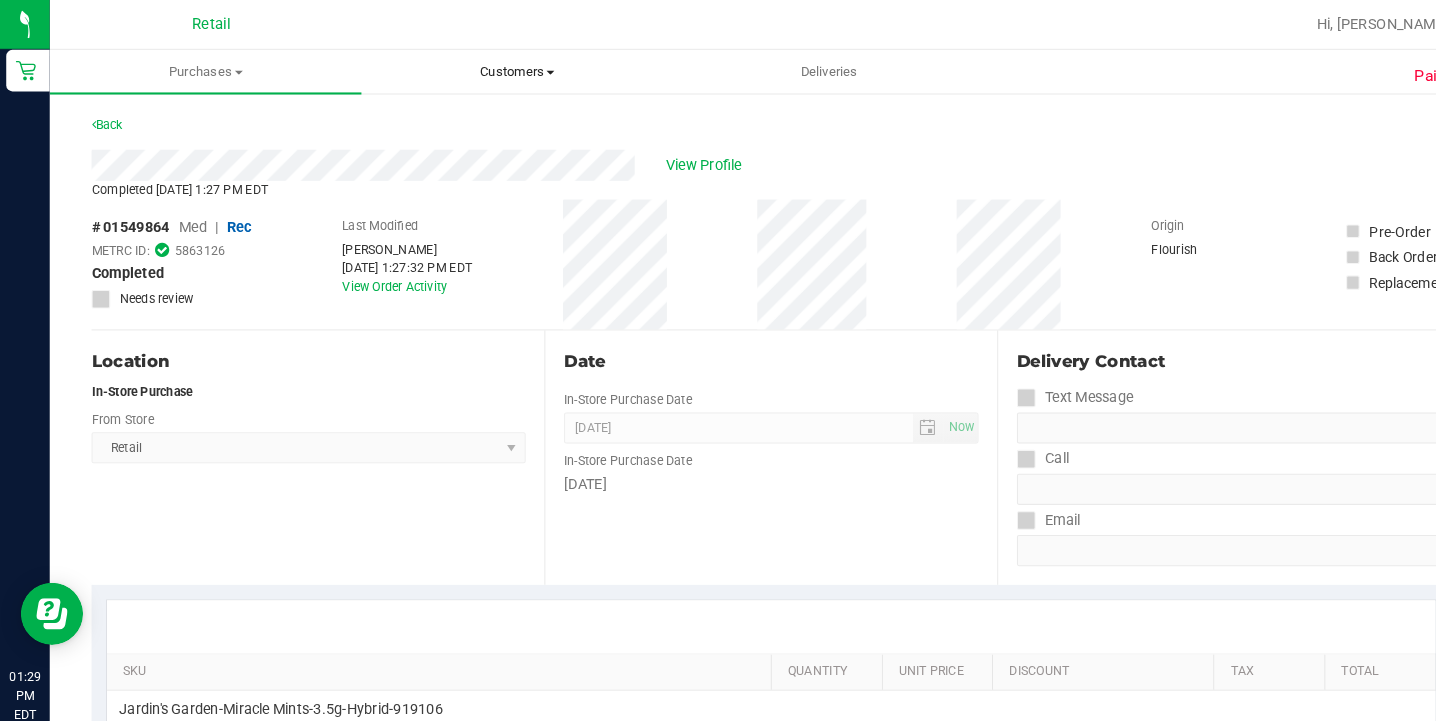 click on "Customers" at bounding box center [498, 69] 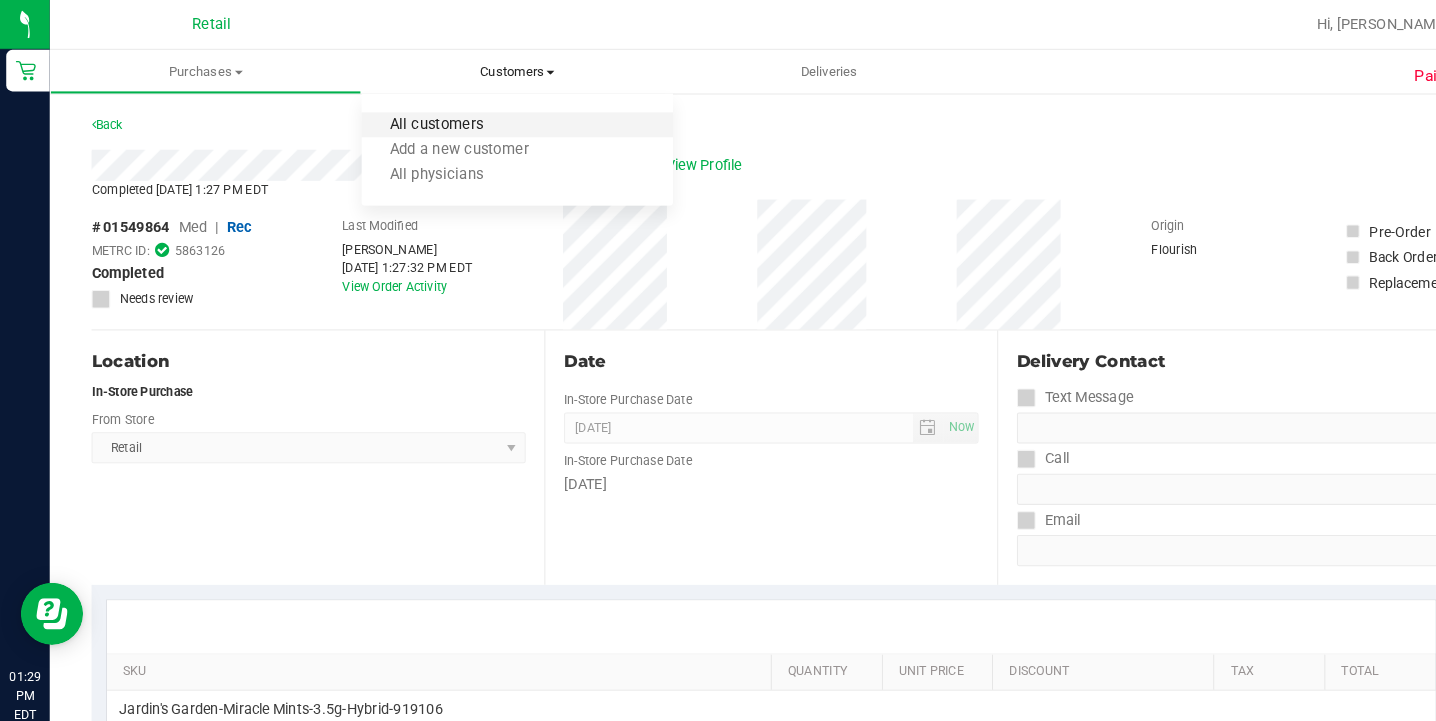 click on "All customers" at bounding box center [420, 120] 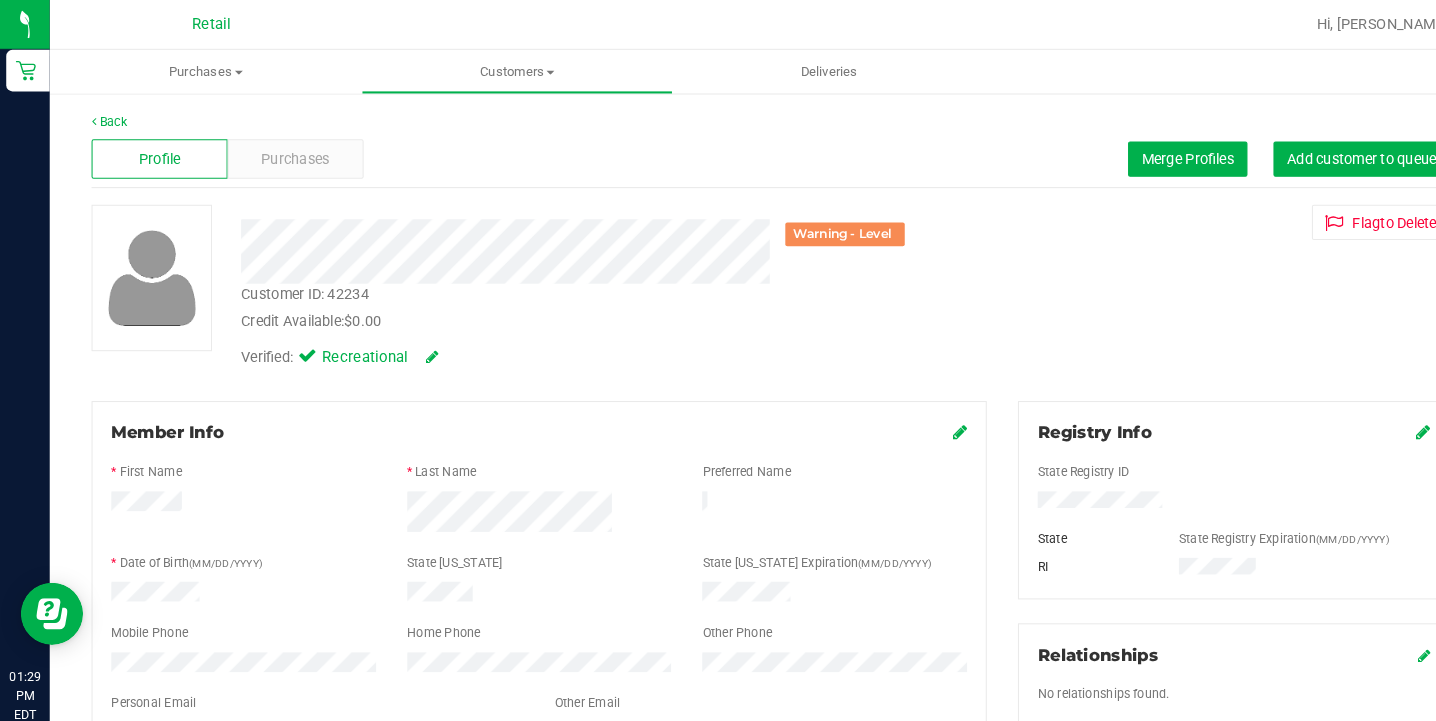 click on "Back" at bounding box center [742, 117] 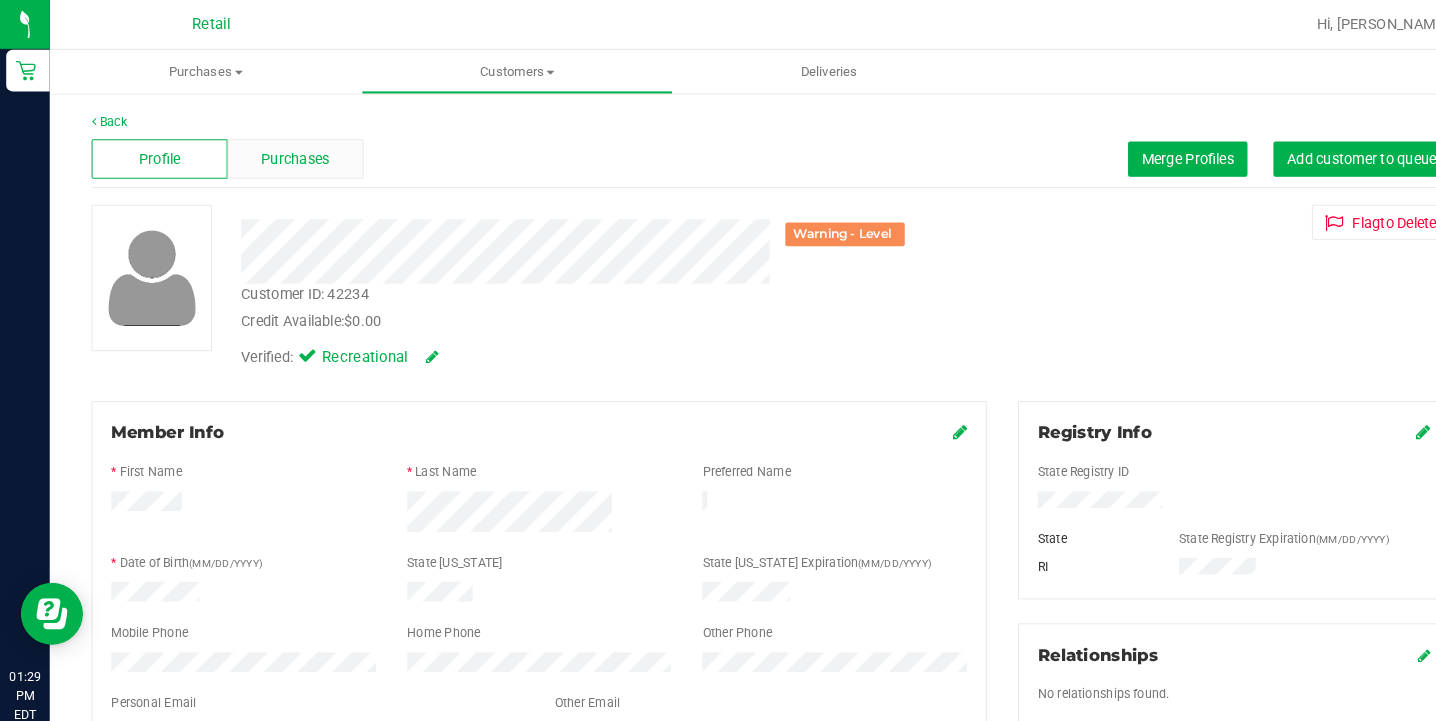 click on "Purchases" at bounding box center [284, 153] 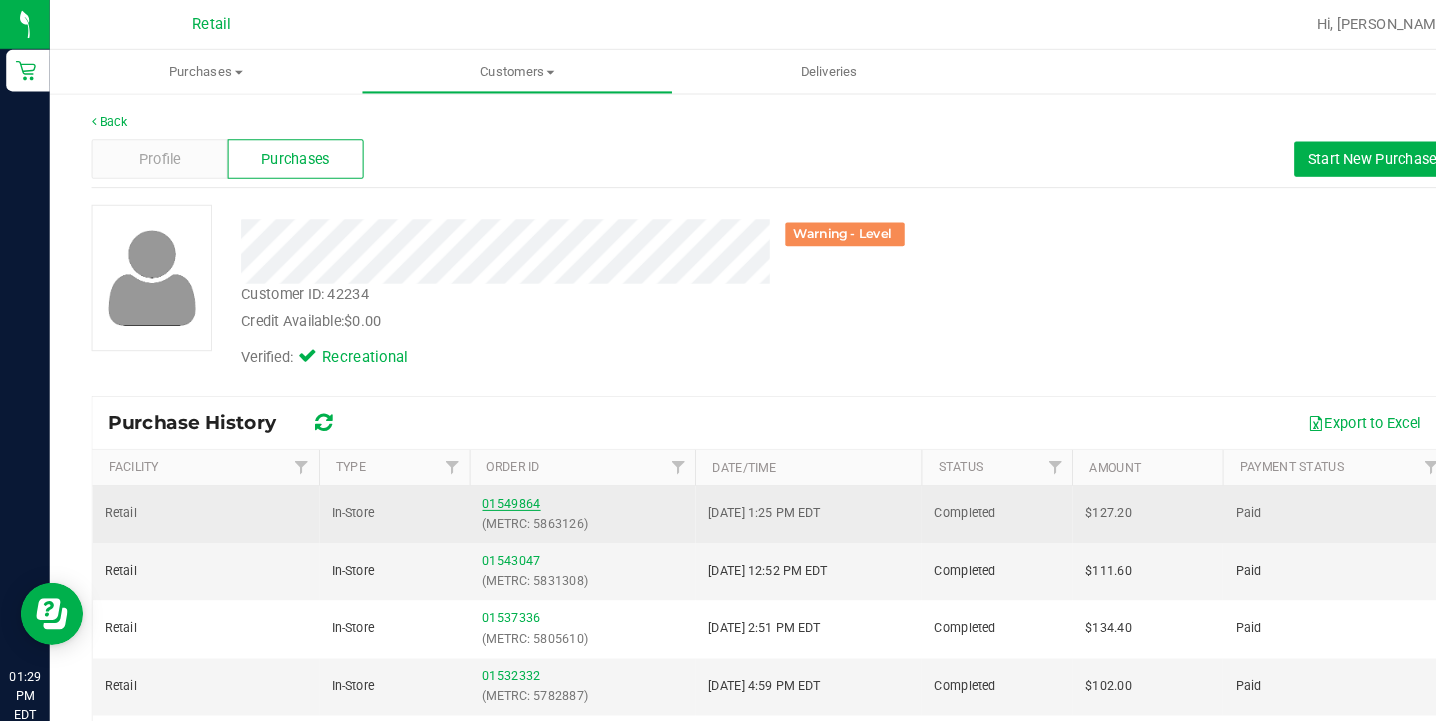 click on "01549864" at bounding box center (492, 485) 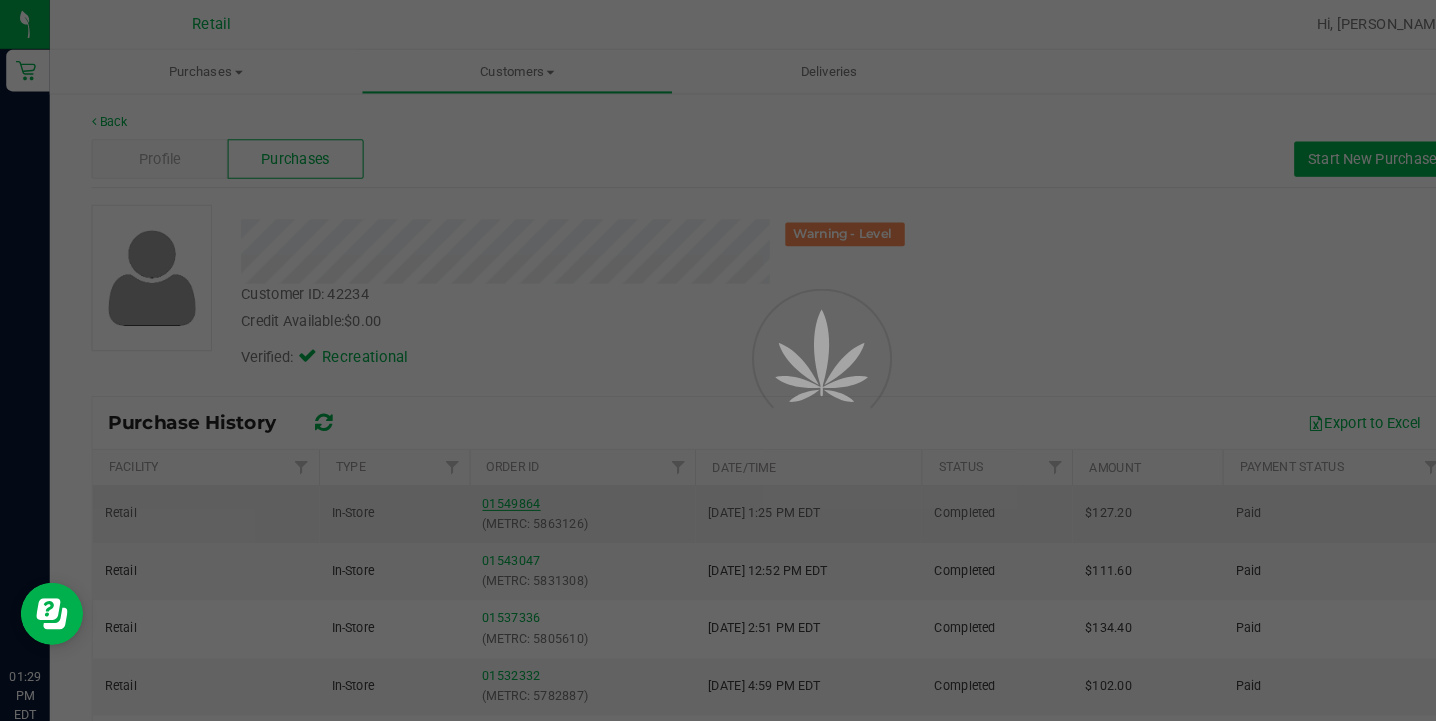 scroll, scrollTop: 4, scrollLeft: 0, axis: vertical 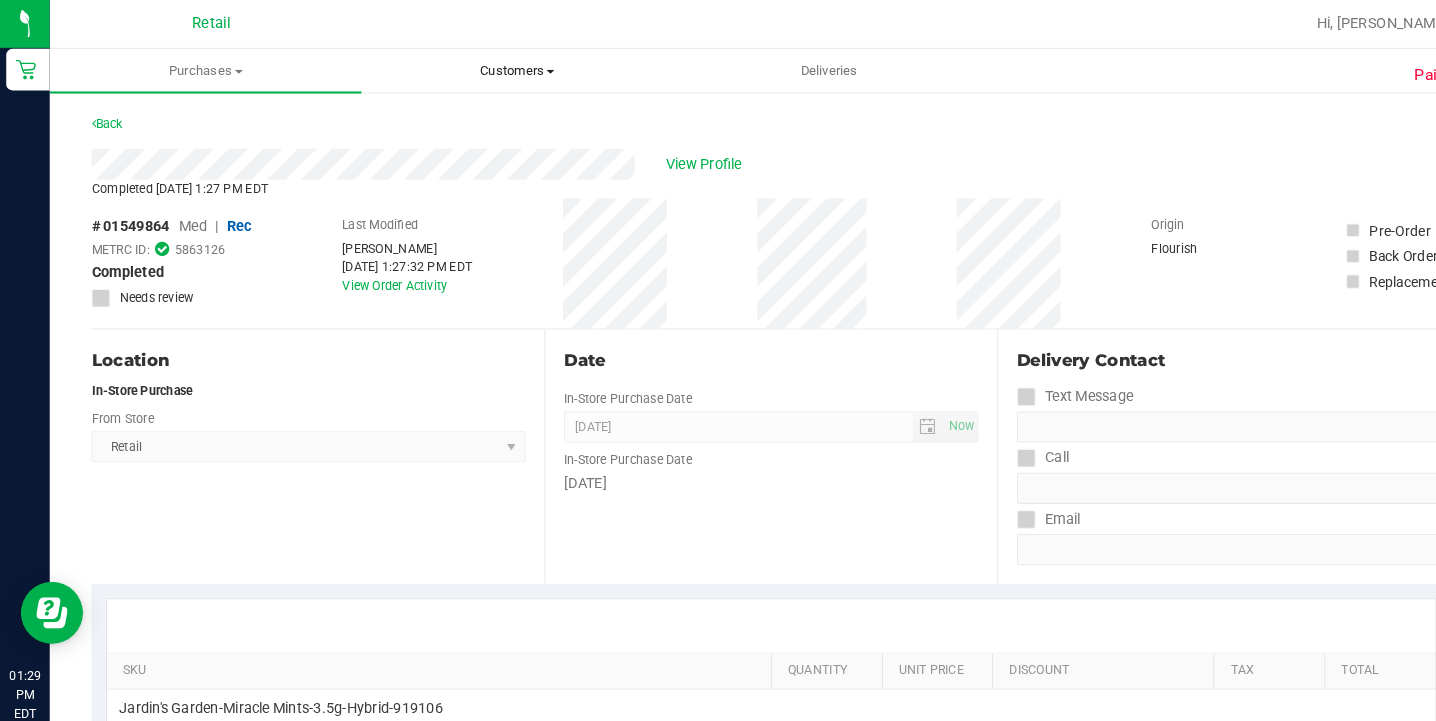 click on "Customers" at bounding box center [498, 69] 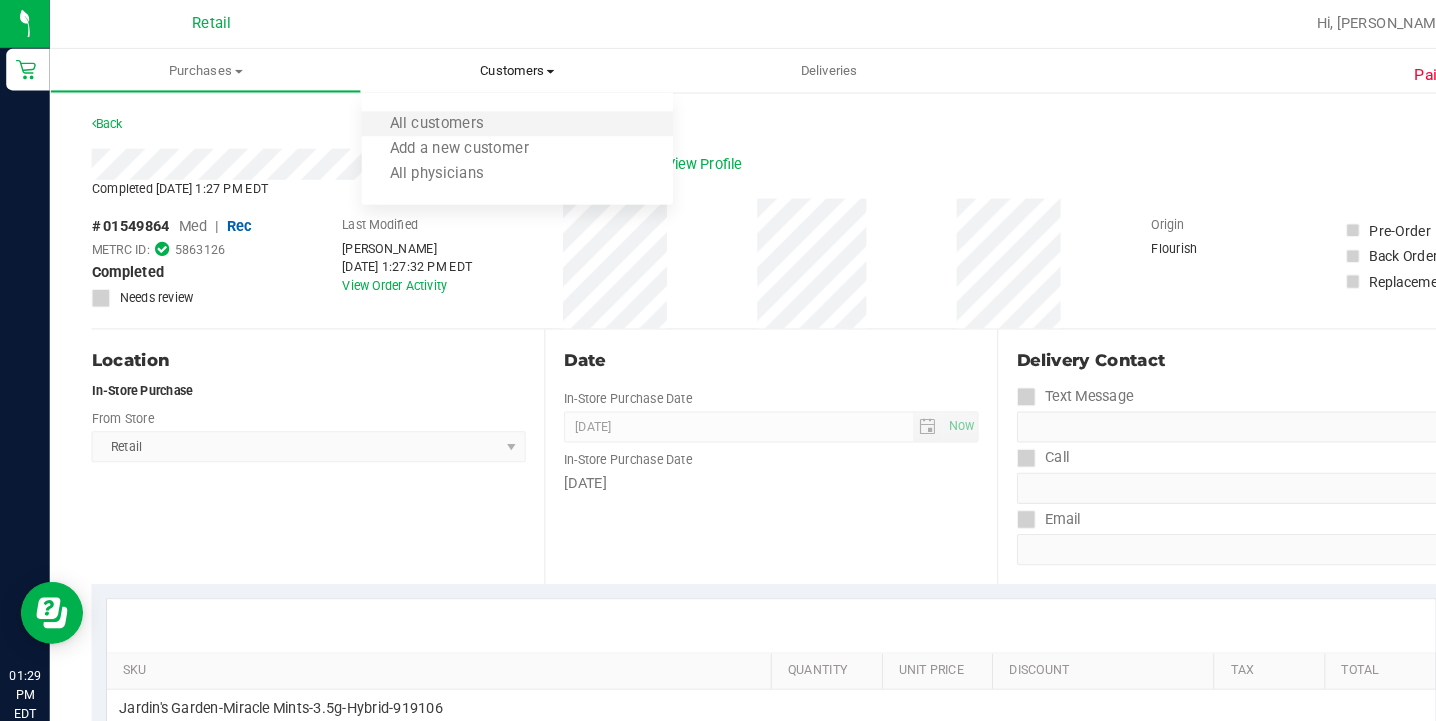 click on "All customers" at bounding box center (498, 121) 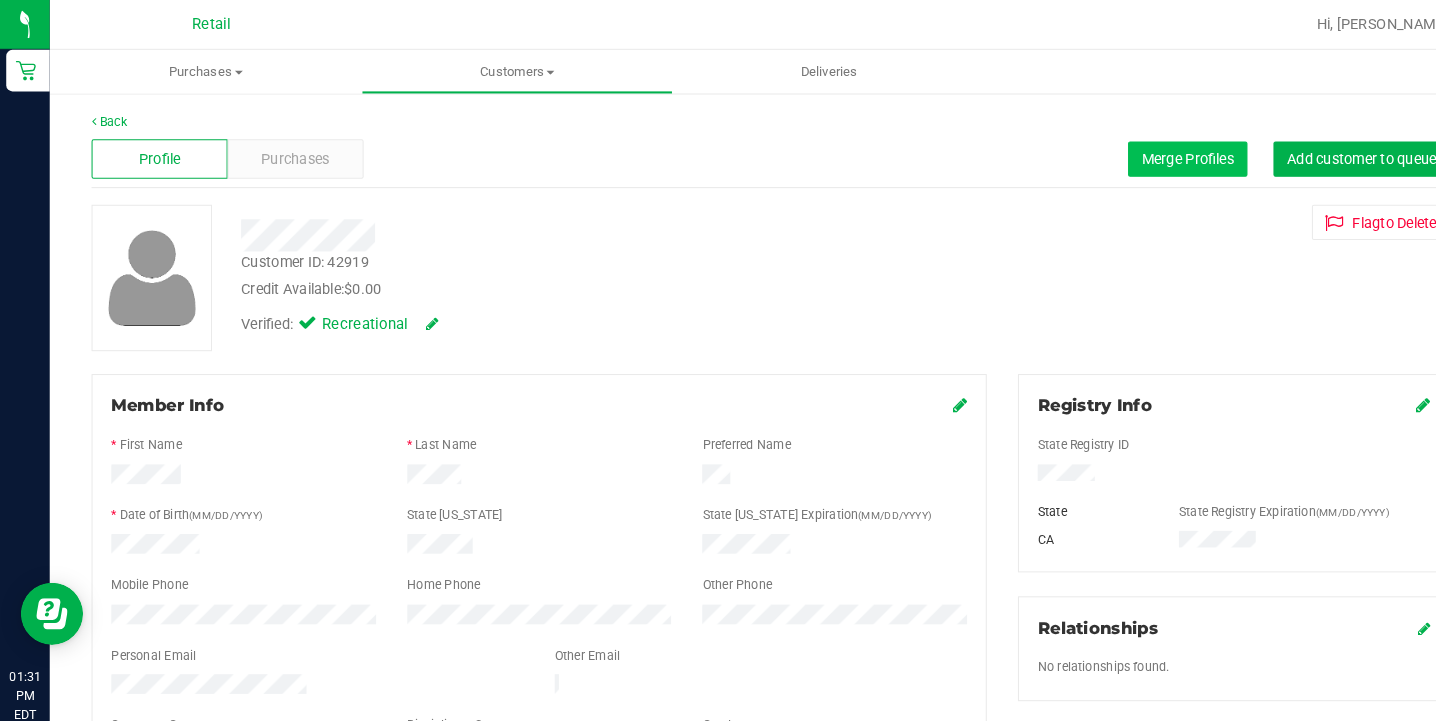 click on "Merge Profiles" at bounding box center (1143, 153) 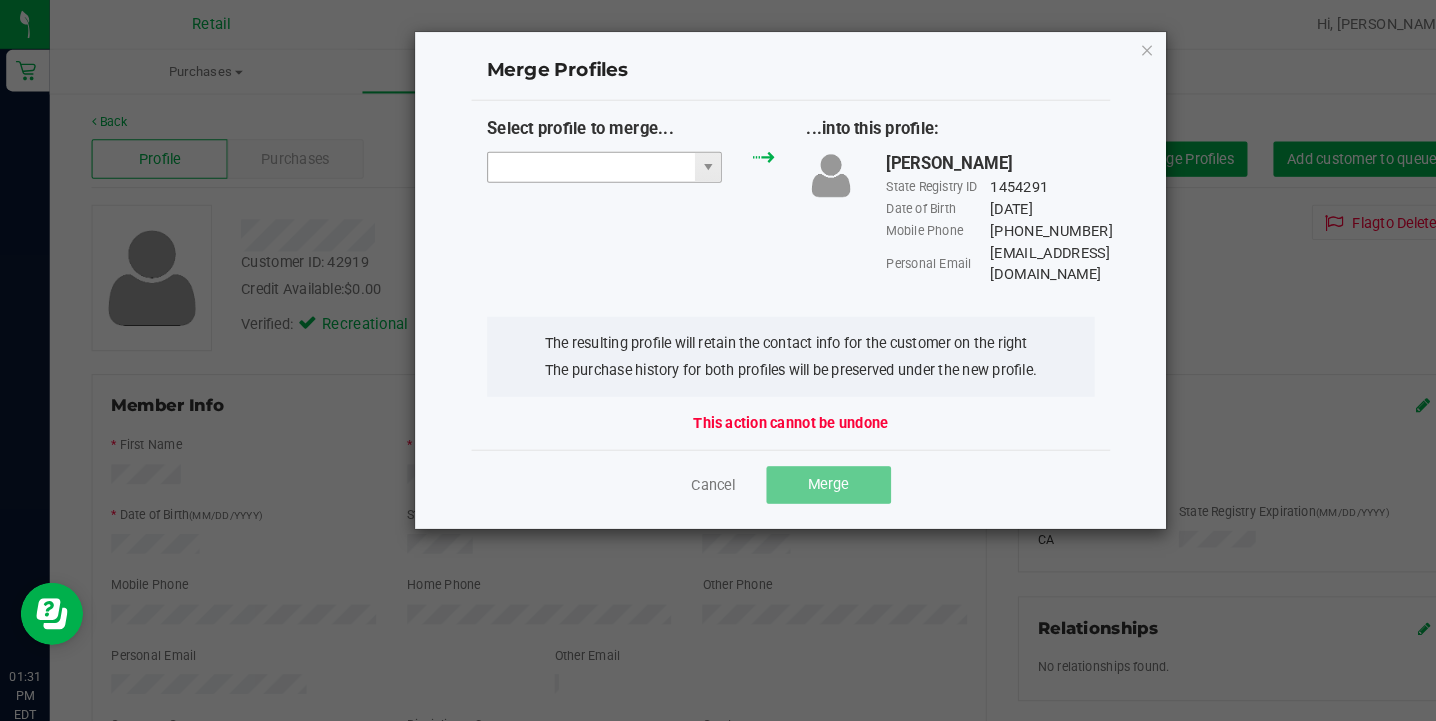 click at bounding box center [569, 161] 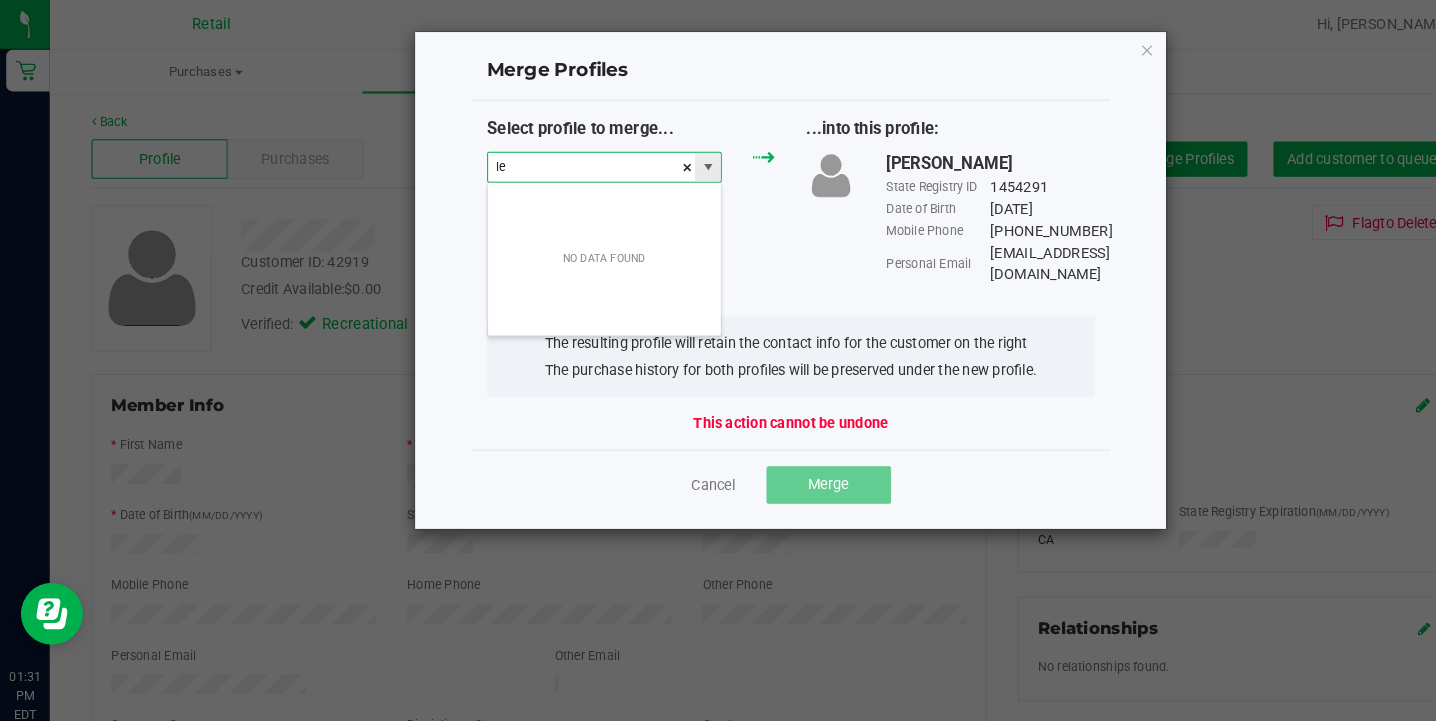 scroll, scrollTop: 99970, scrollLeft: 99774, axis: both 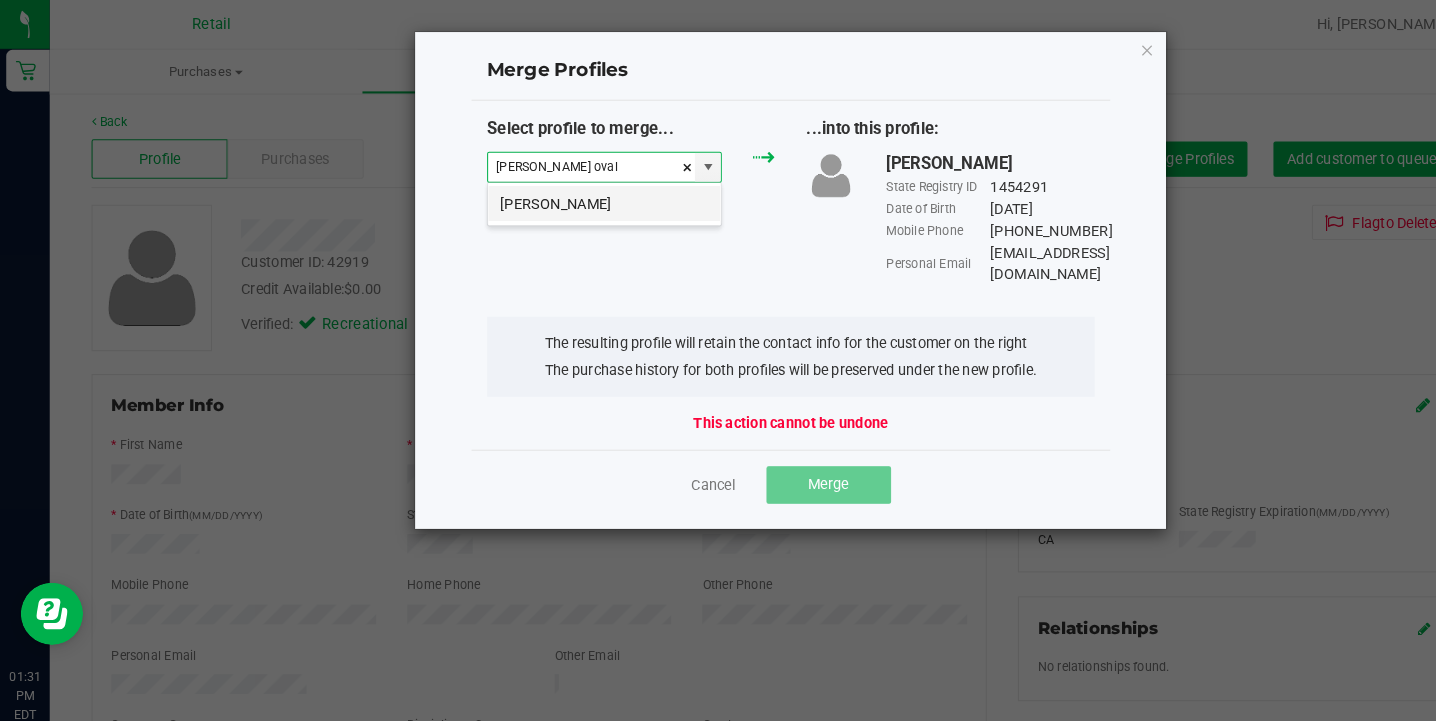 click on "[PERSON_NAME]" at bounding box center [582, 196] 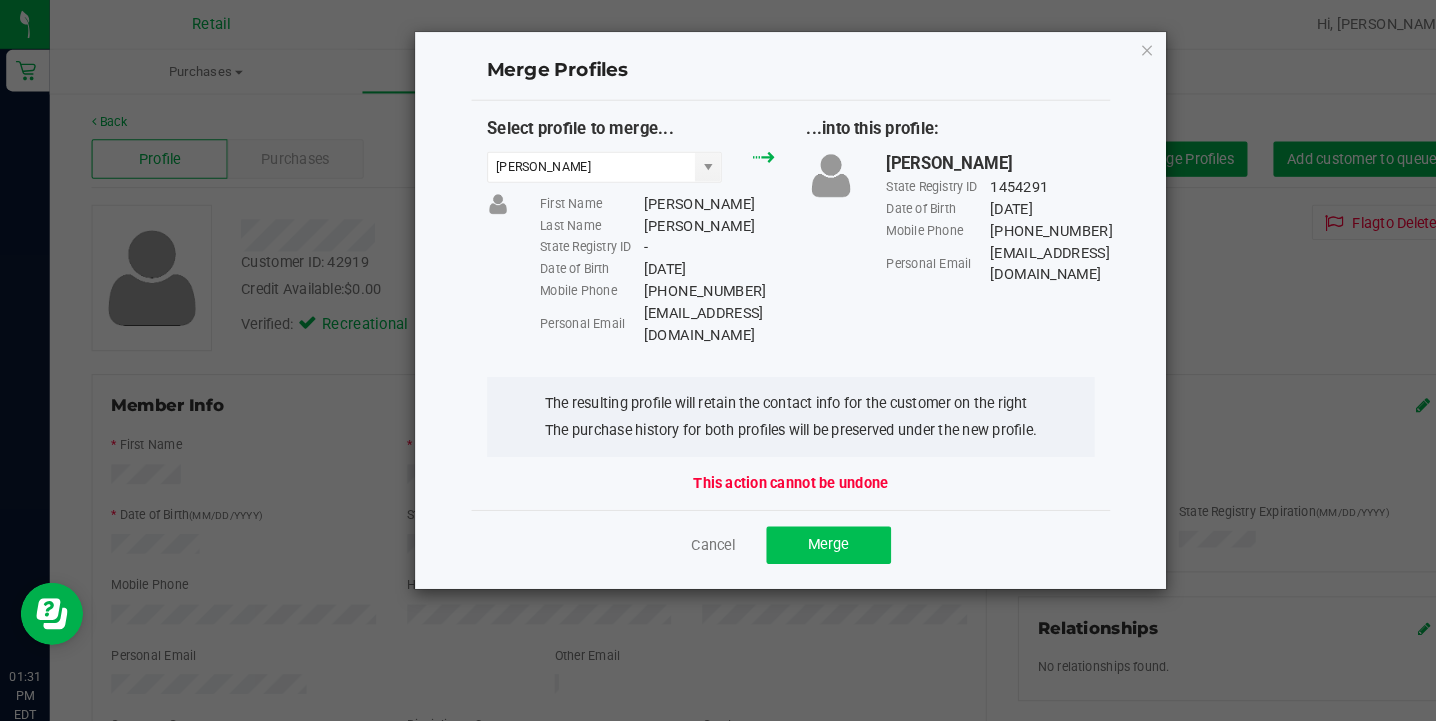 click on "Merge" 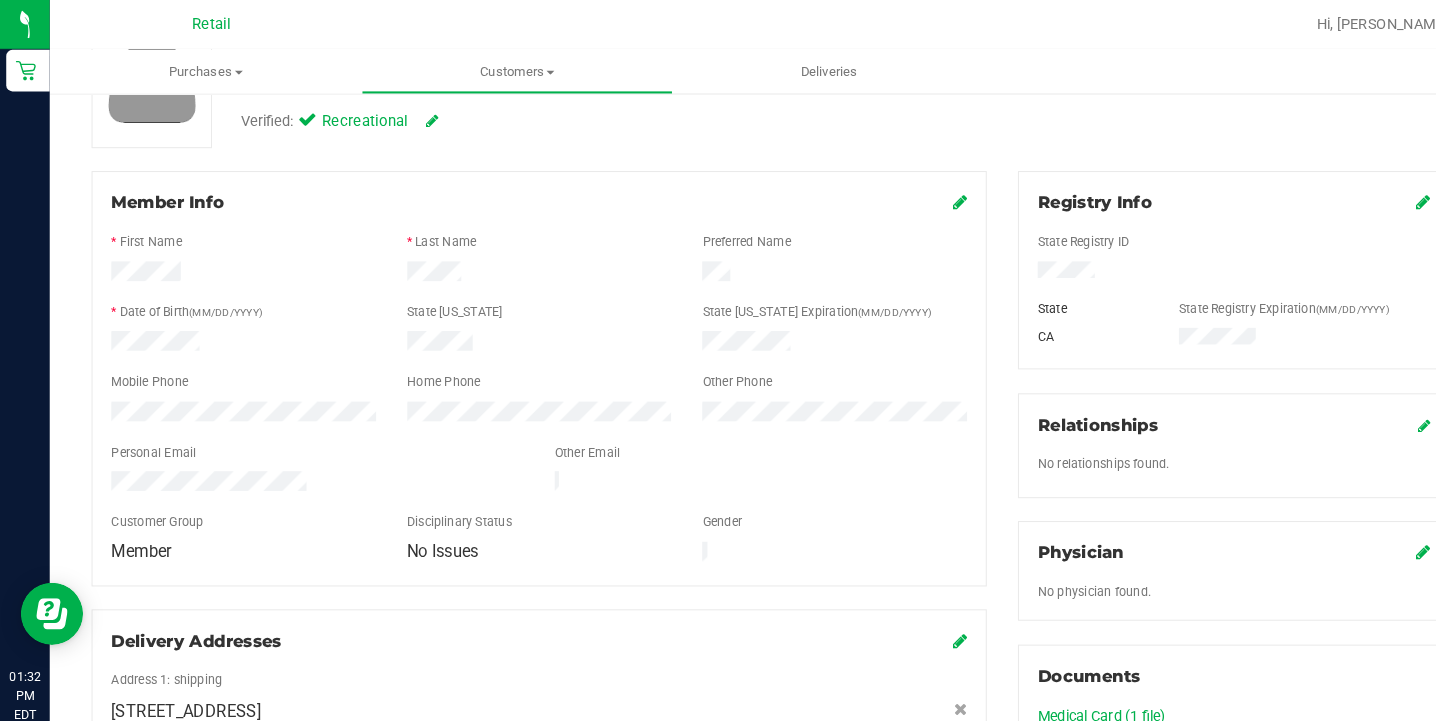 scroll, scrollTop: 196, scrollLeft: 0, axis: vertical 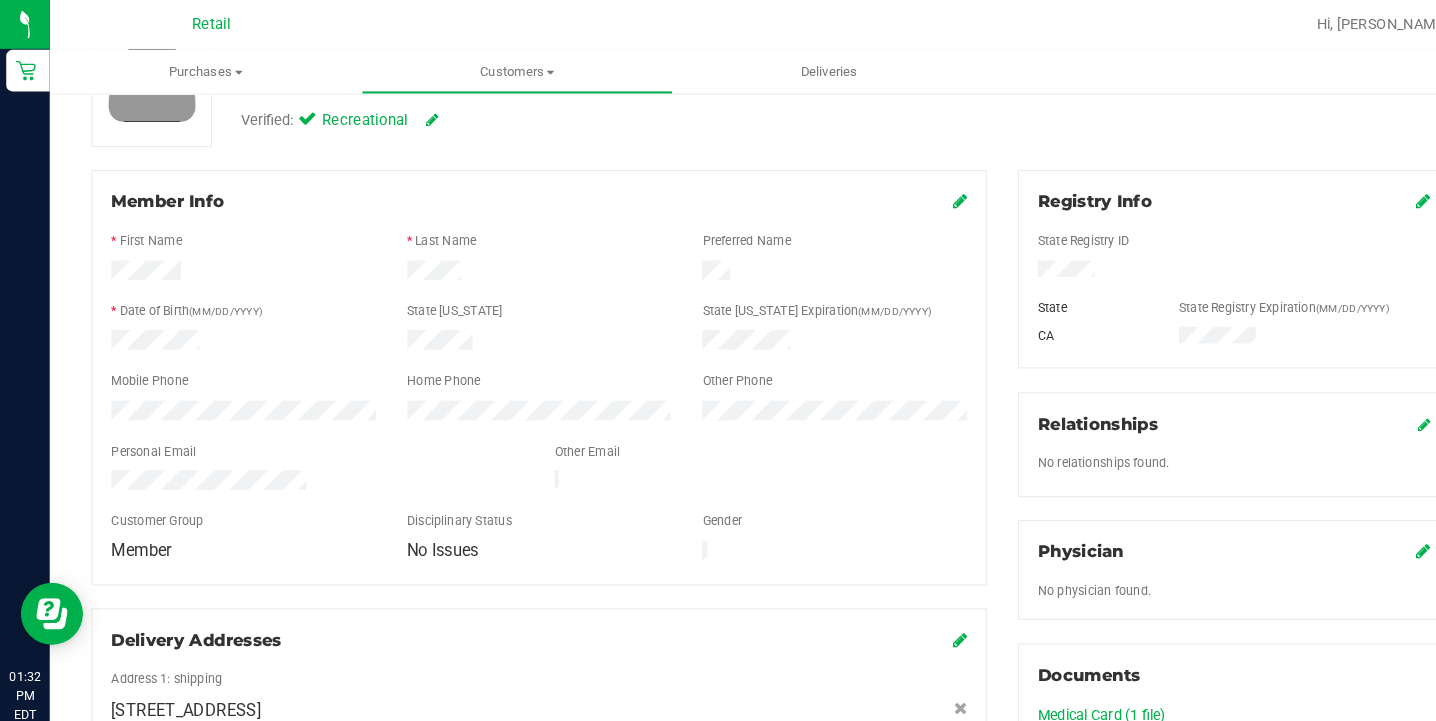 click at bounding box center (924, 194) 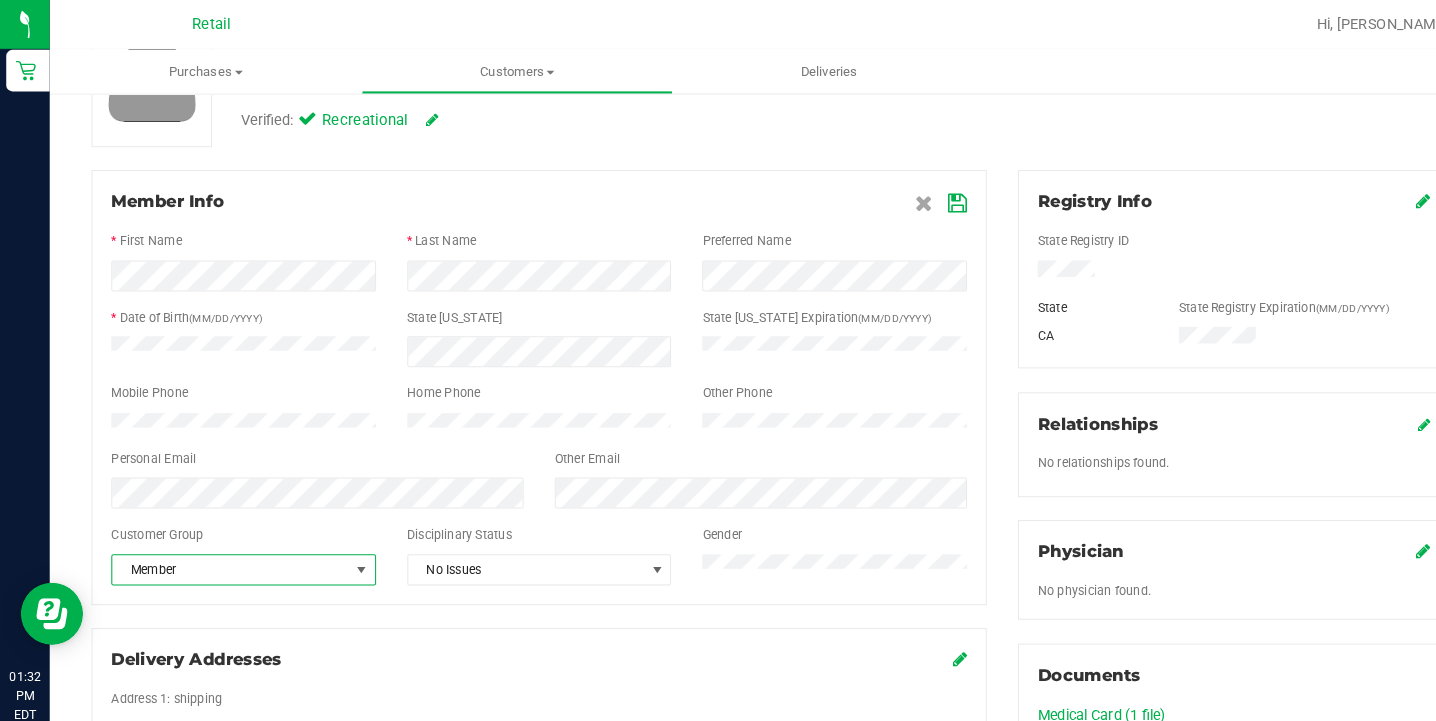 click on "Member" at bounding box center [222, 549] 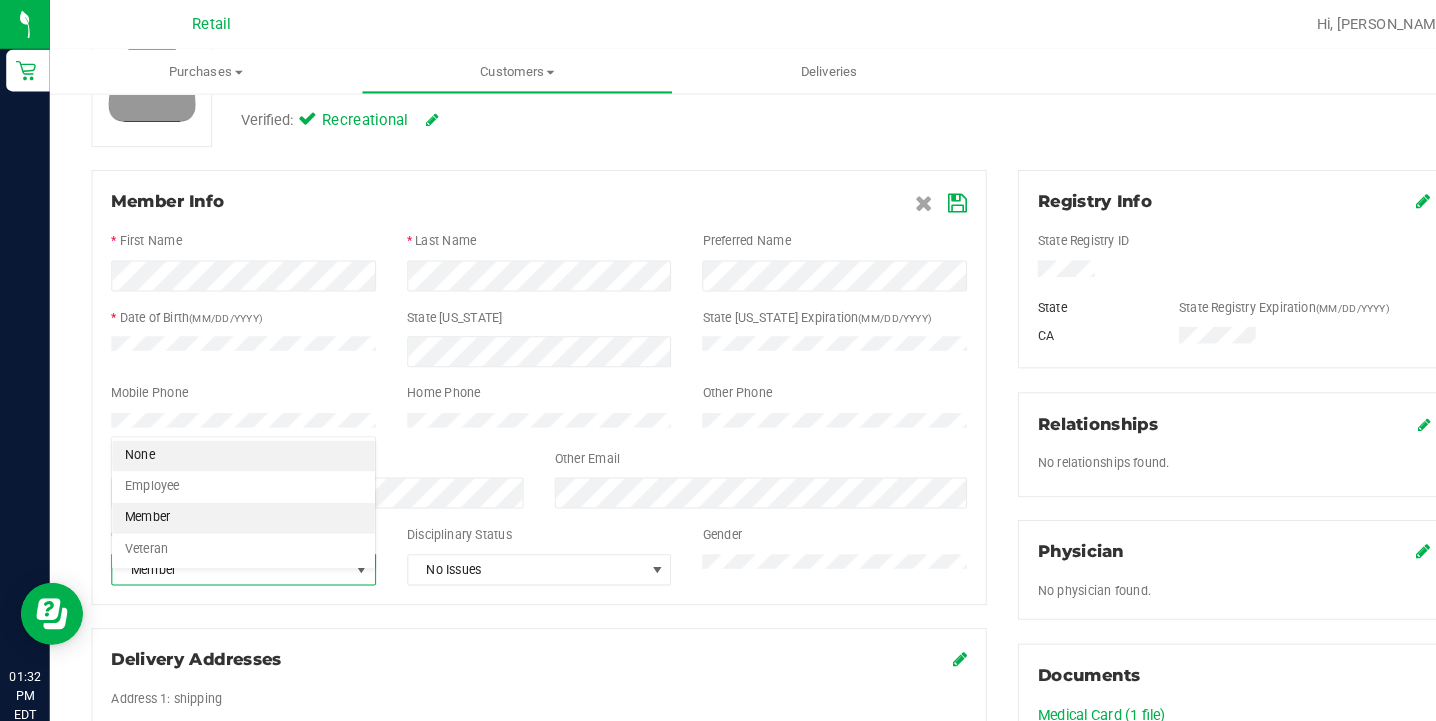 click on "None" at bounding box center [234, 439] 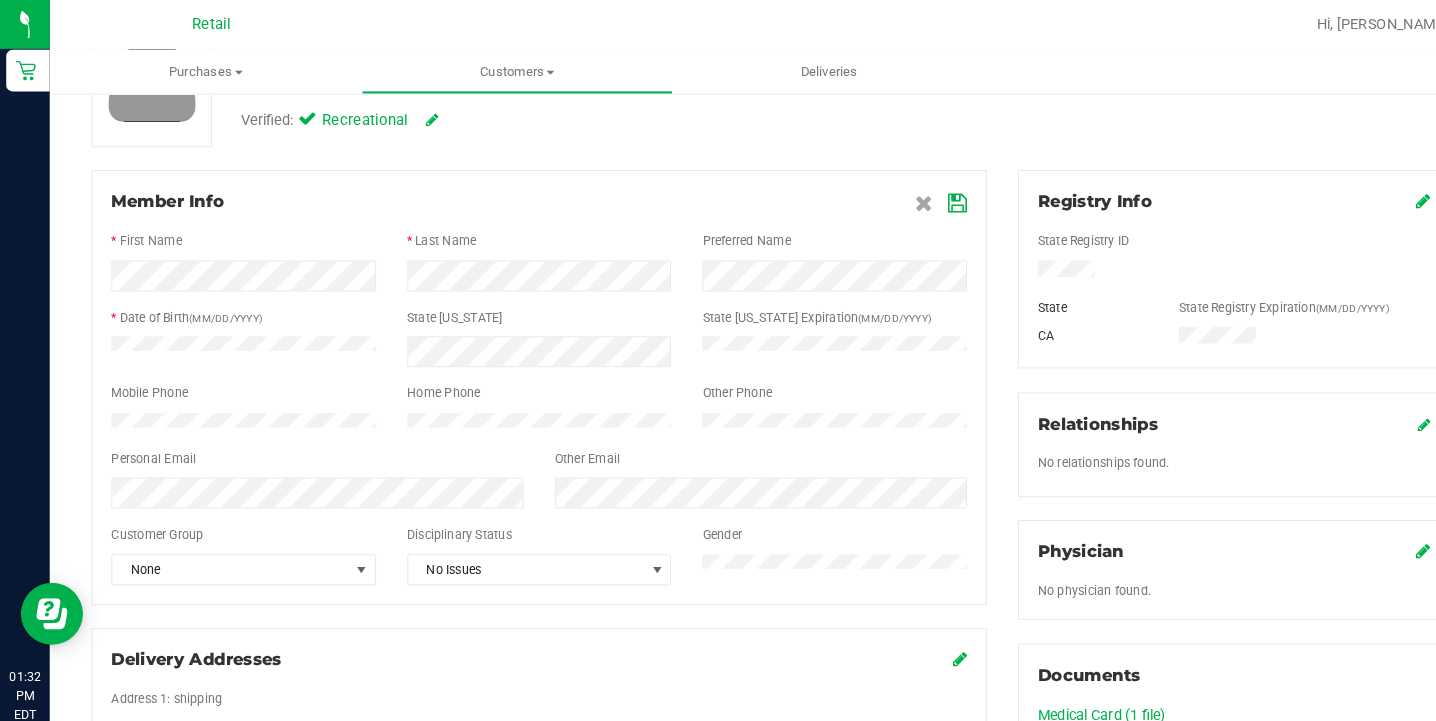 click on "Member Info
*
First Name
*
Last Name
Preferred Name
*
Date of Birth
(MM/DD/YYYY)
State [US_STATE]
State [US_STATE] Expiration
(MM/DD/YYYY)" at bounding box center (519, 373) 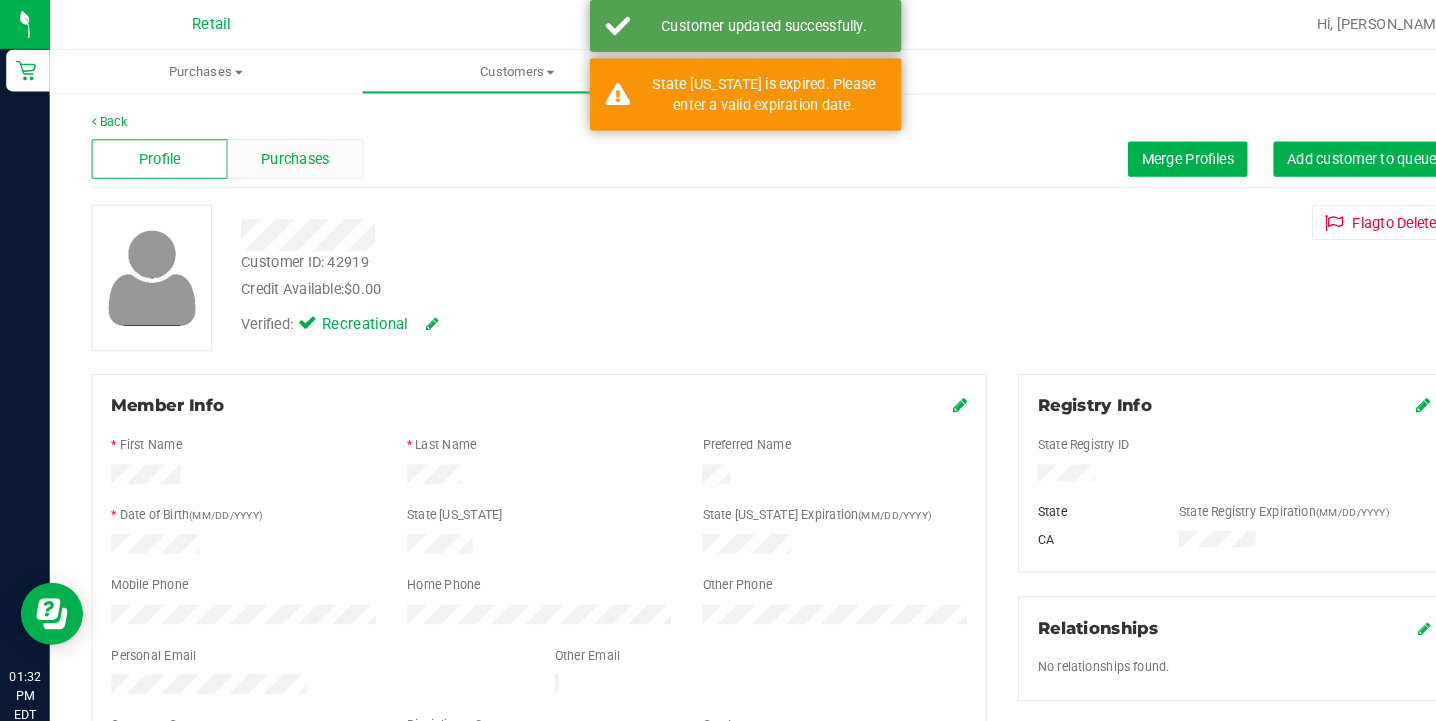 scroll, scrollTop: 0, scrollLeft: 0, axis: both 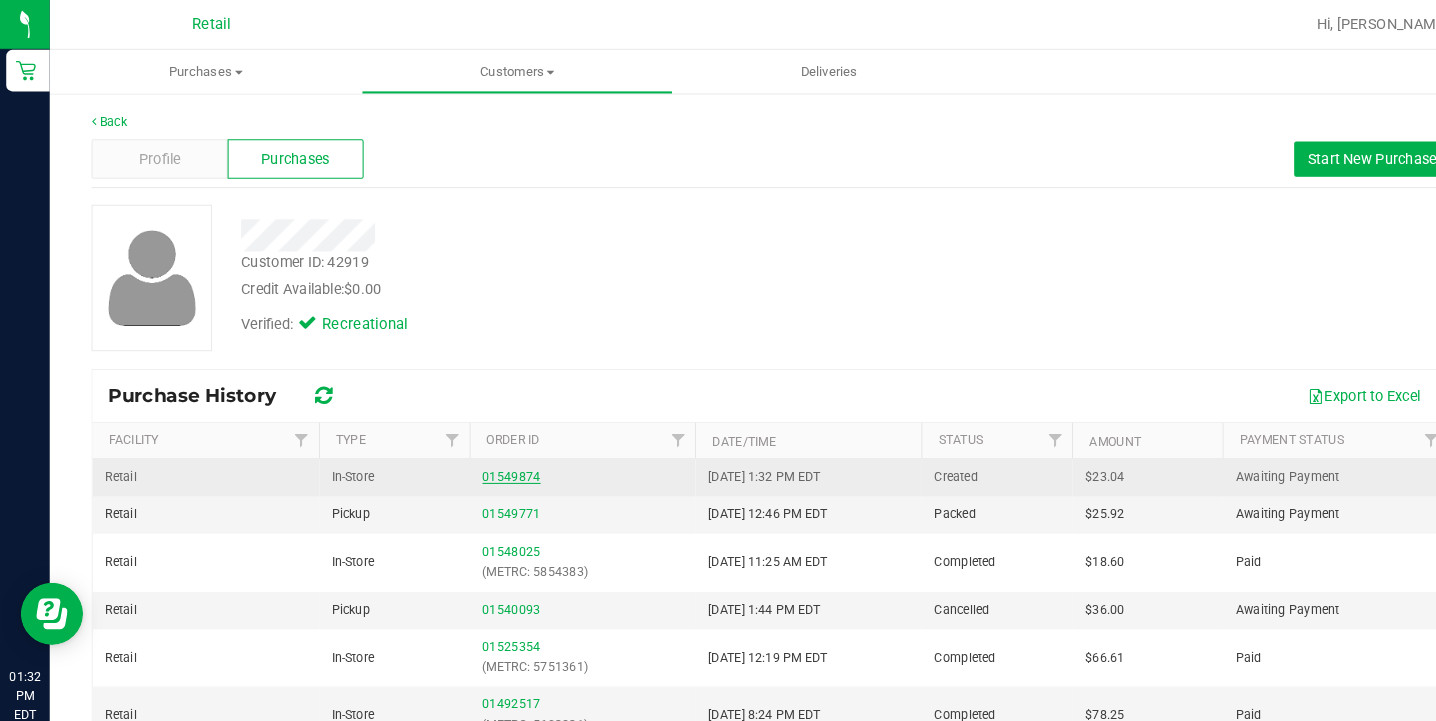 click on "01549874" at bounding box center [492, 459] 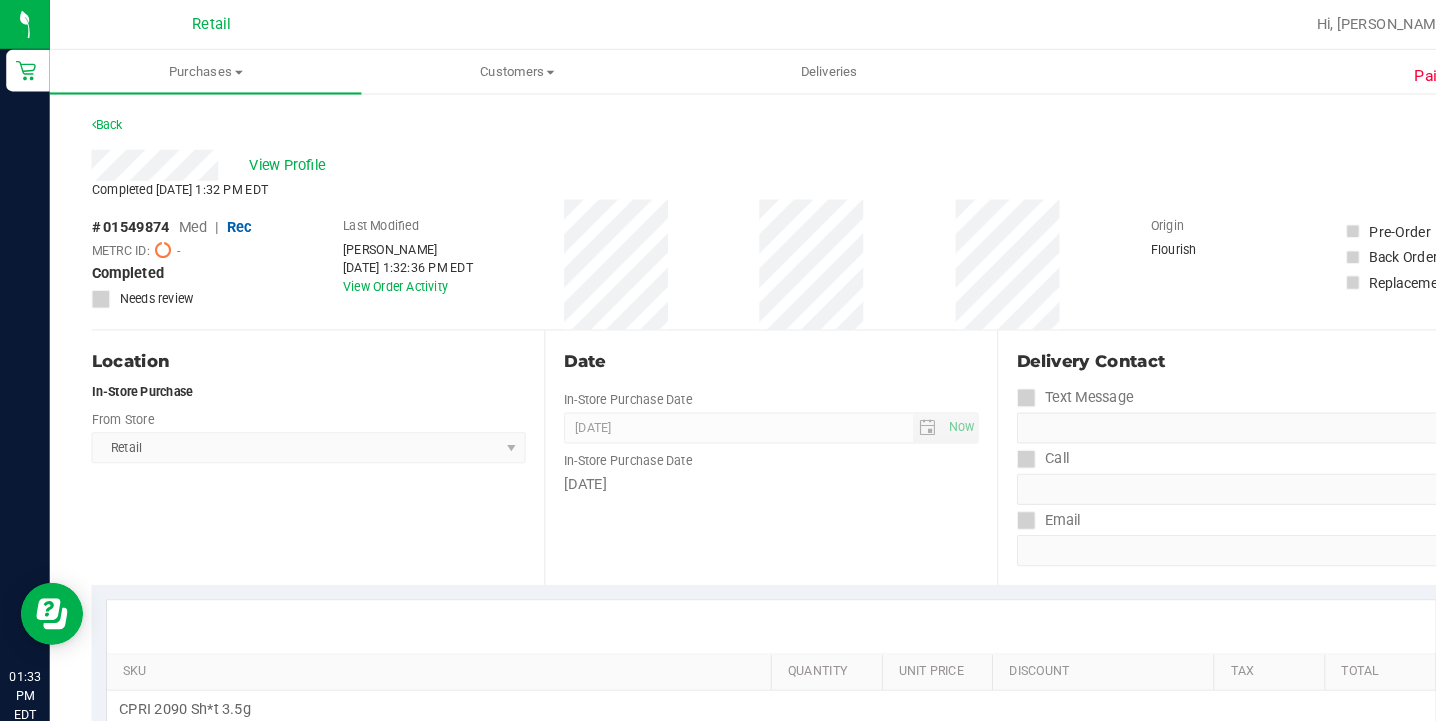 scroll, scrollTop: 0, scrollLeft: 0, axis: both 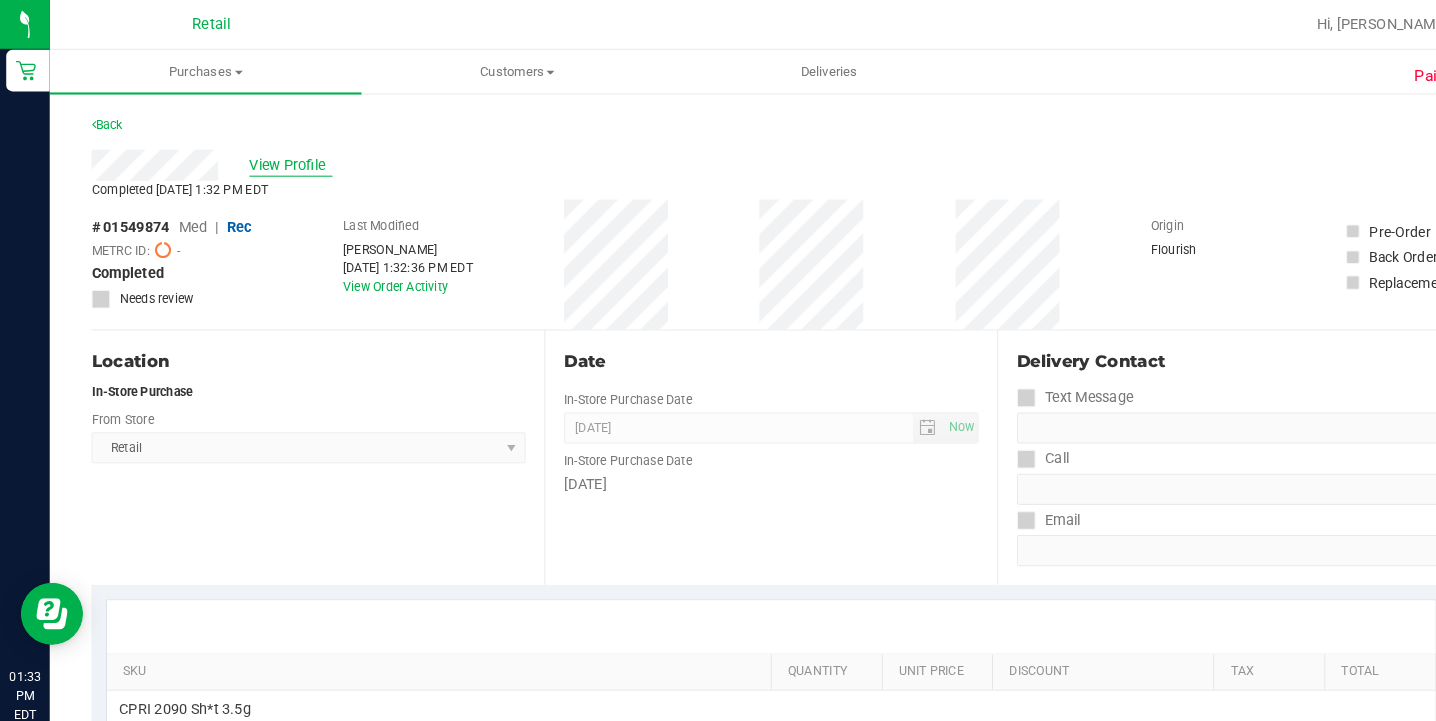 click on "View Profile" at bounding box center (280, 159) 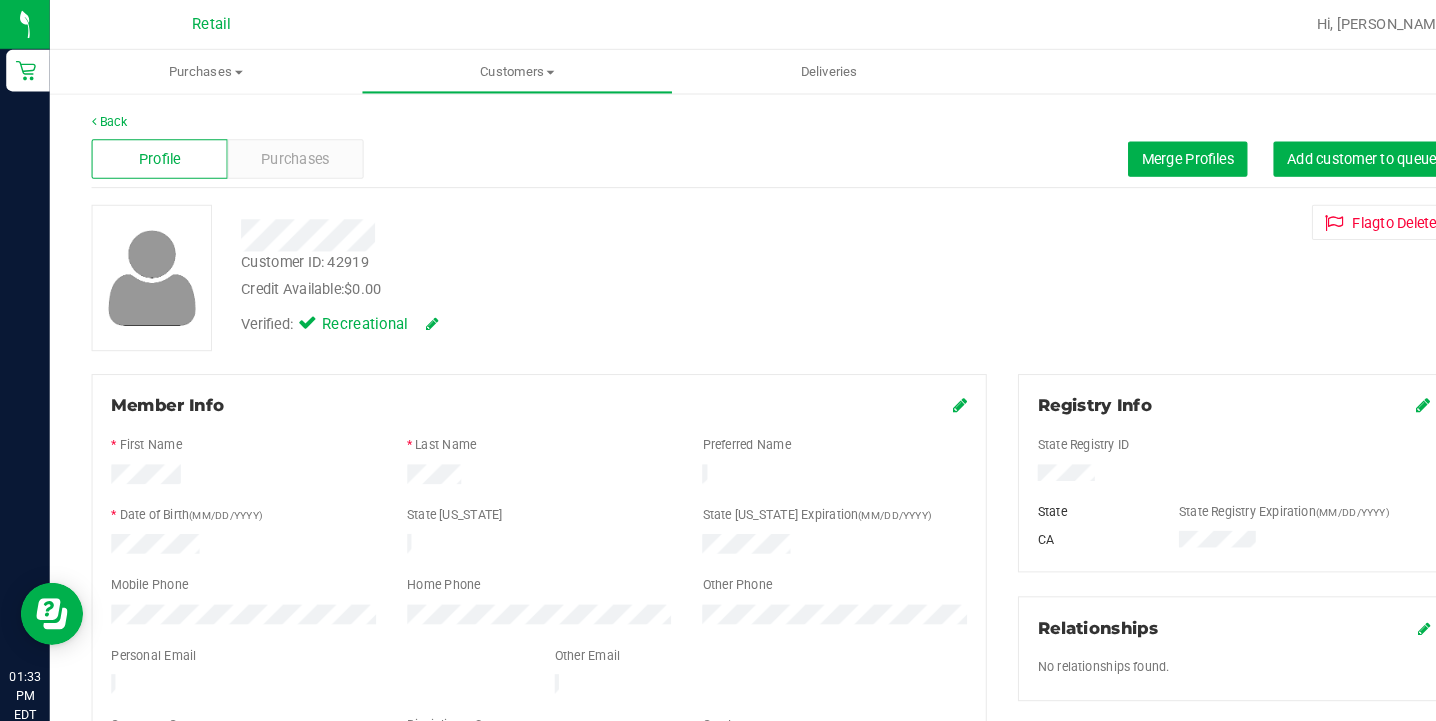 scroll, scrollTop: 0, scrollLeft: 0, axis: both 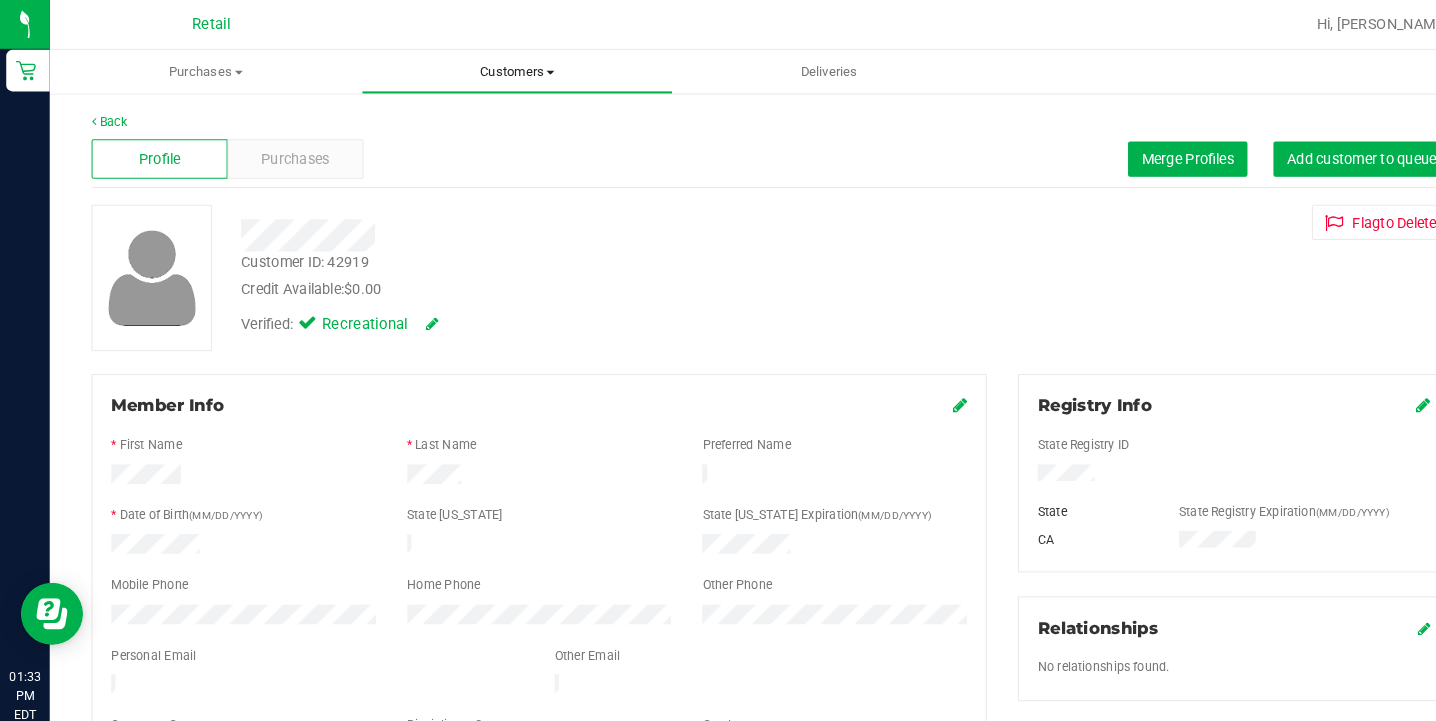 click on "Customers
All customers
Add a new customer
All physicians" at bounding box center [498, 69] 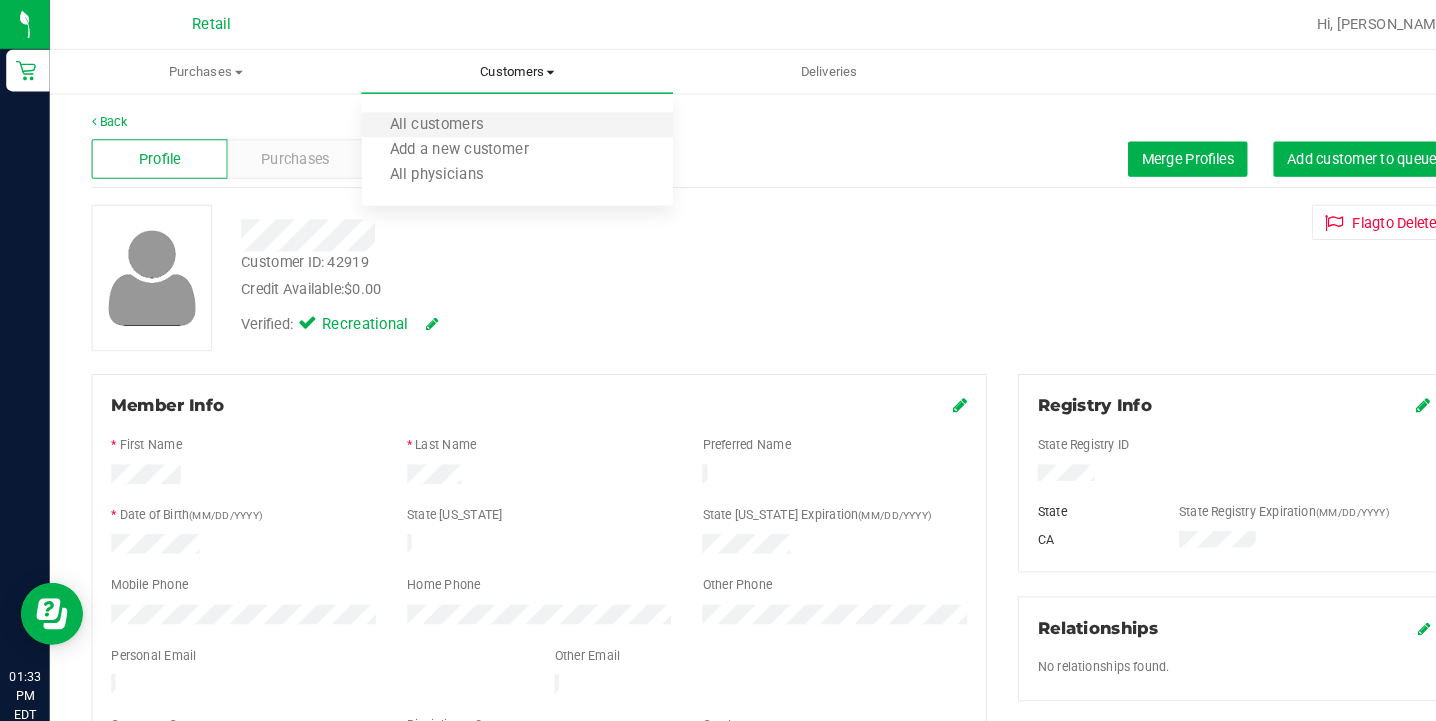 click on "All customers" at bounding box center (498, 121) 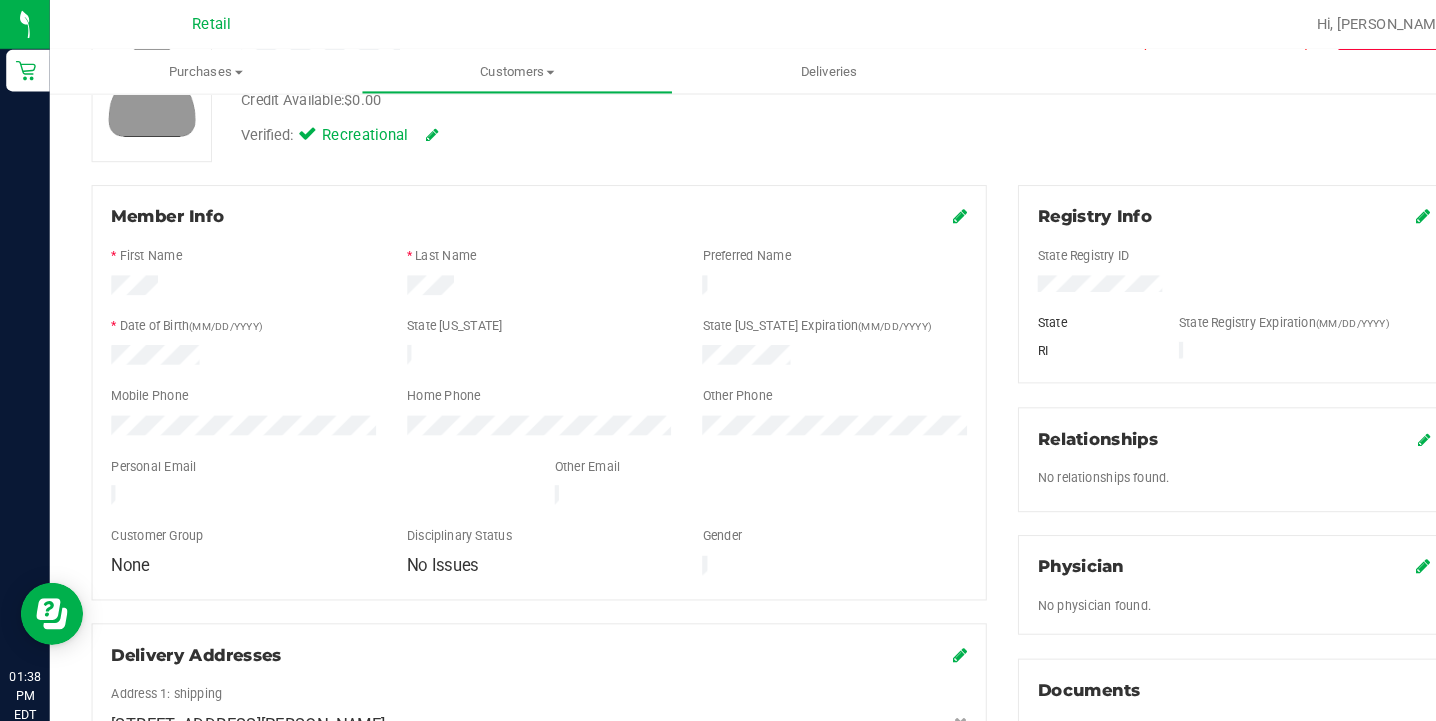 scroll, scrollTop: 166, scrollLeft: 0, axis: vertical 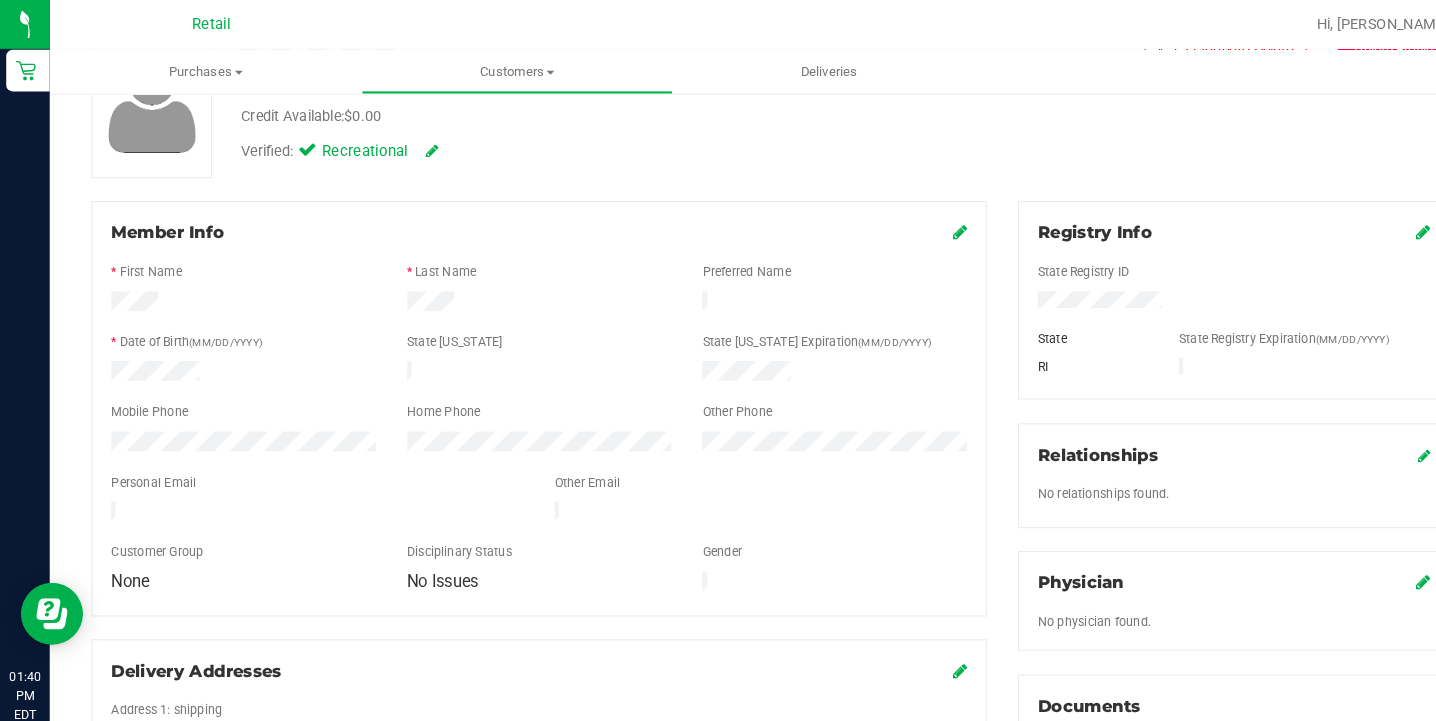 drag, startPoint x: 464, startPoint y: 349, endPoint x: 363, endPoint y: 344, distance: 101.12369 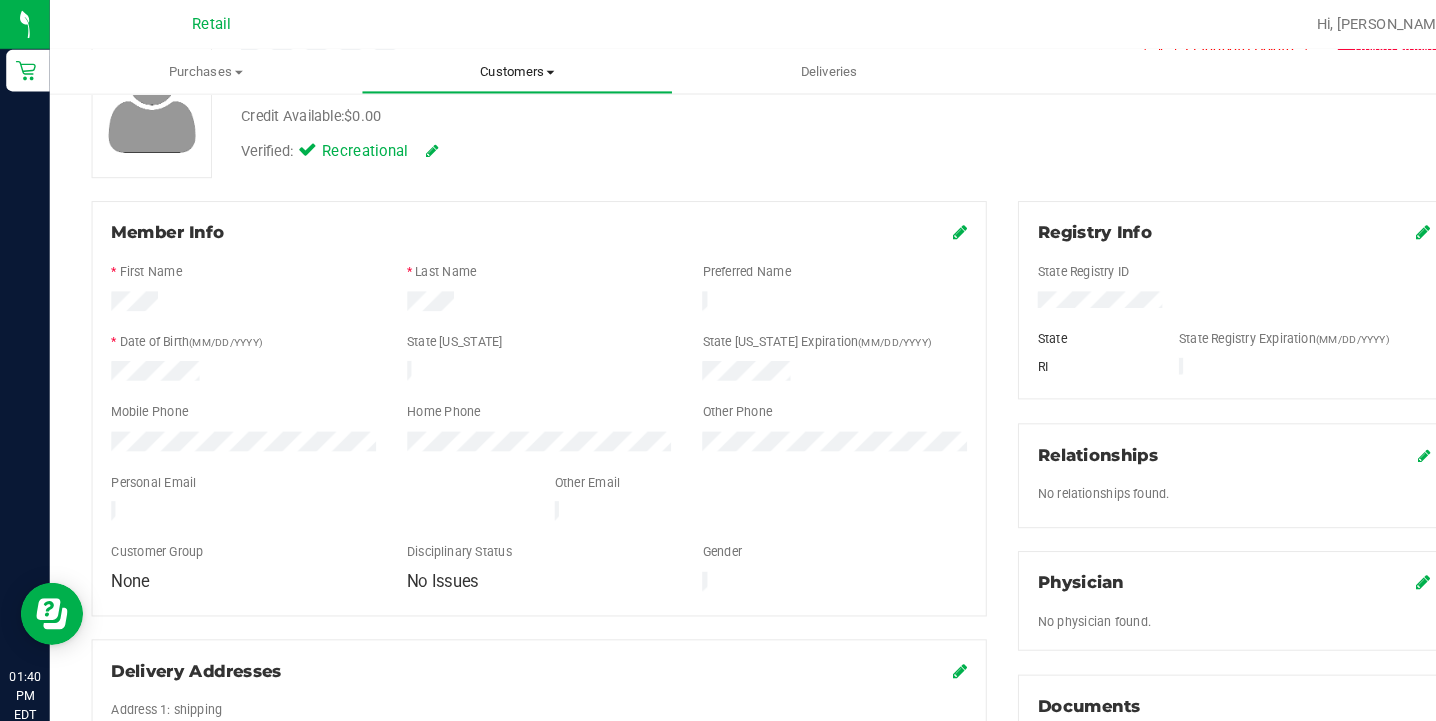 click on "Customers" at bounding box center [498, 69] 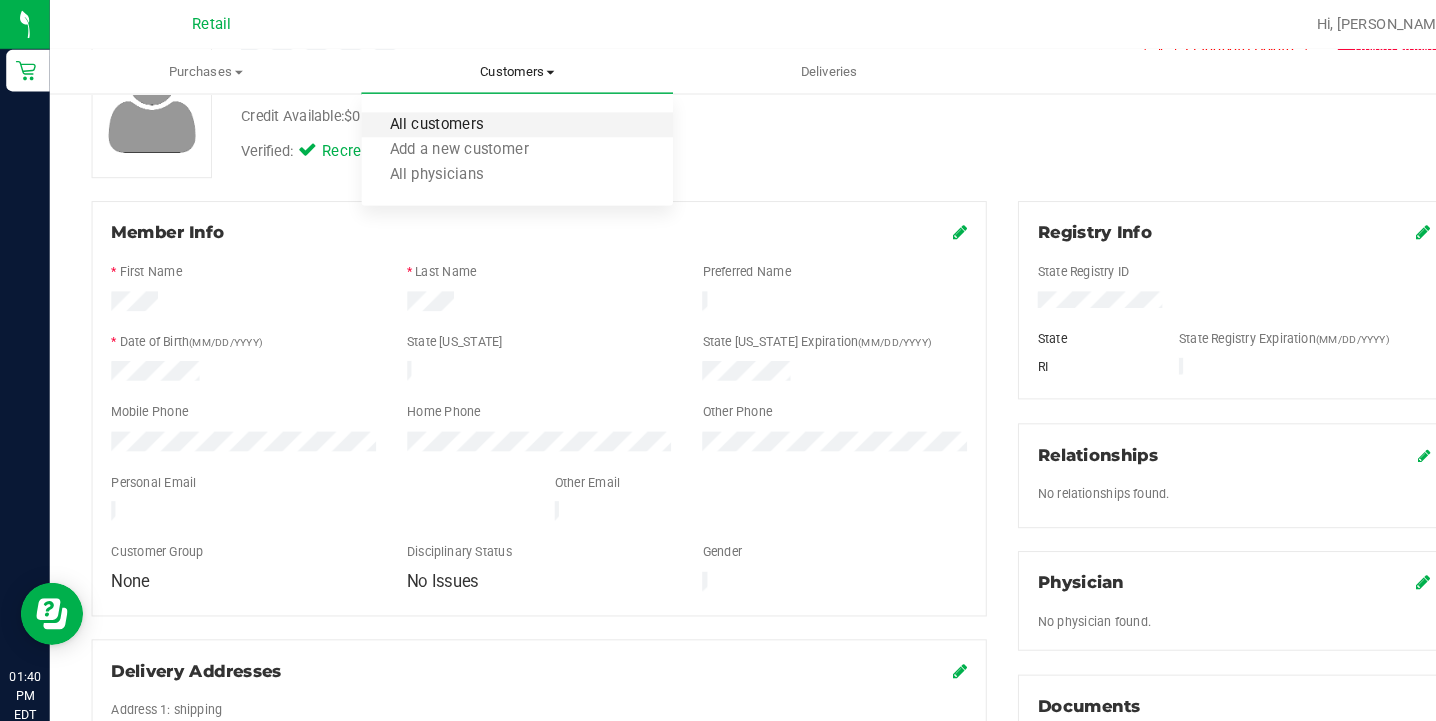 click on "All customers" at bounding box center (420, 120) 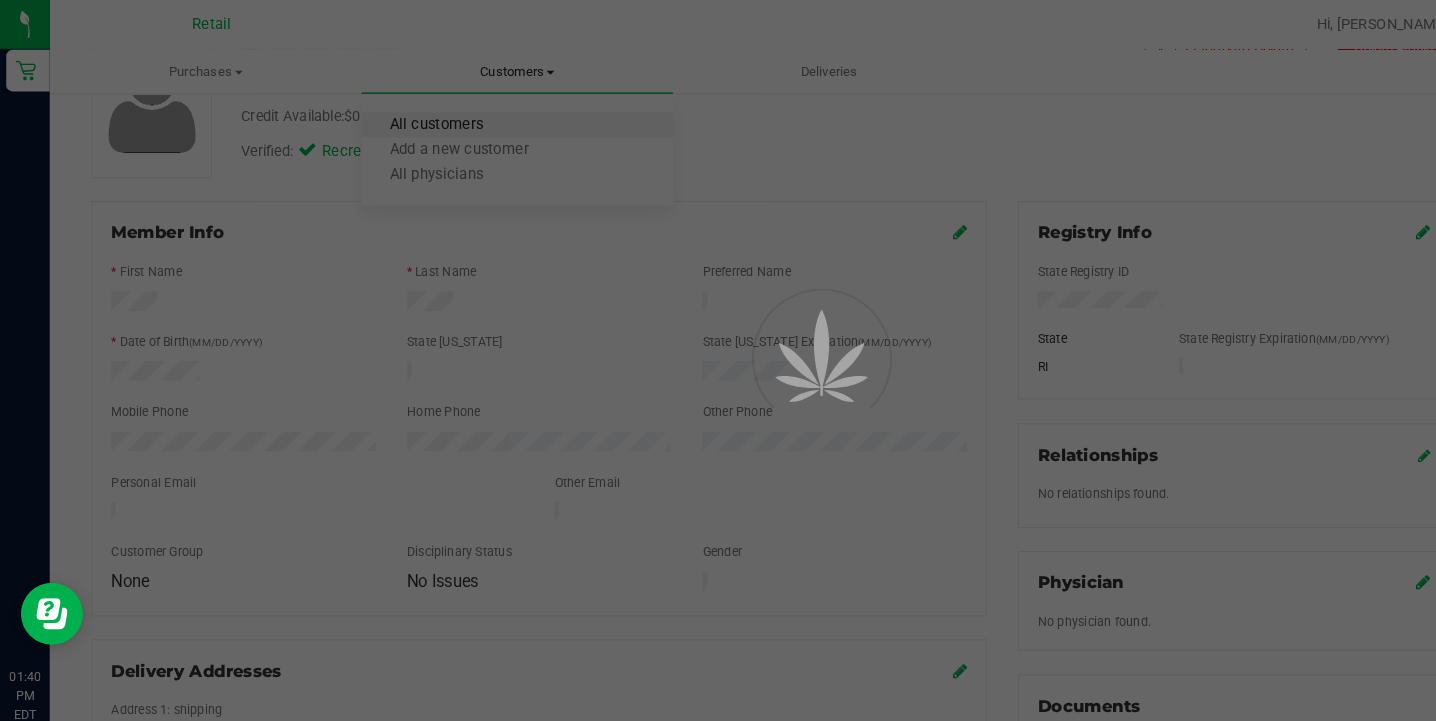 scroll, scrollTop: 0, scrollLeft: 0, axis: both 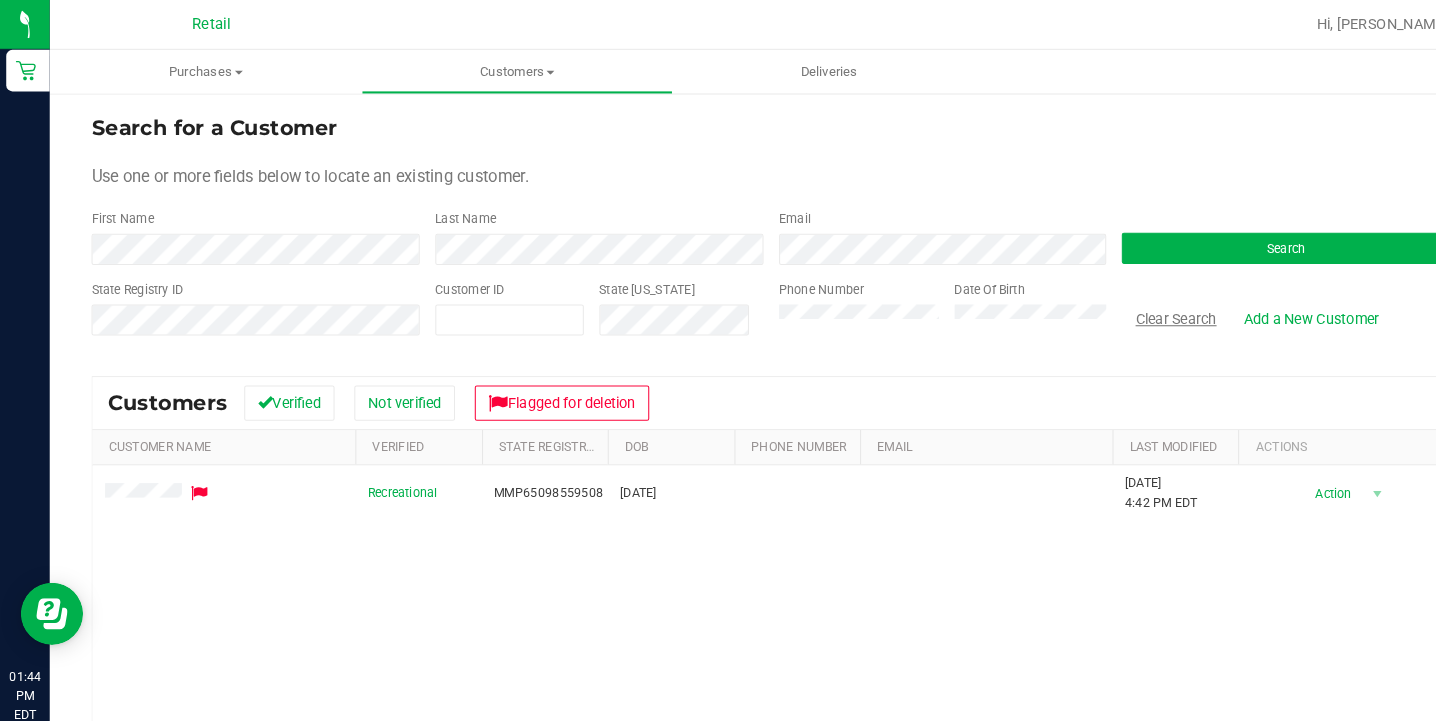 click on "Clear Search" at bounding box center [1132, 307] 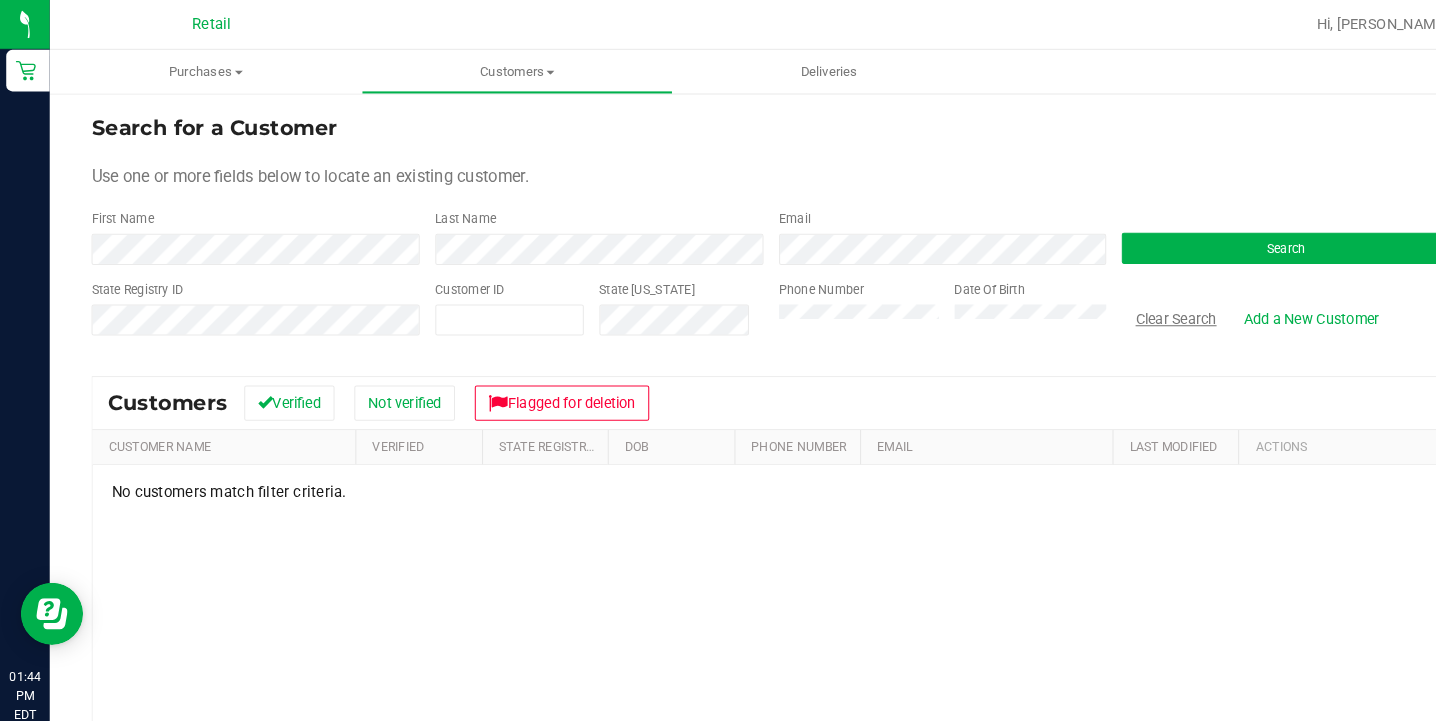 click on "Clear Search" at bounding box center (1132, 307) 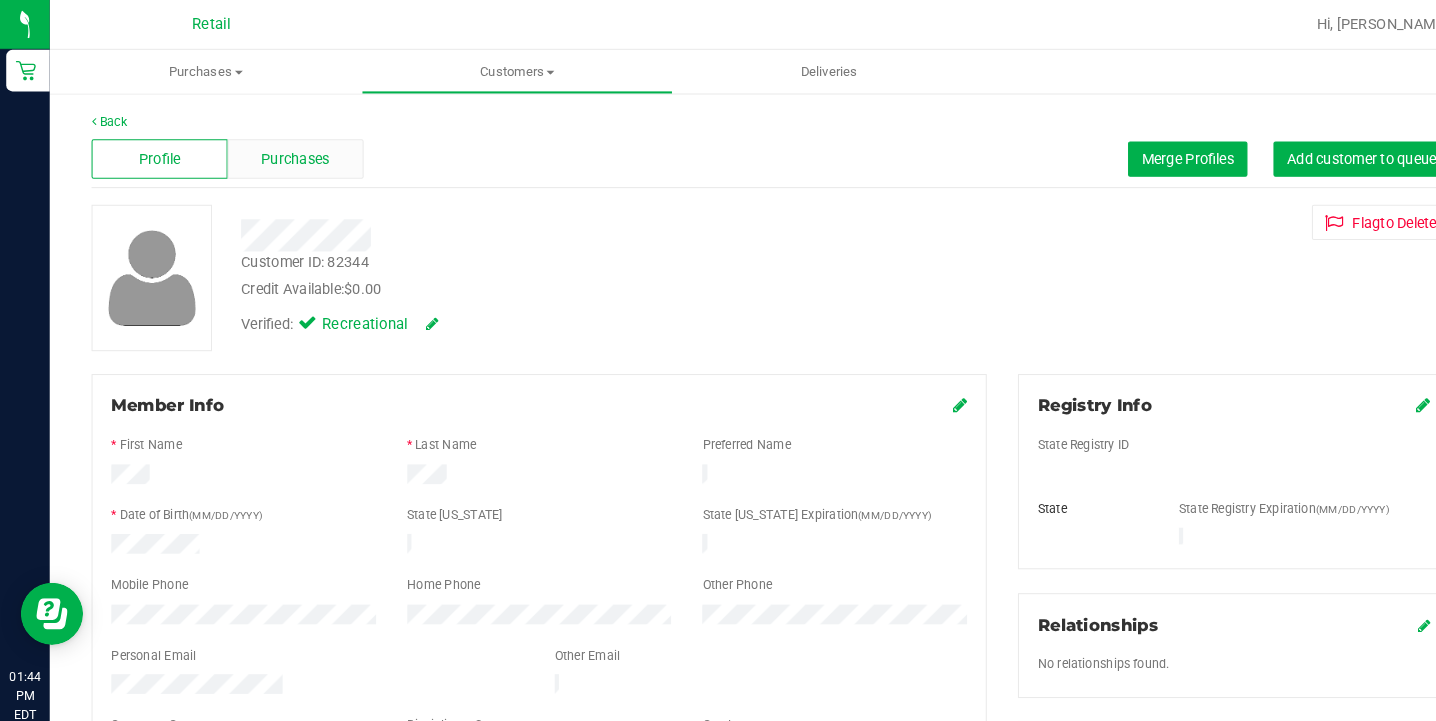 click on "Purchases" at bounding box center [284, 153] 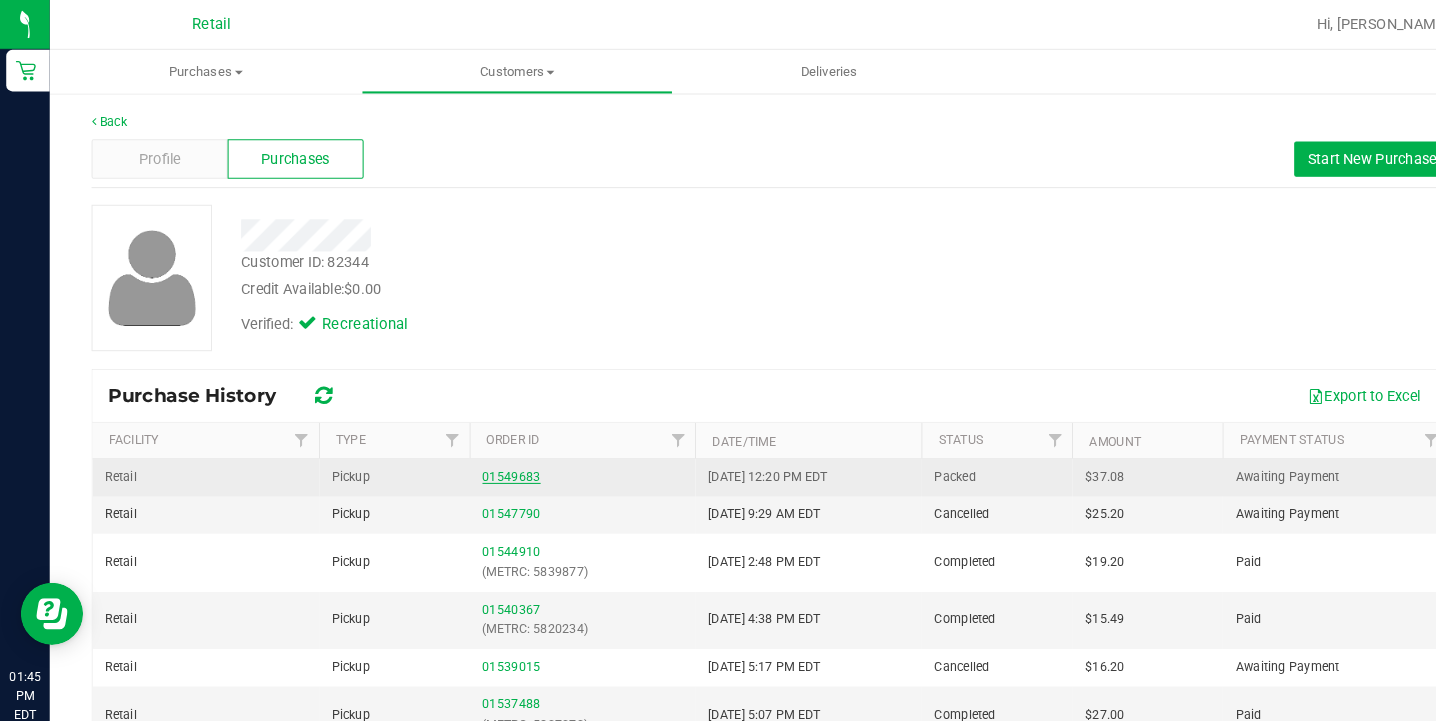 click on "01549683" at bounding box center [492, 459] 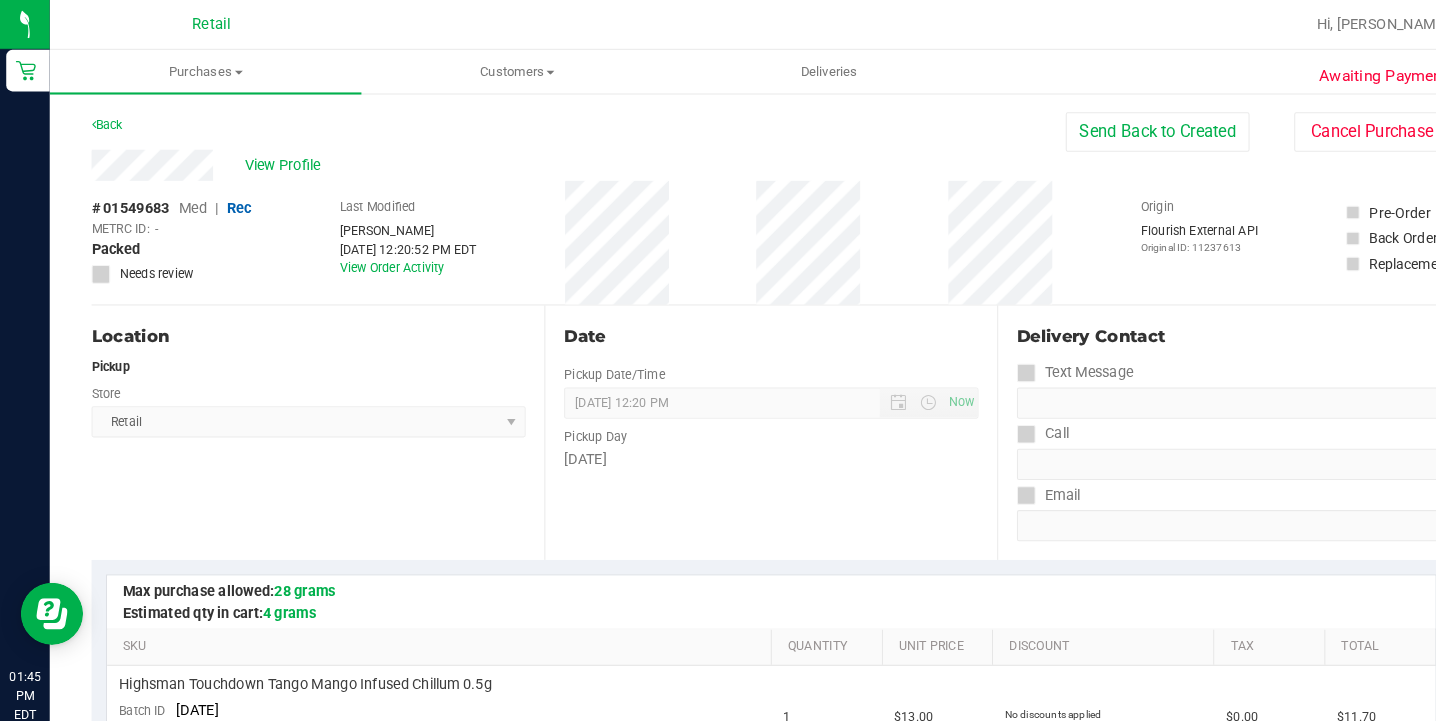 scroll, scrollTop: 0, scrollLeft: 0, axis: both 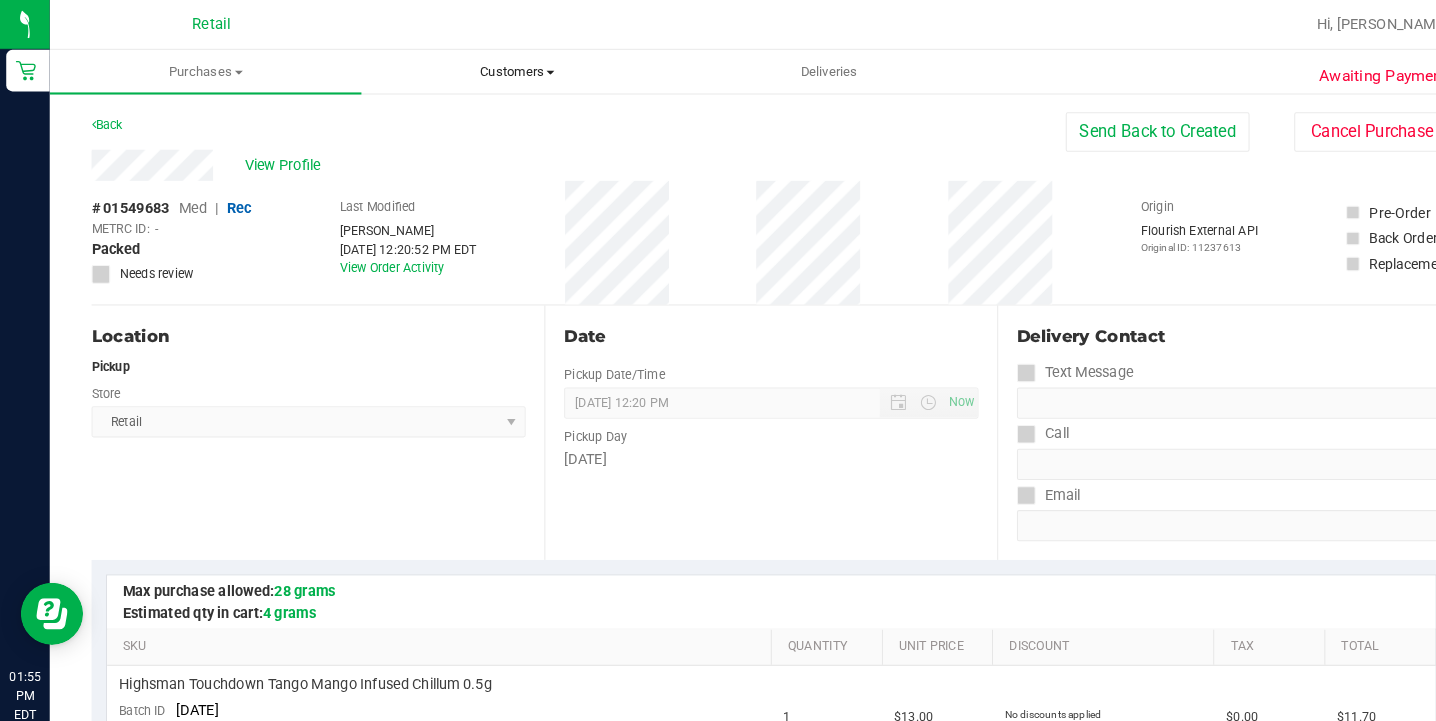 click on "Customers" at bounding box center [498, 69] 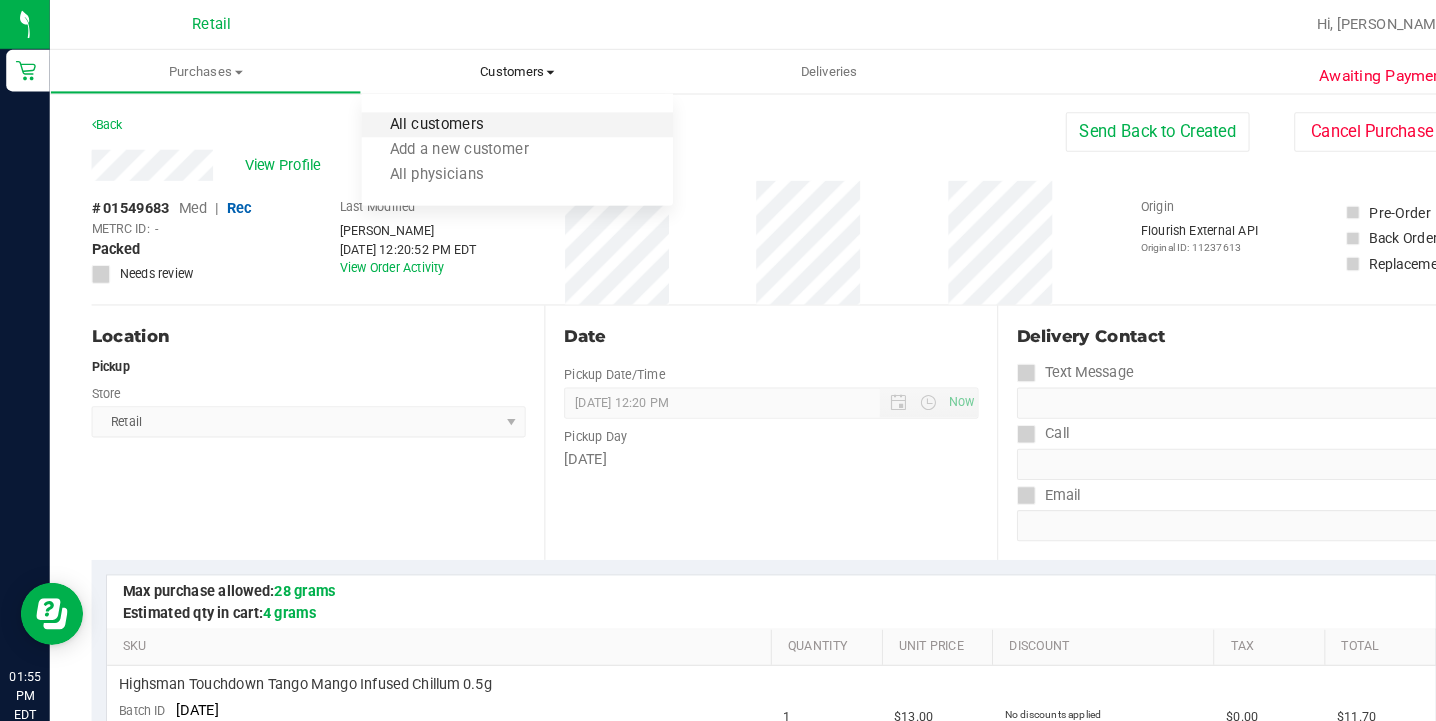 click on "All customers" at bounding box center [420, 120] 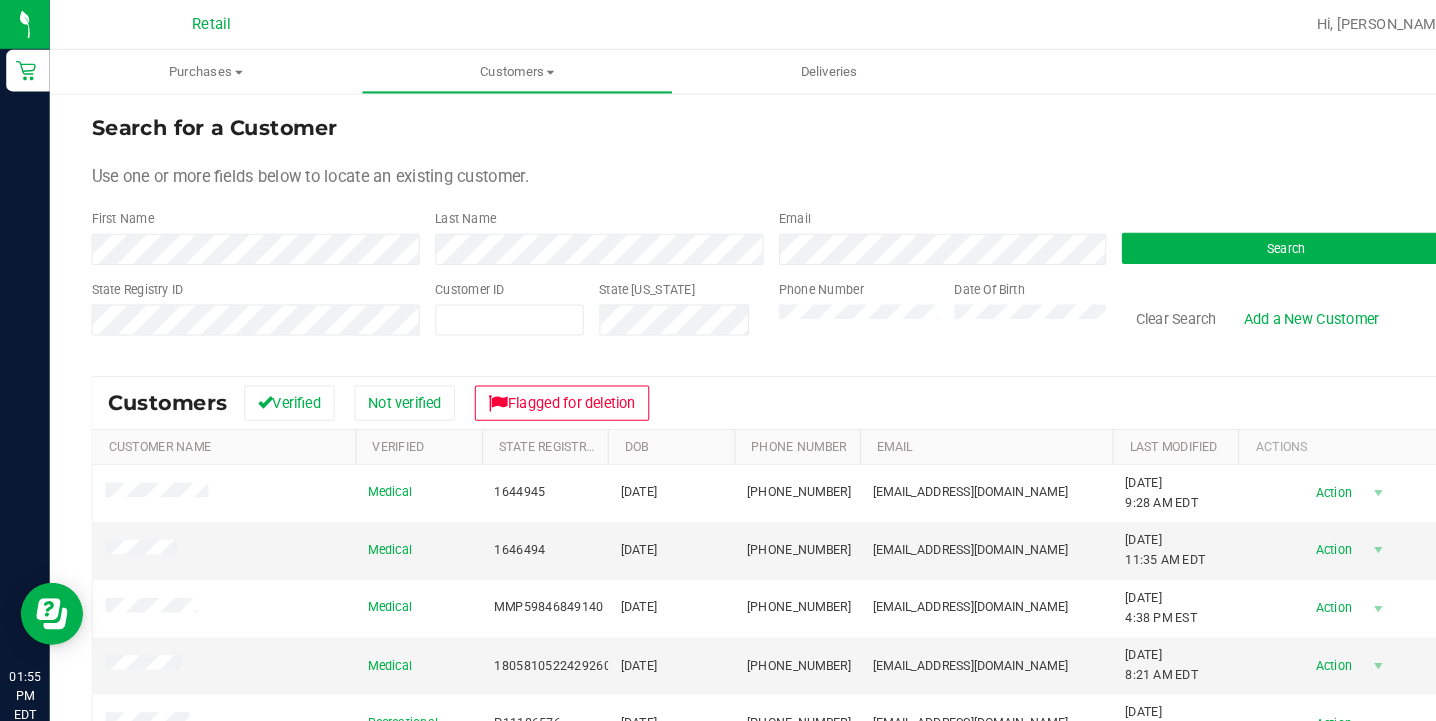 click on "Search for a Customer
Use one or more fields below to locate an existing customer.
First Name
Last Name
Email
Search
State Registry ID
Customer ID
State [US_STATE]
Phone Number
Date Of Birth" at bounding box center [742, 224] 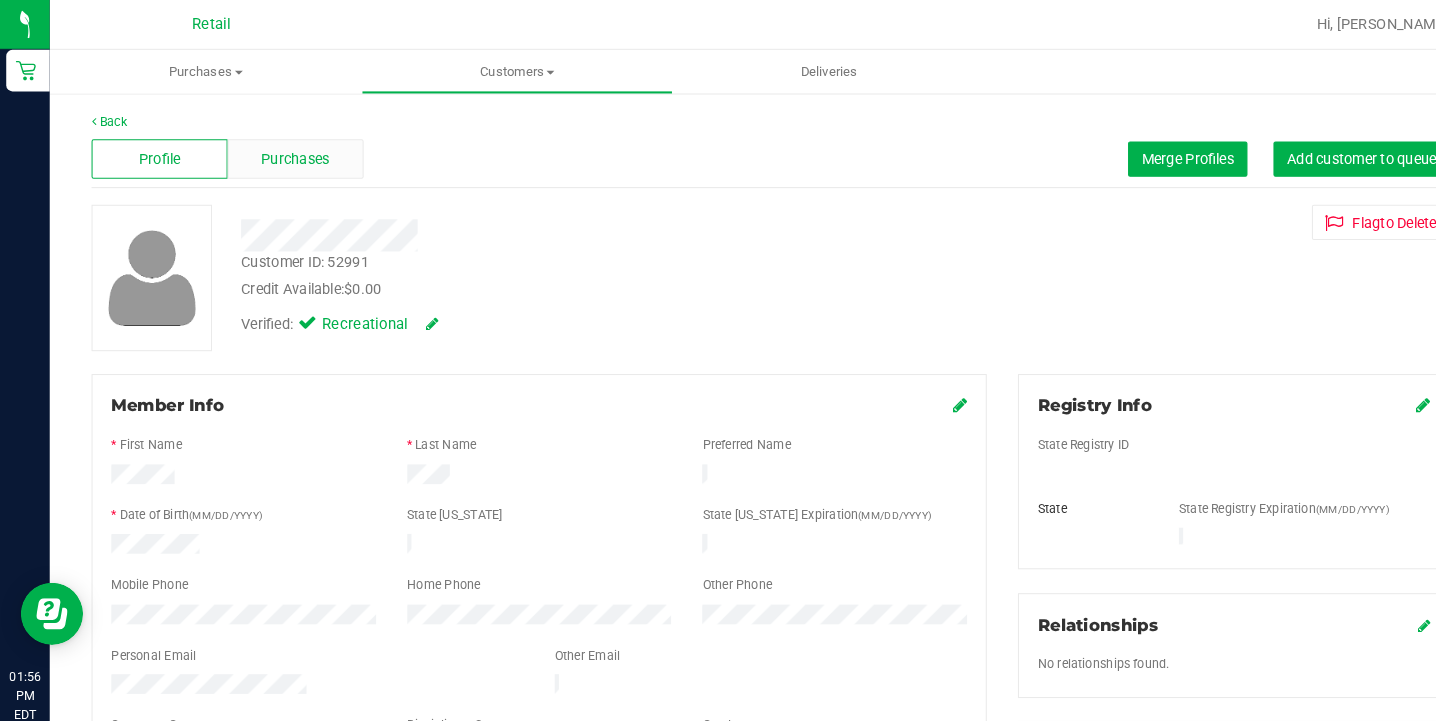 click on "Purchases" at bounding box center (284, 153) 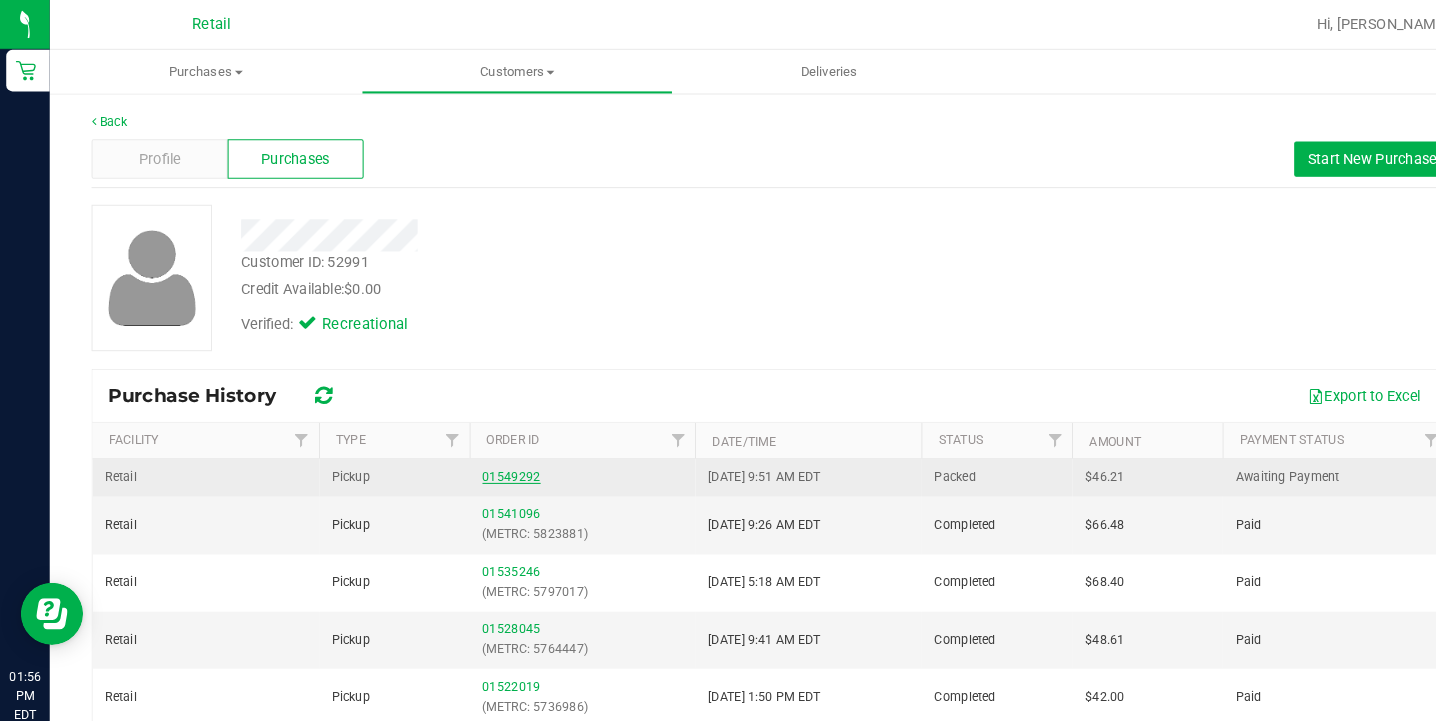 click on "01549292" at bounding box center (492, 459) 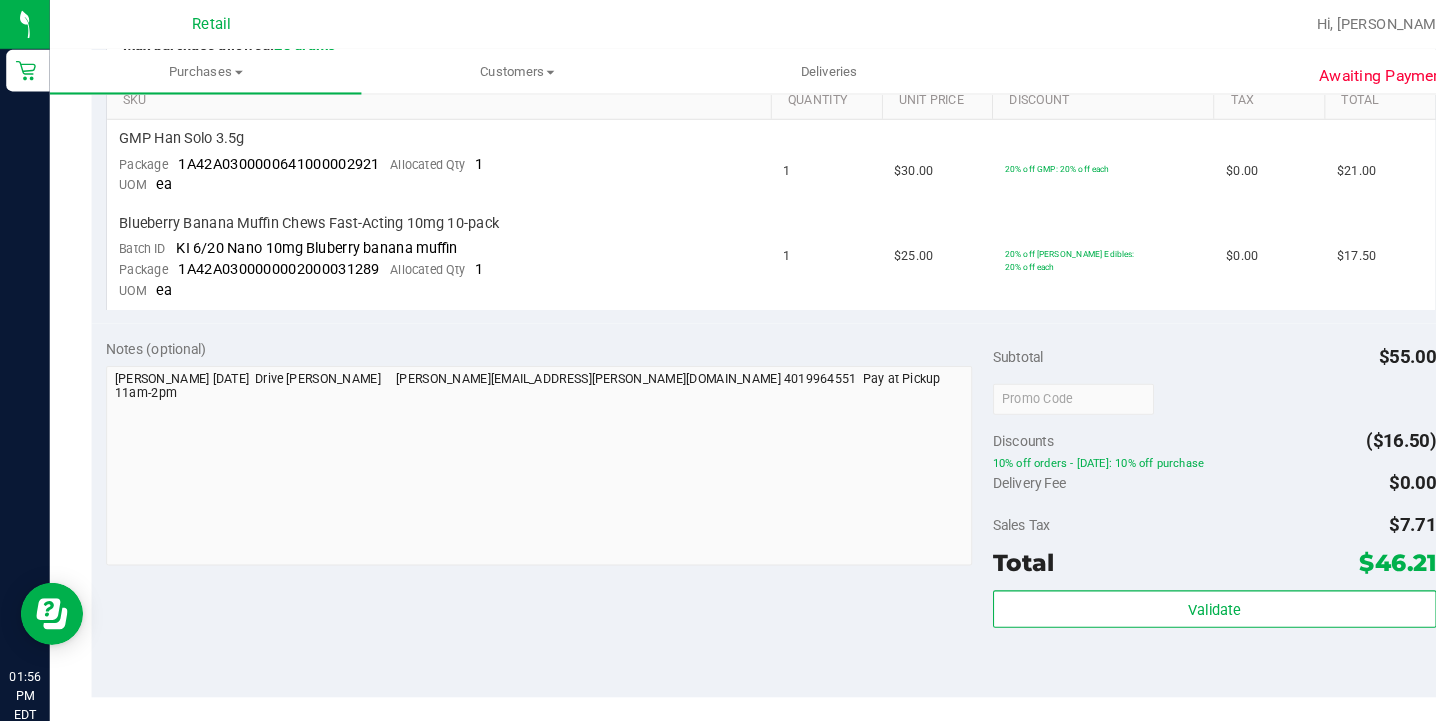 scroll, scrollTop: 0, scrollLeft: 0, axis: both 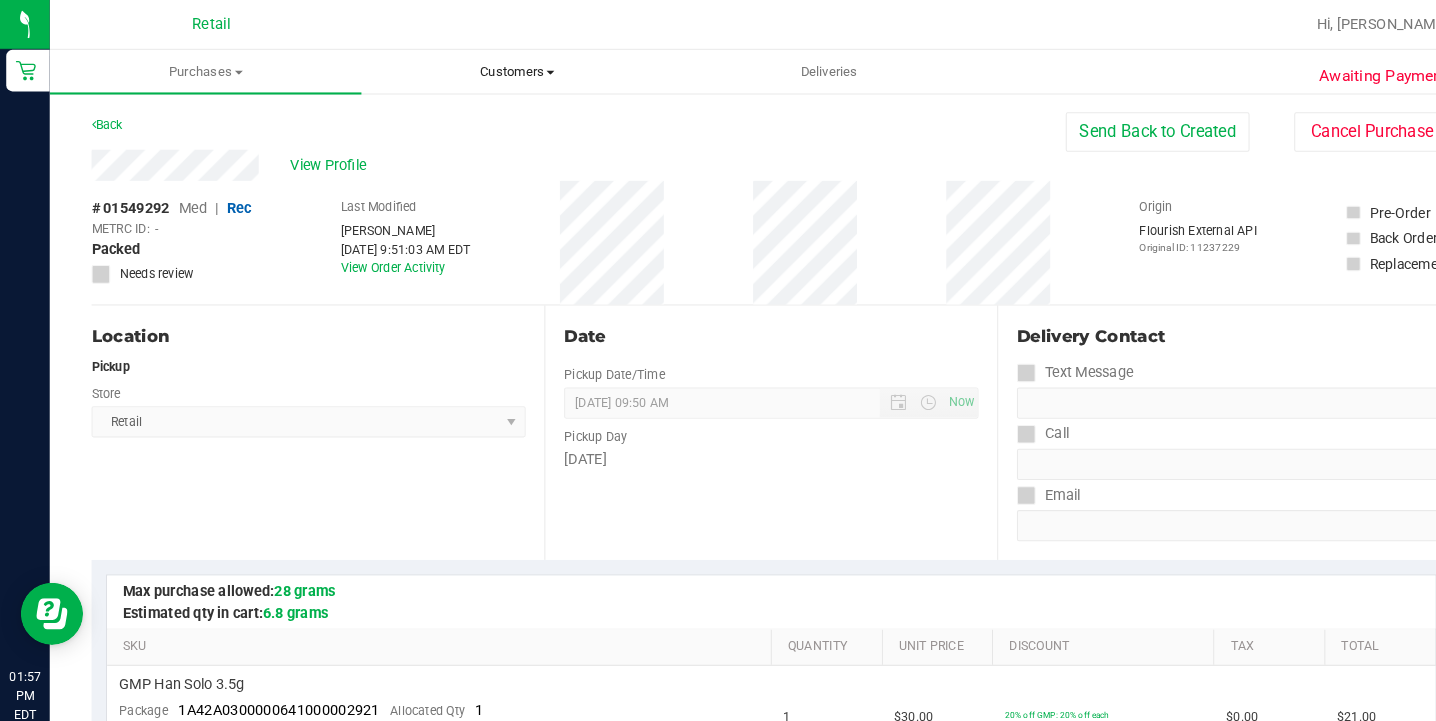 click on "Customers" at bounding box center (498, 69) 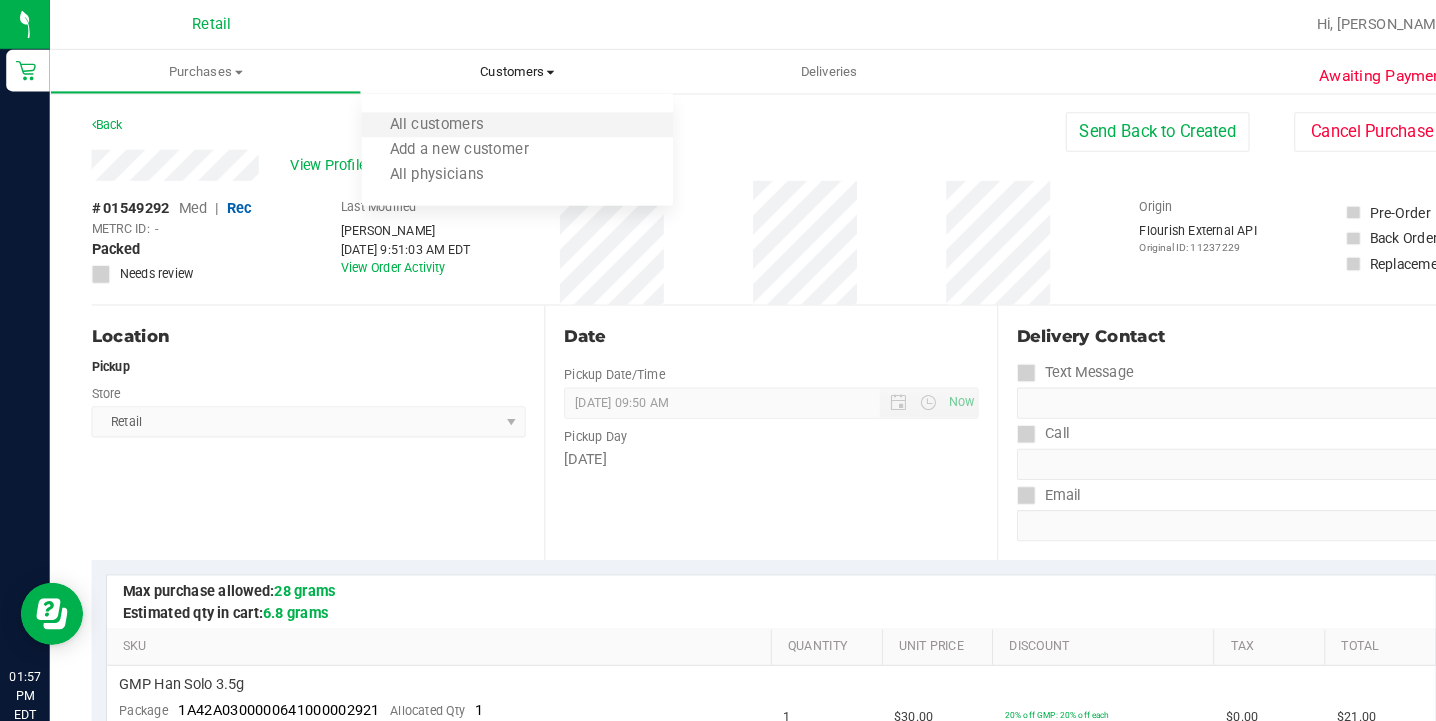 click on "All customers" at bounding box center [498, 121] 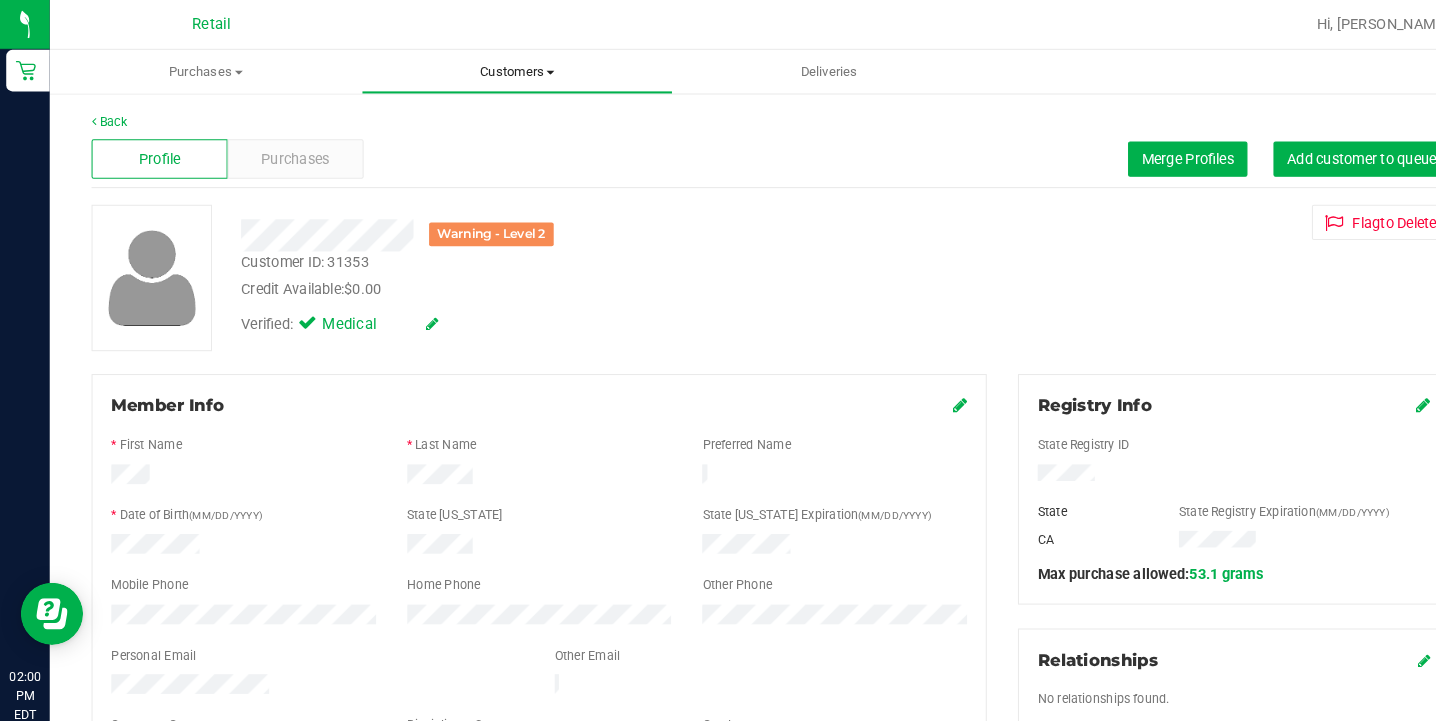 click on "Customers
All customers
Add a new customer
All physicians" at bounding box center (498, 69) 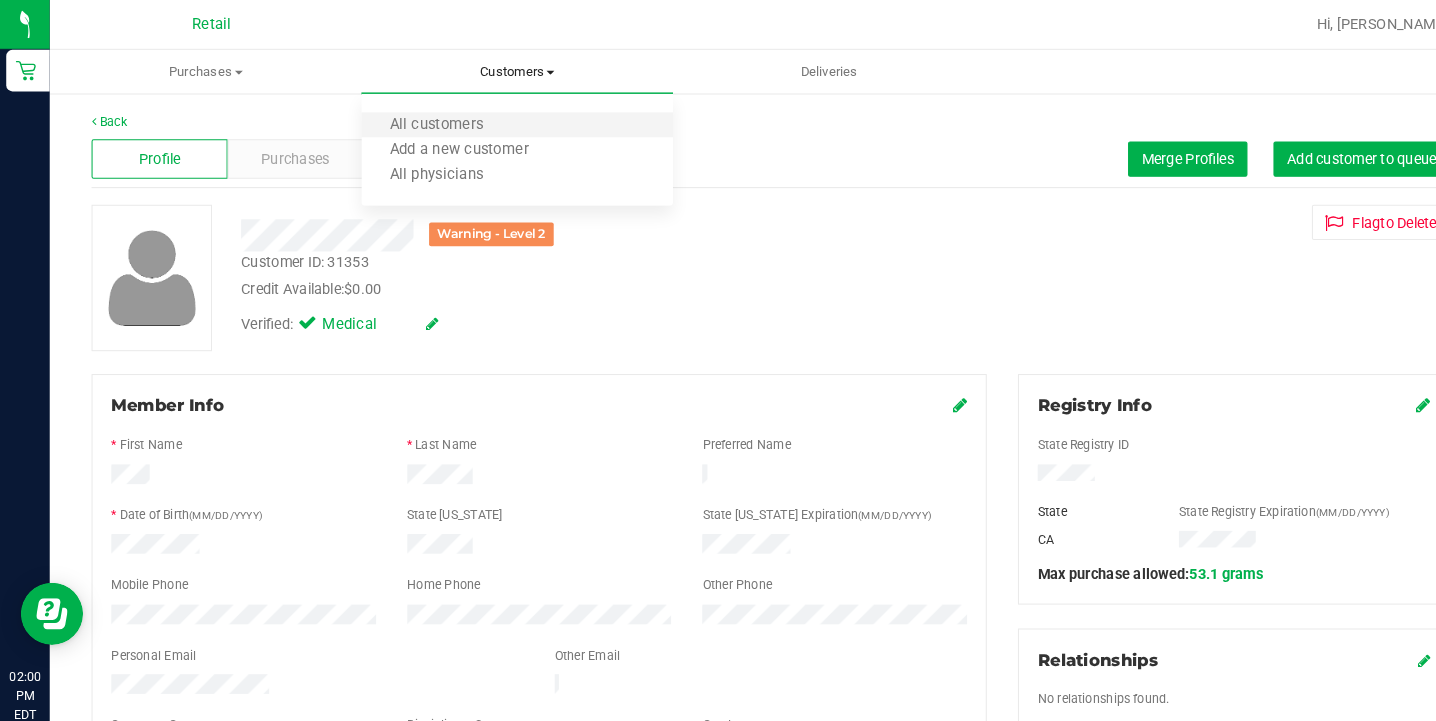 click on "All customers" at bounding box center (498, 121) 